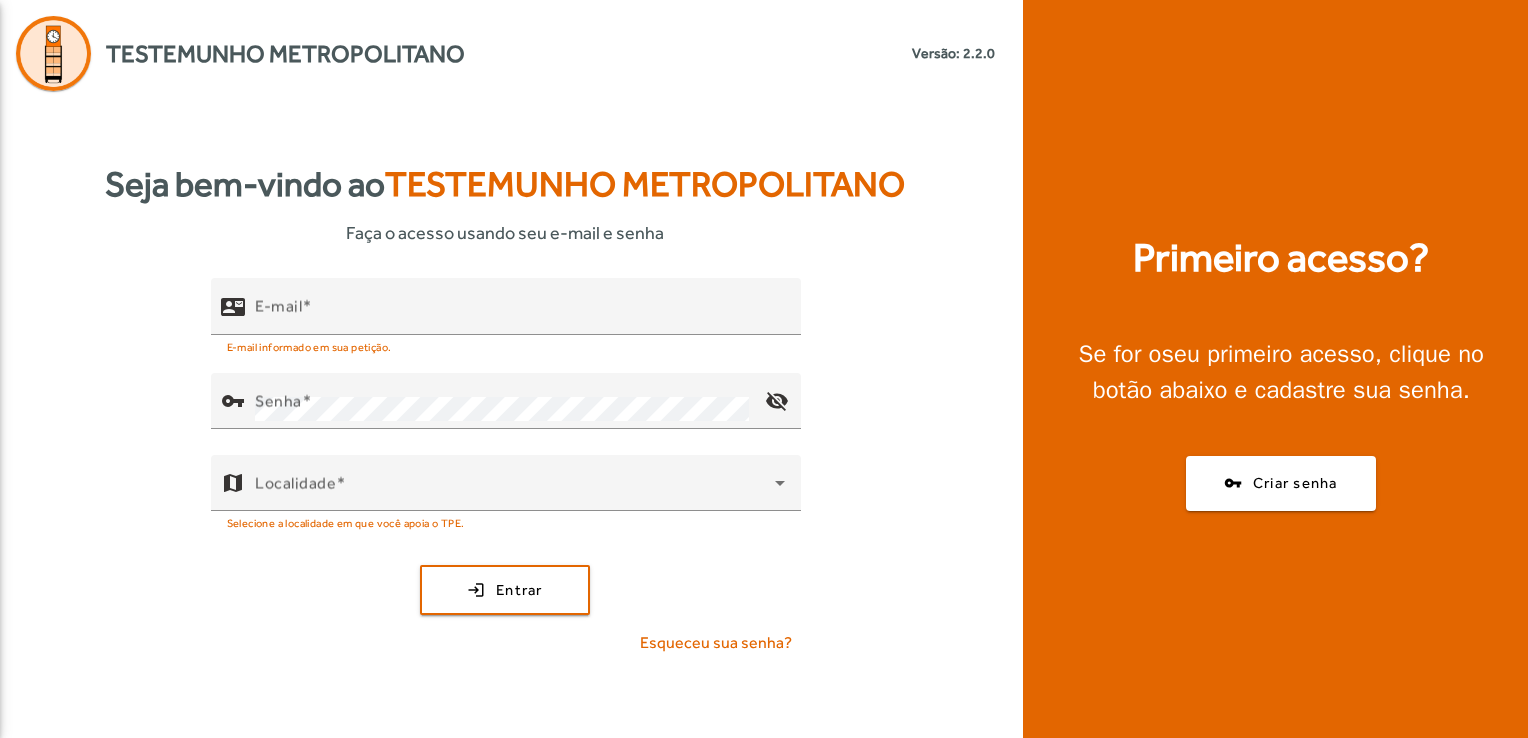 scroll, scrollTop: 0, scrollLeft: 0, axis: both 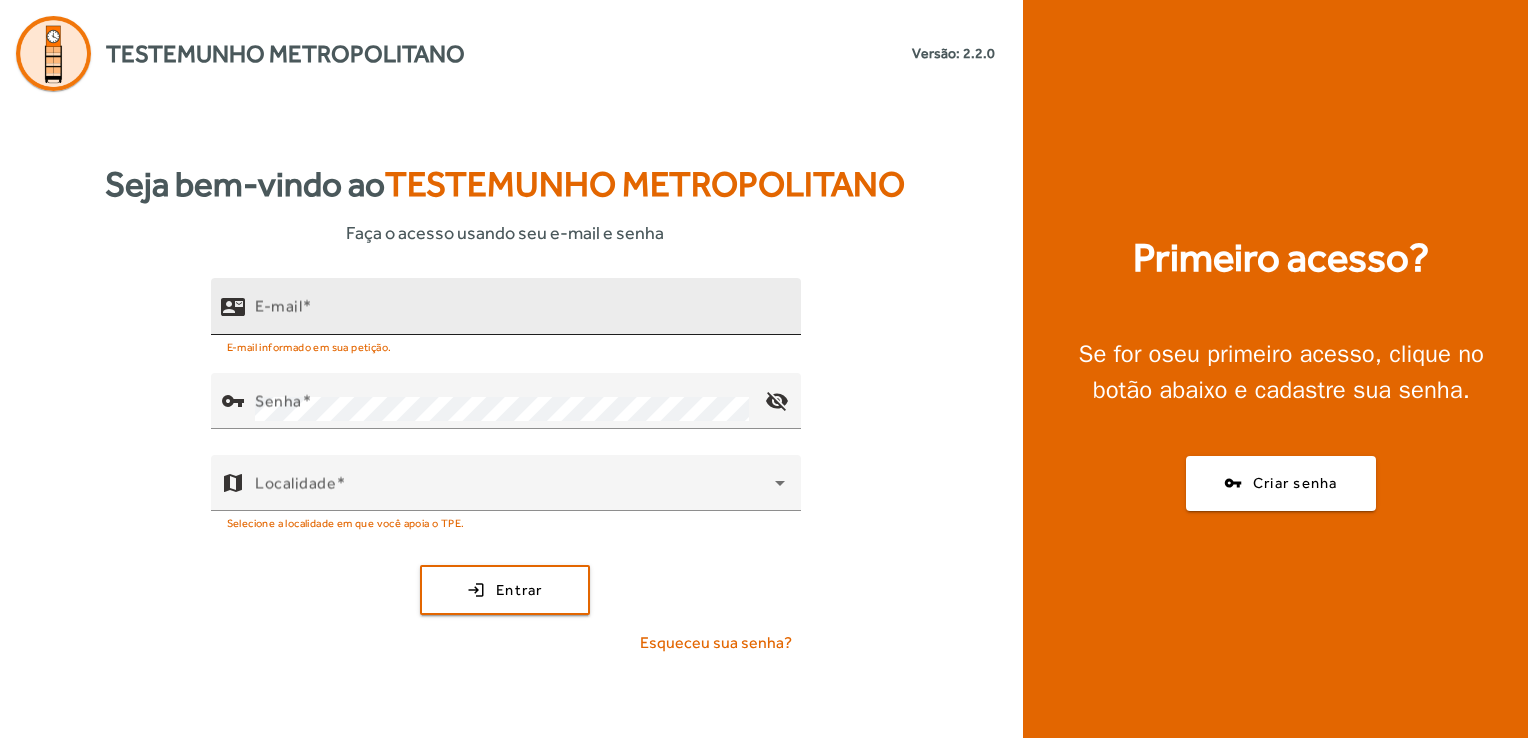 click on "E-mail" at bounding box center [520, 315] 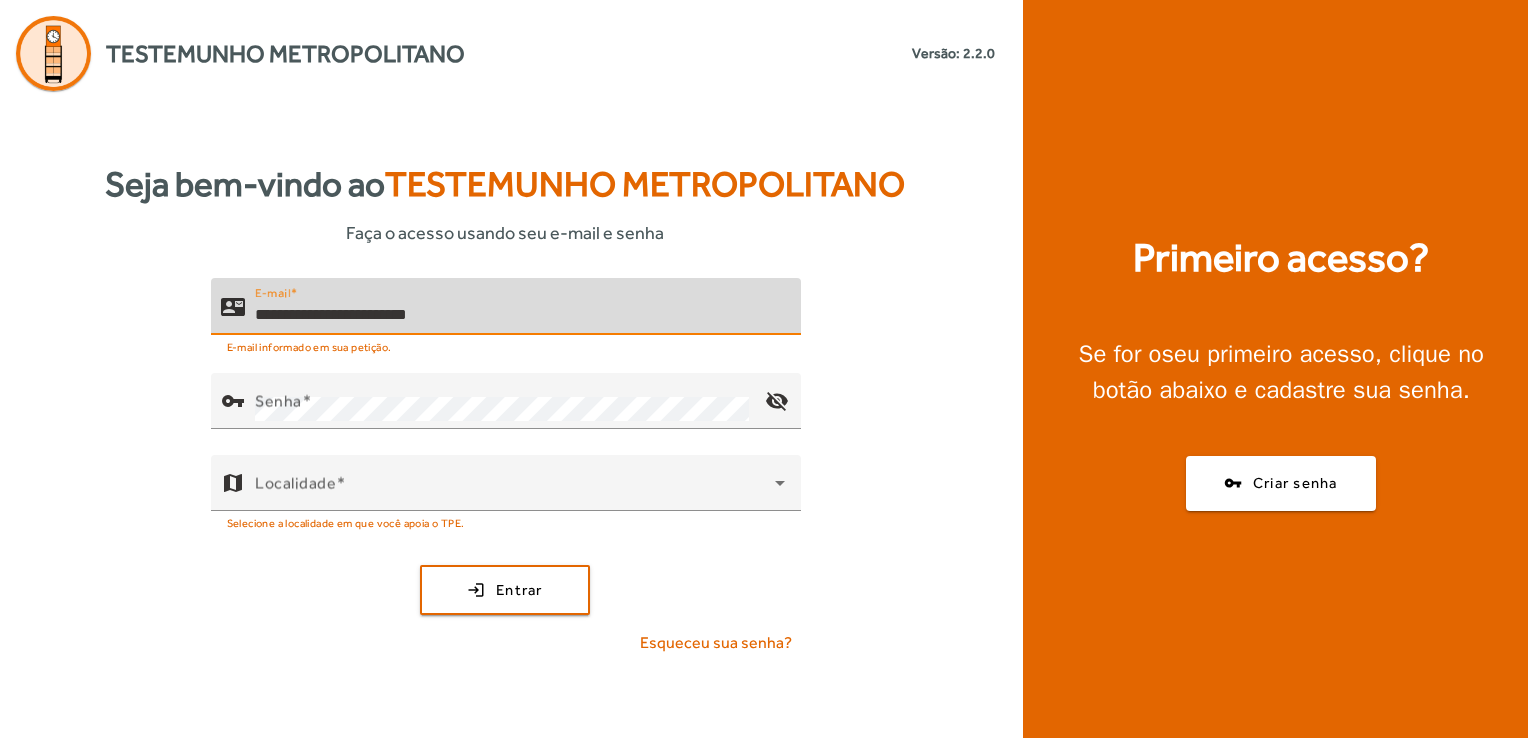 type on "**********" 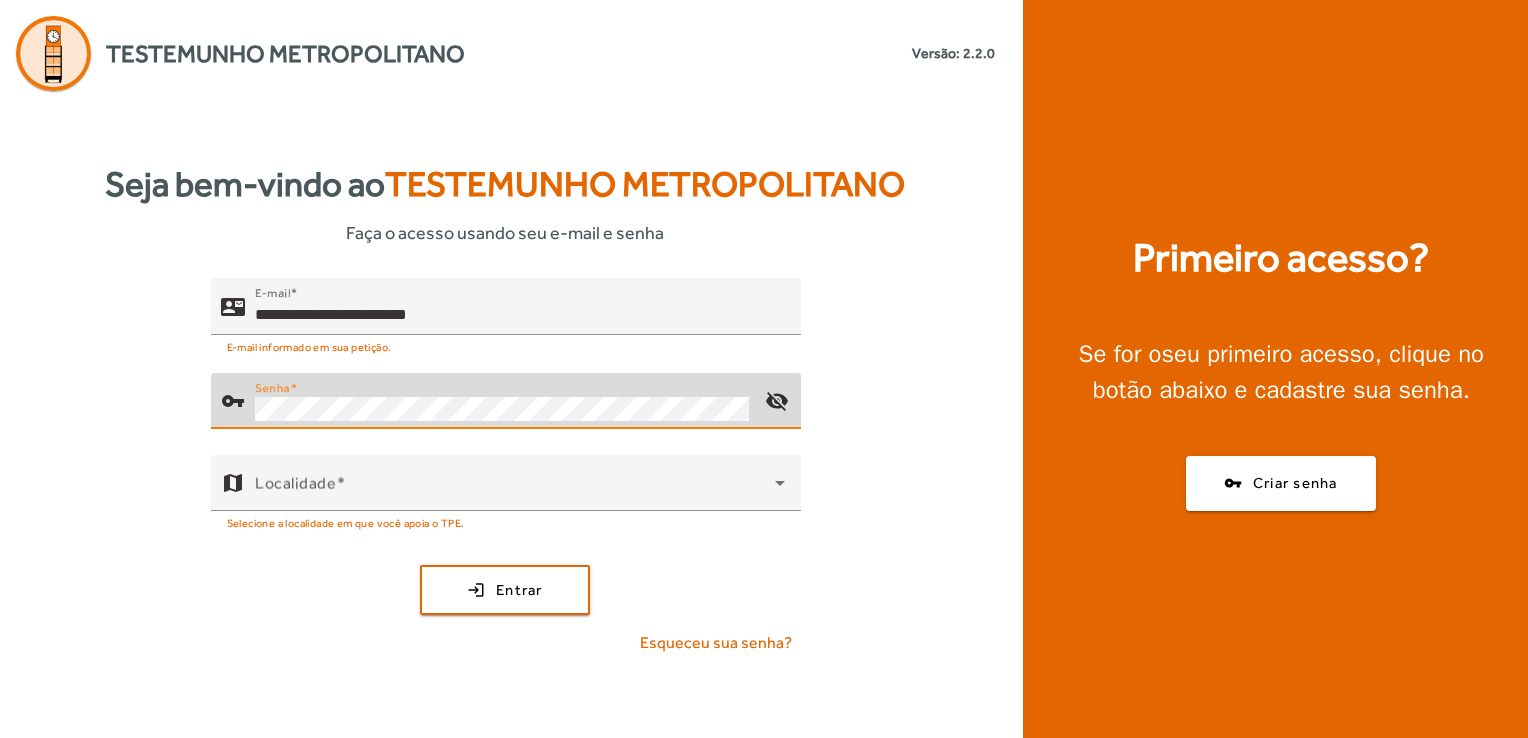 click on "**********" 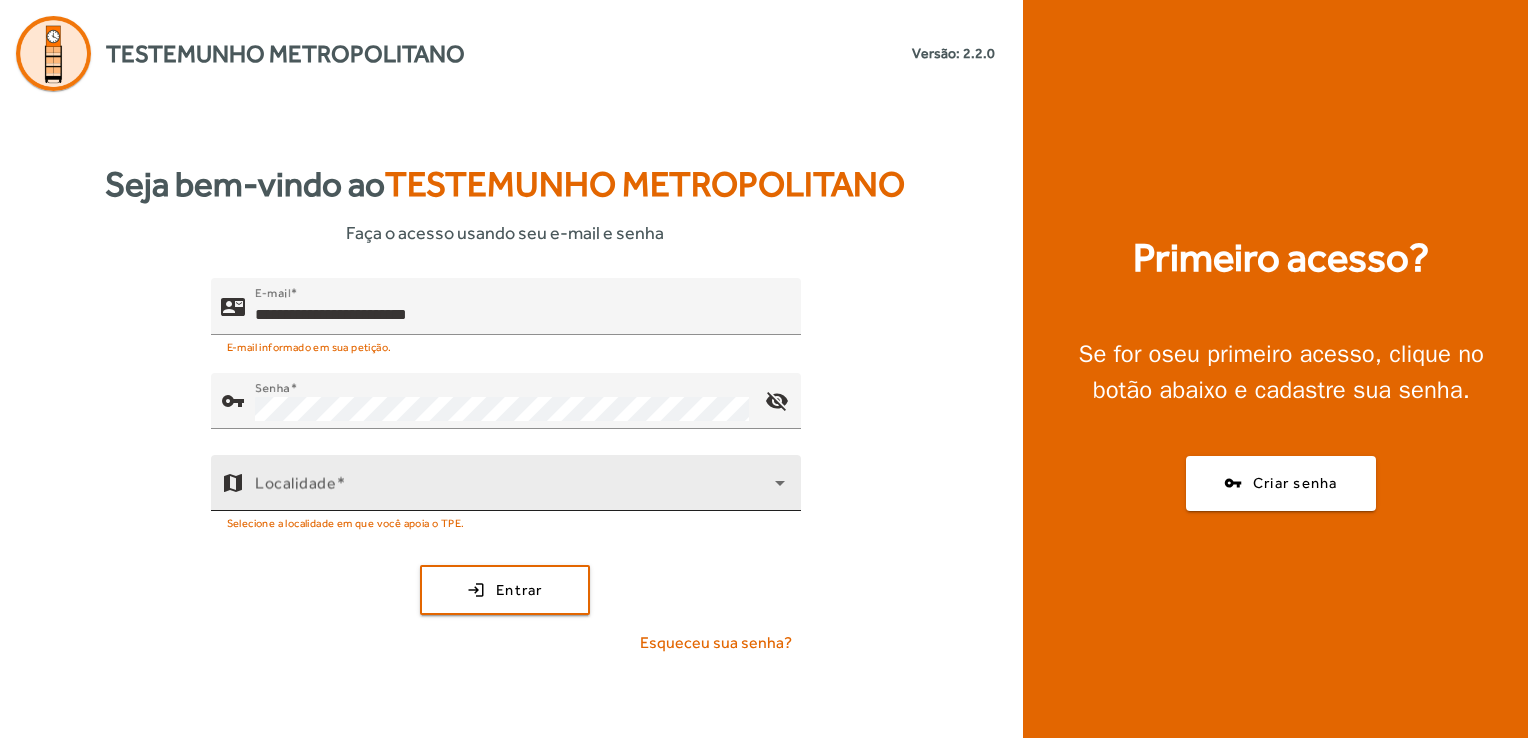 click at bounding box center [515, 491] 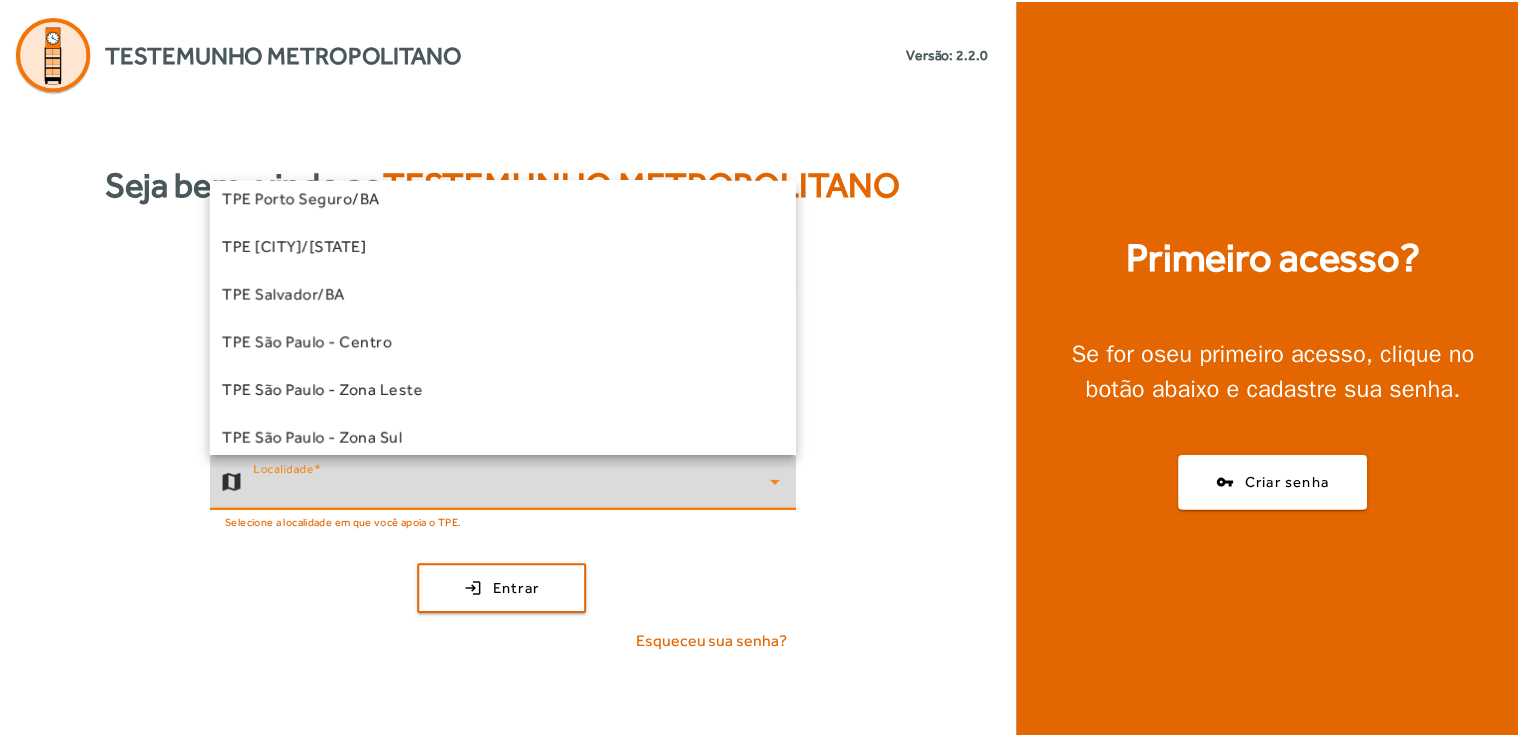 scroll, scrollTop: 400, scrollLeft: 0, axis: vertical 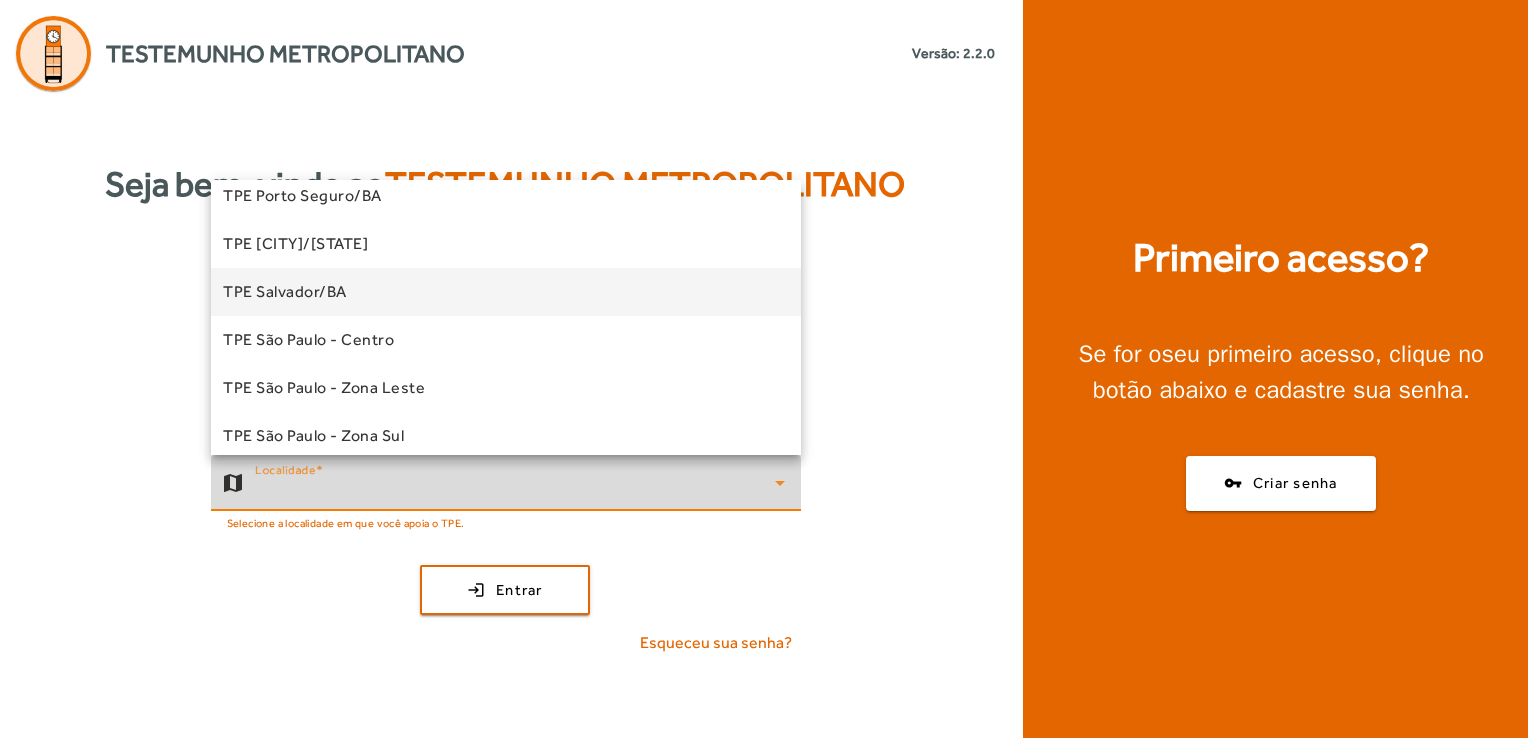 click on "TPE Salvador/BA" at bounding box center [285, 292] 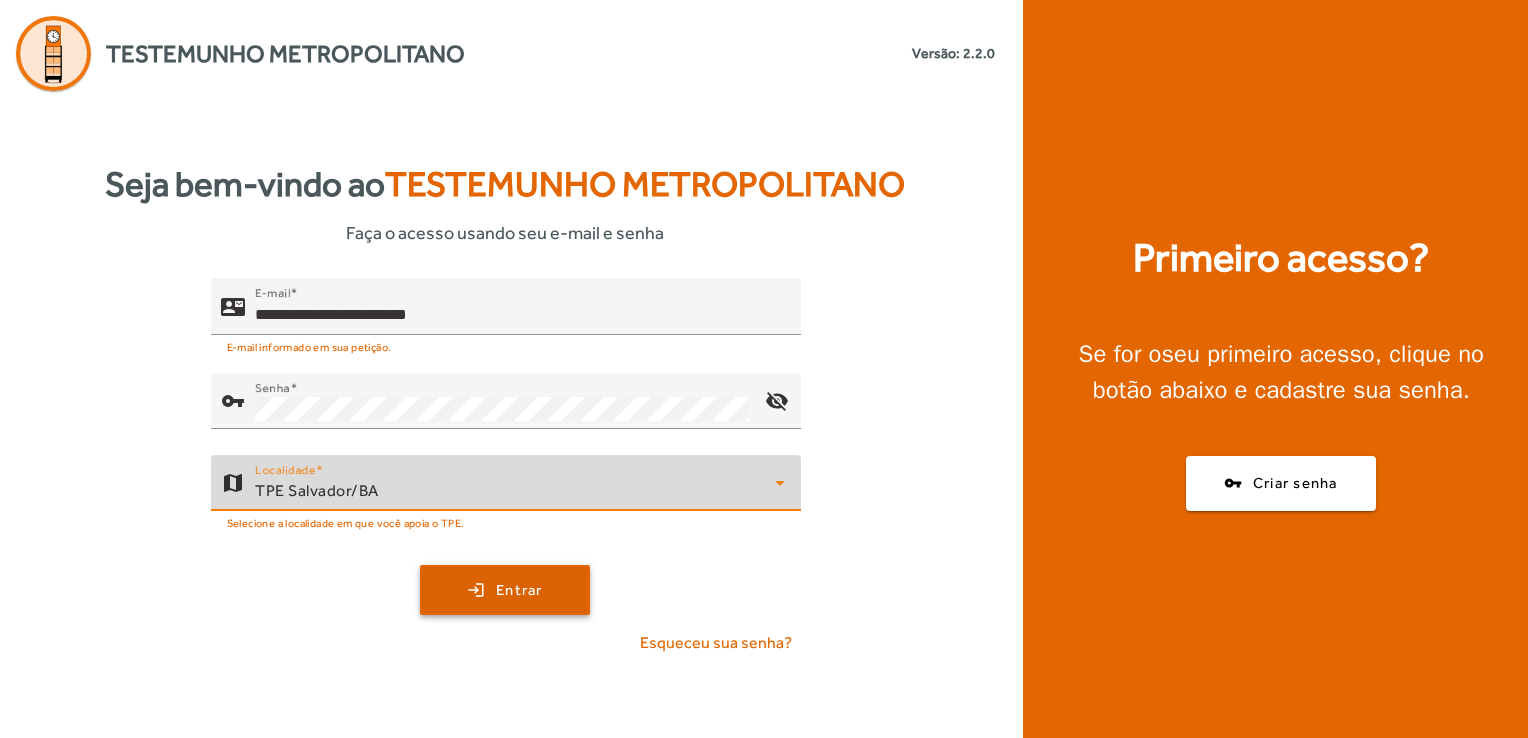 click 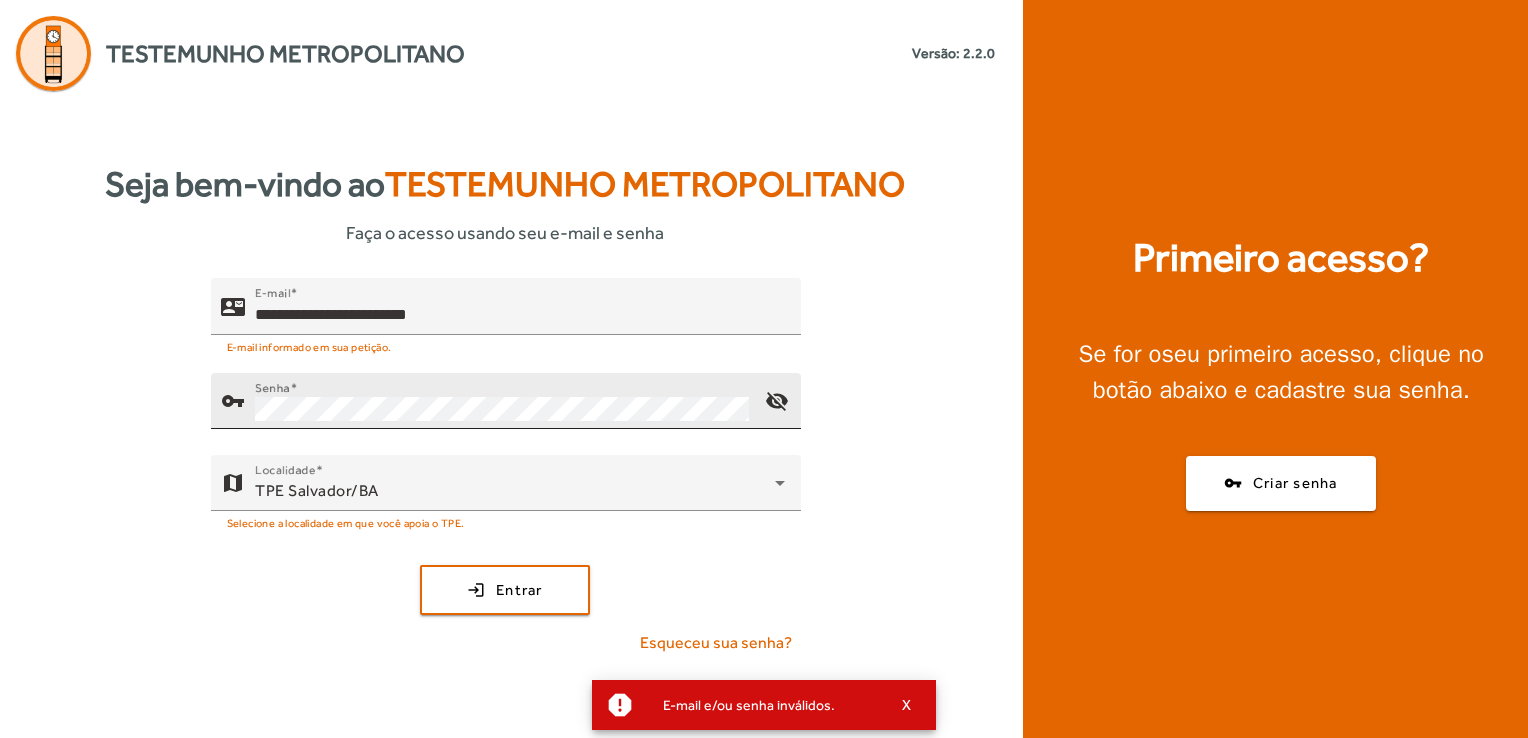 click on "Senha" 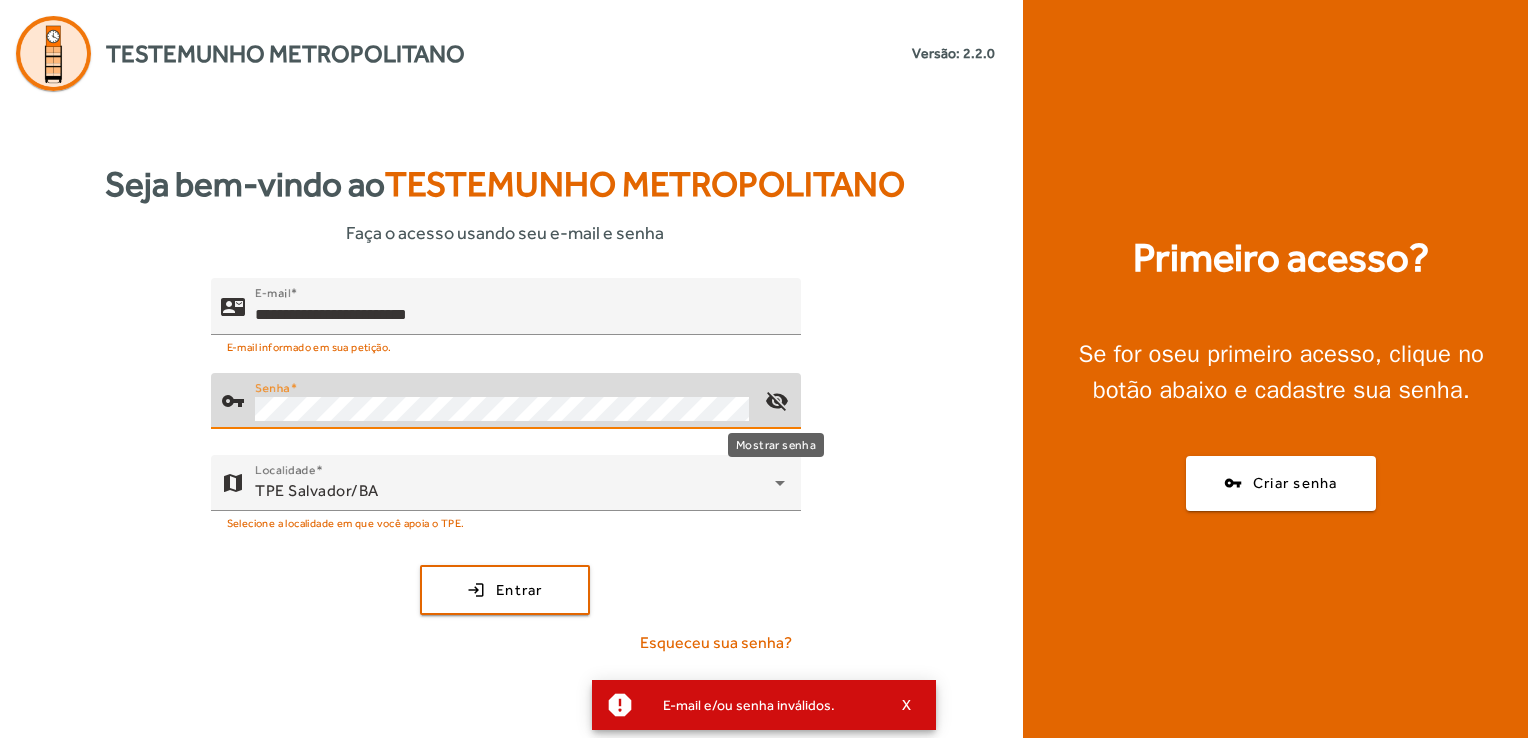 click on "visibility_off" 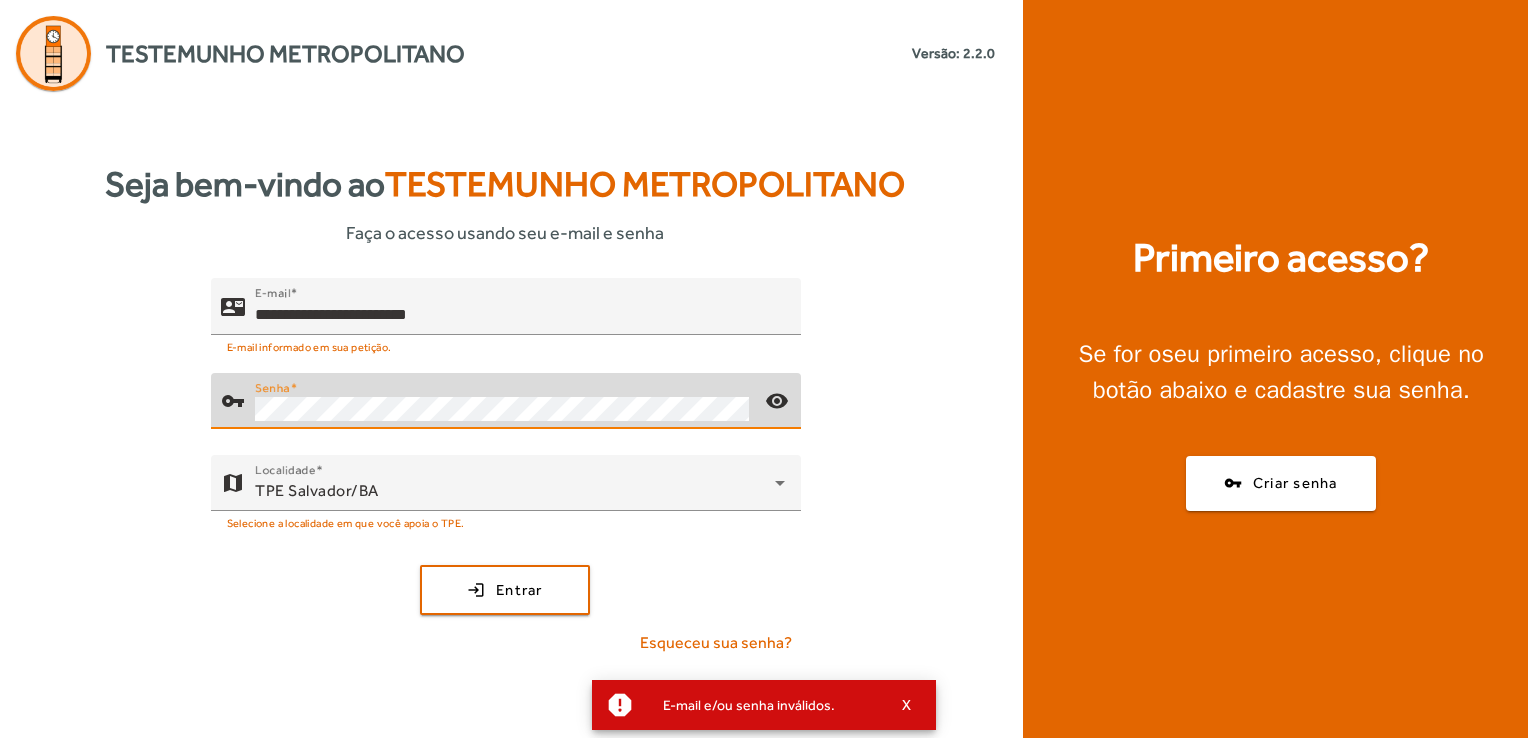 click on "**********" 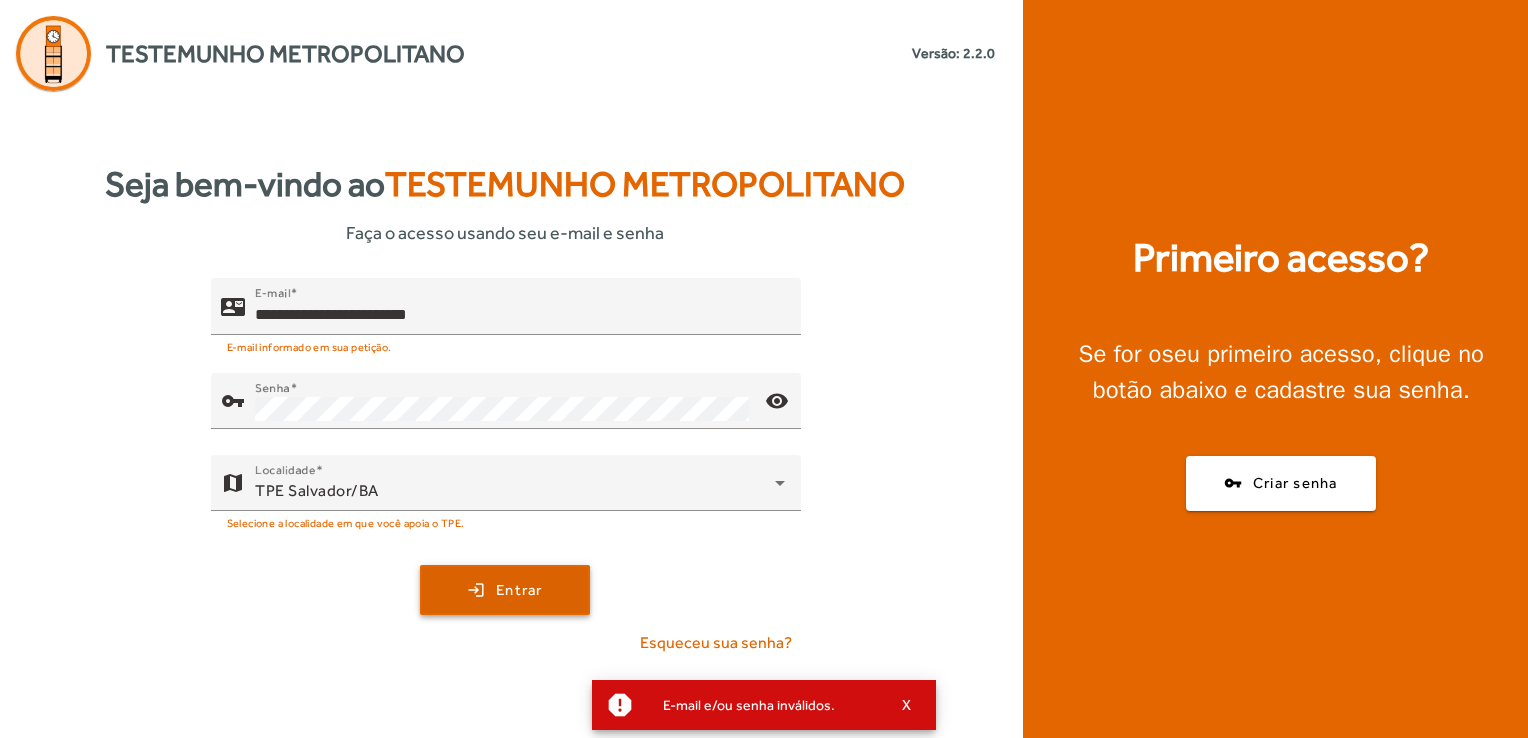 click 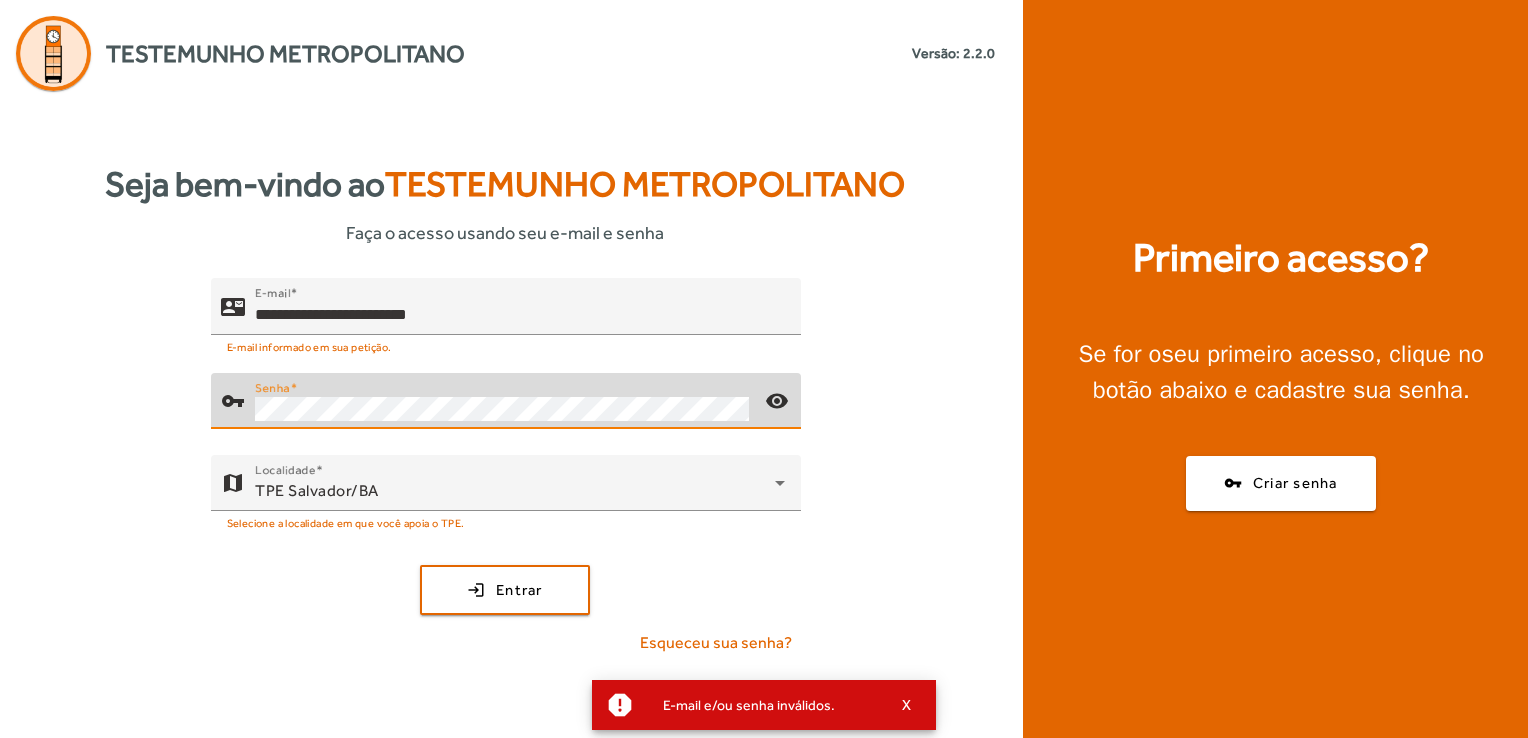click on "**********" 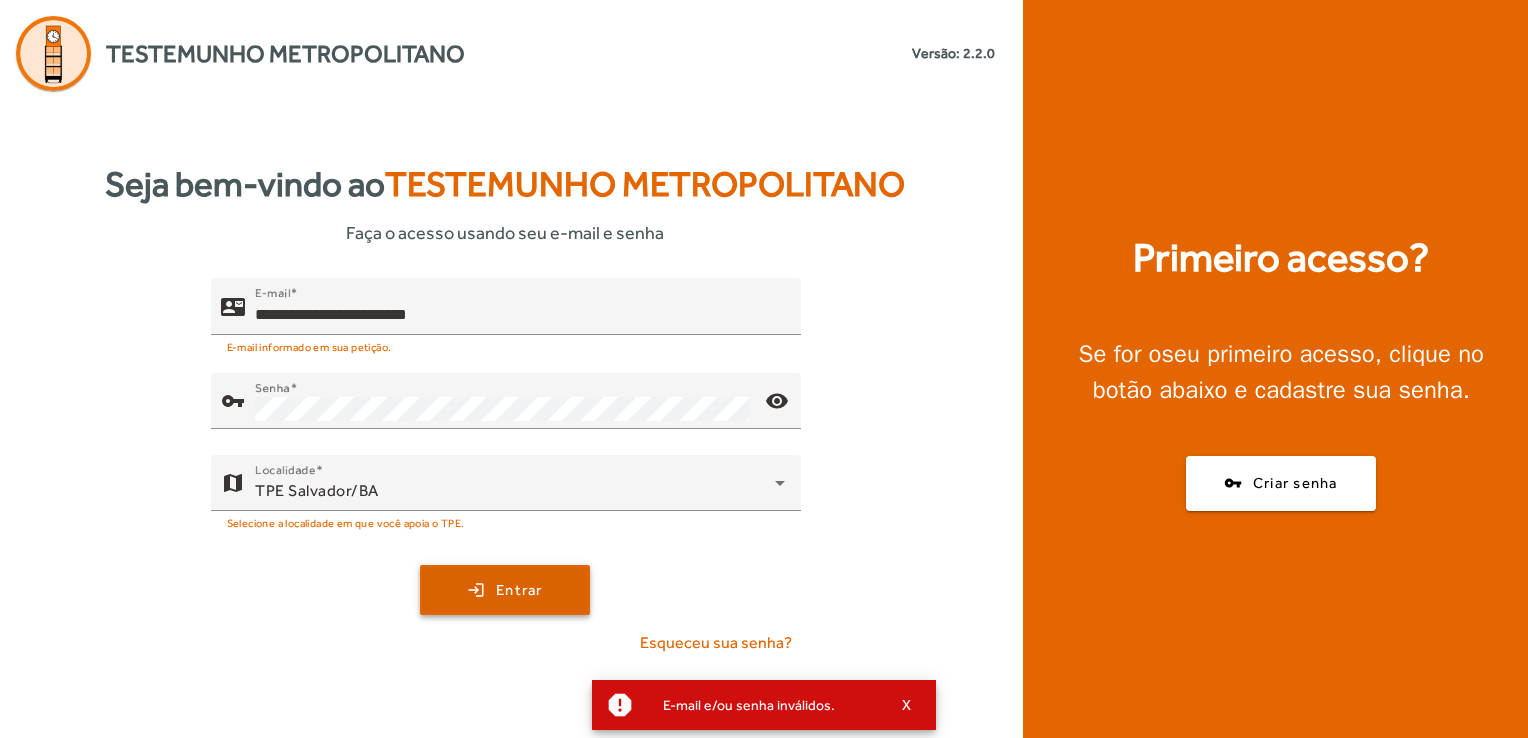 click on "Entrar" 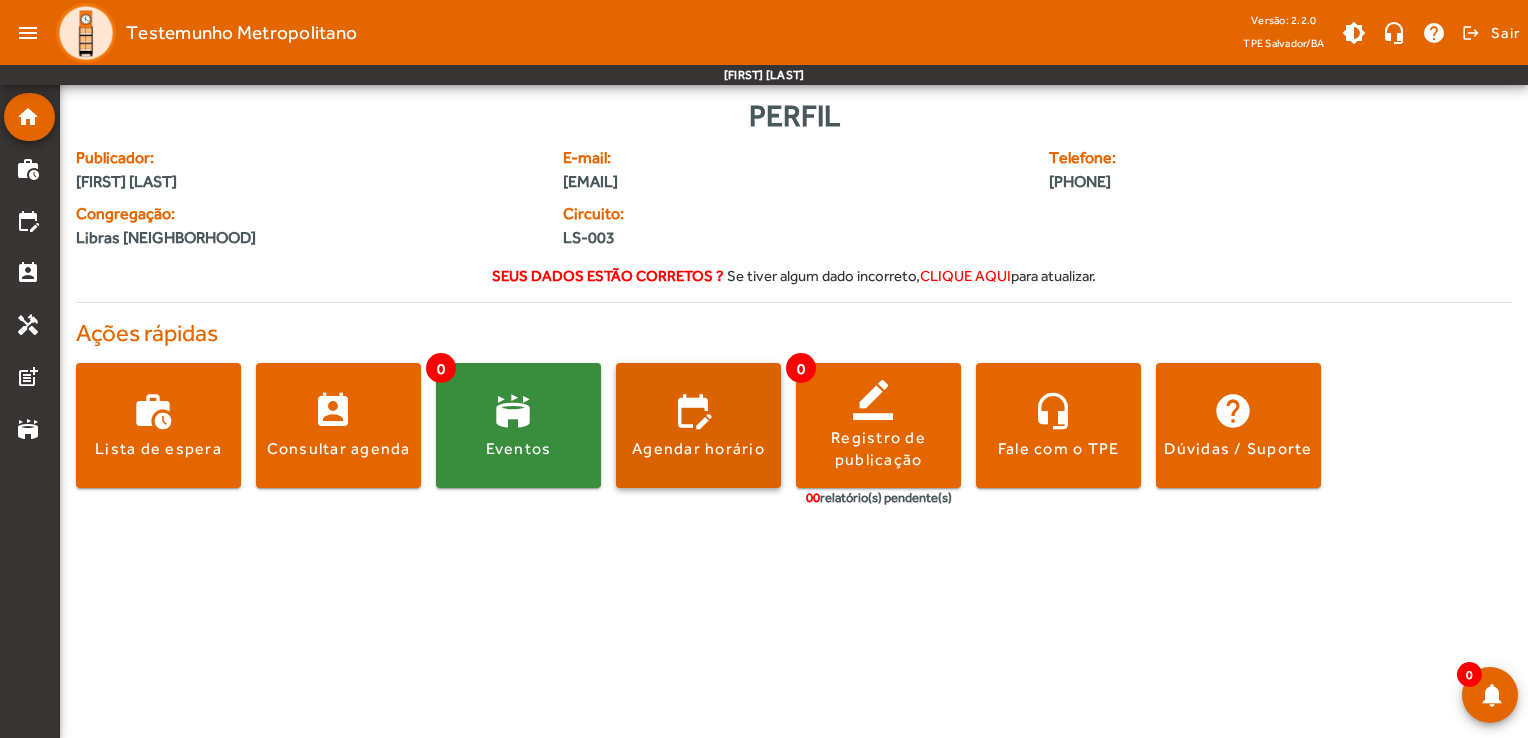 click 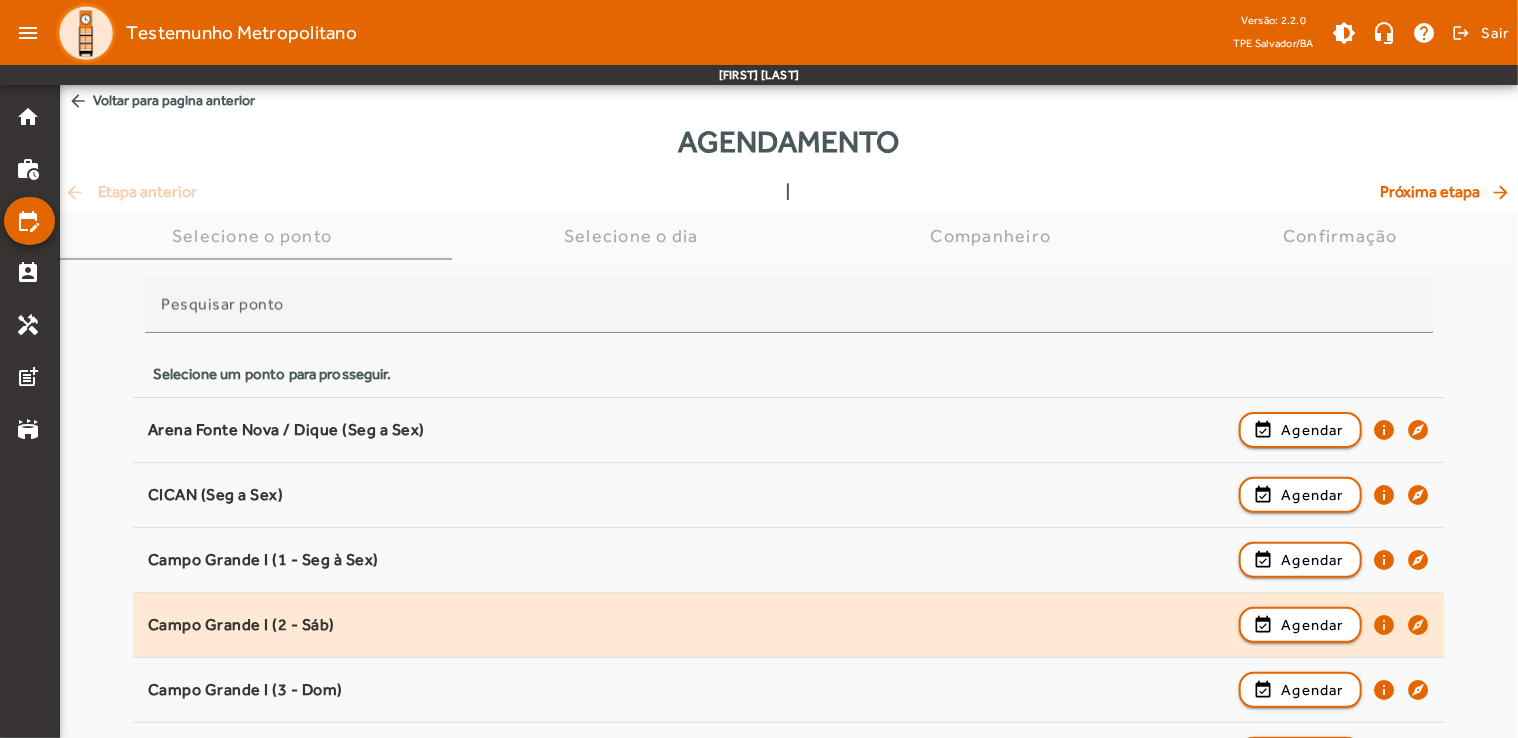 scroll, scrollTop: 0, scrollLeft: 0, axis: both 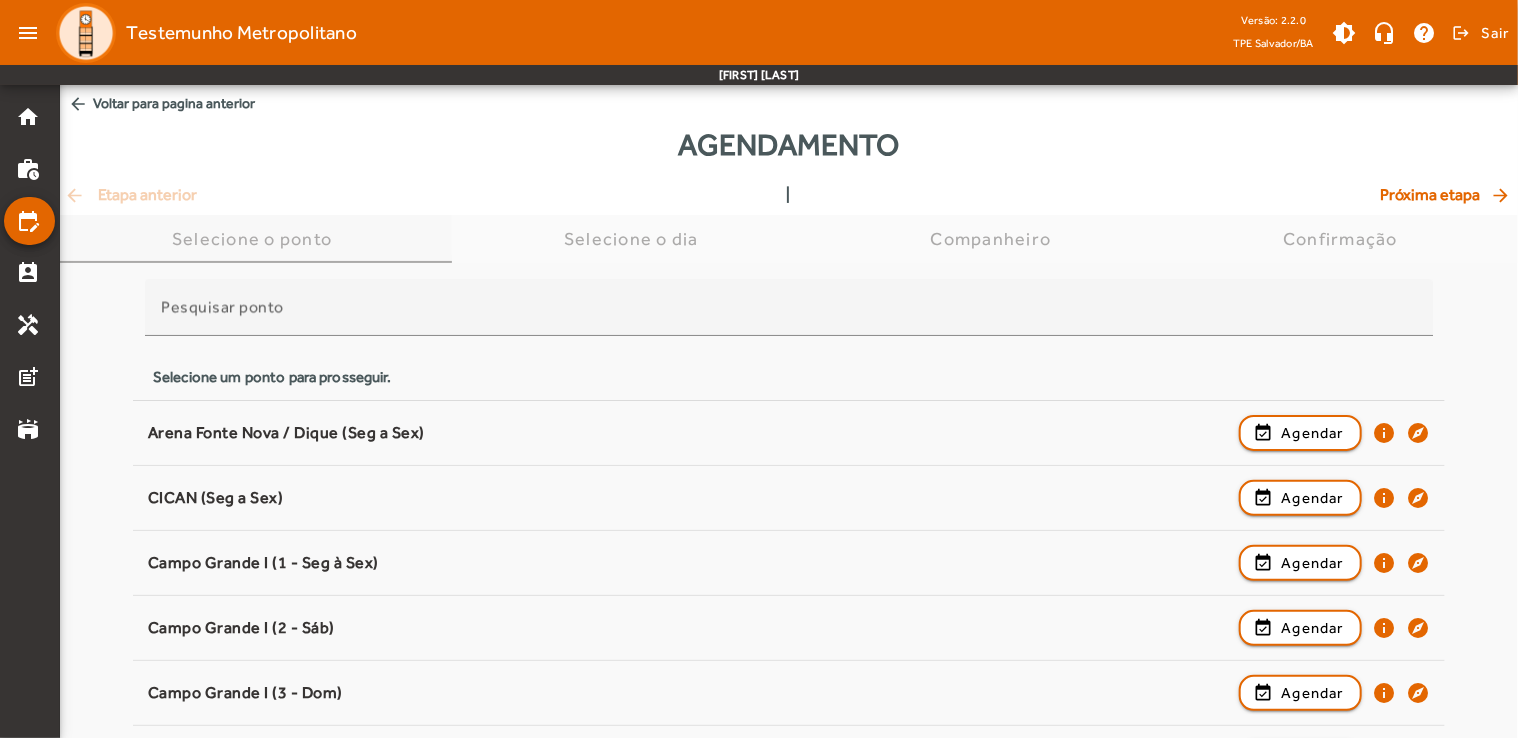 click on "Selecione o ponto" at bounding box center (256, 239) 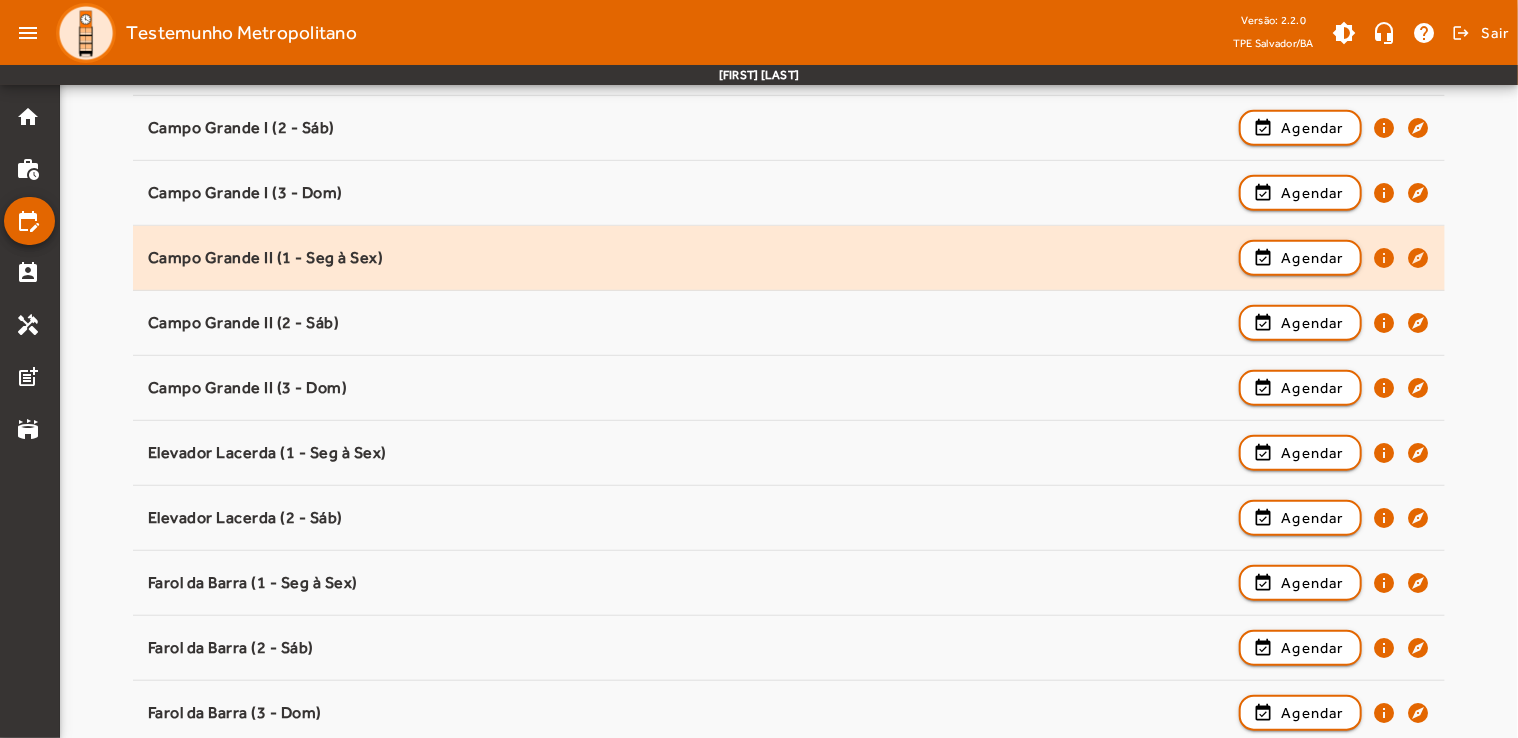 scroll, scrollTop: 800, scrollLeft: 0, axis: vertical 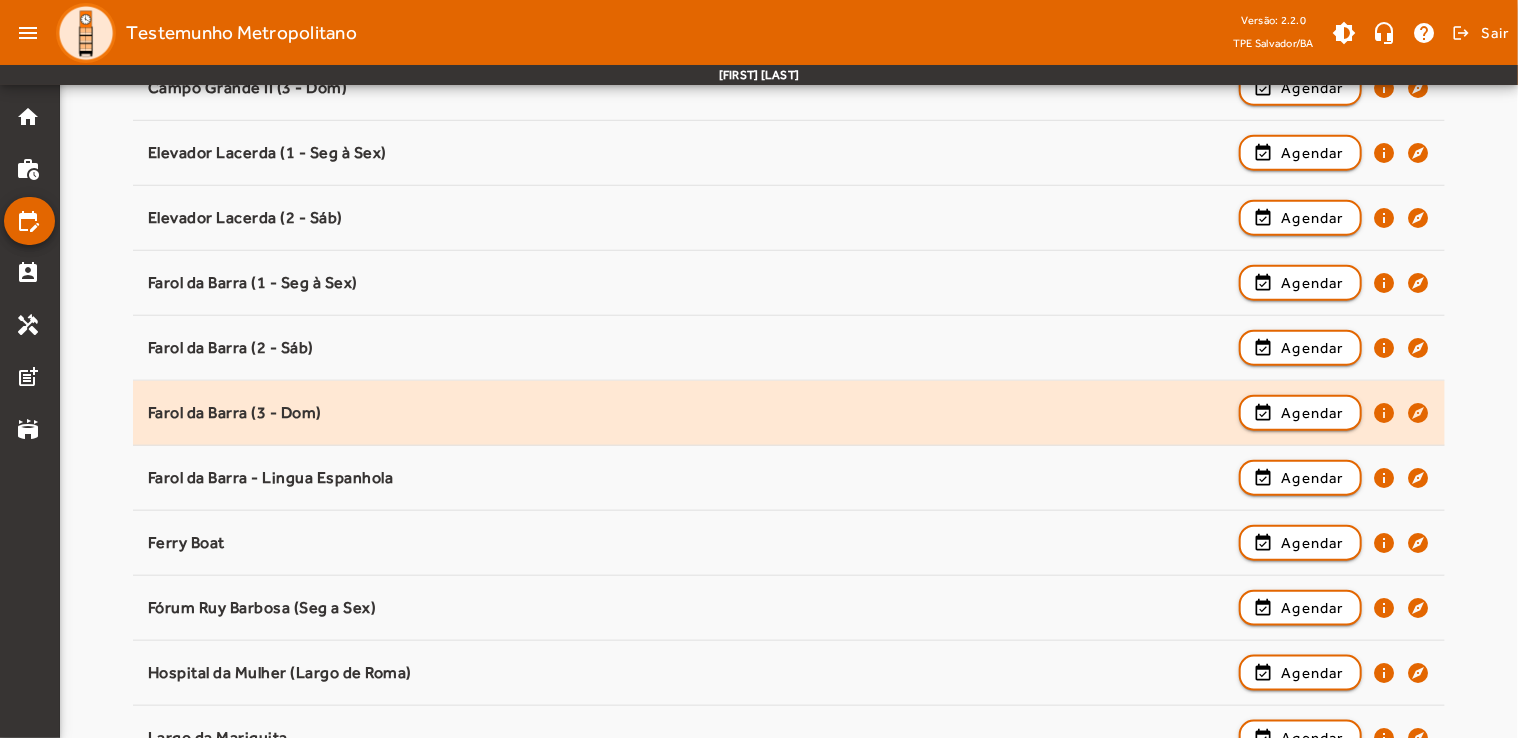 click on "Farol da Barra (3 - Dom)" at bounding box center [688, 478] 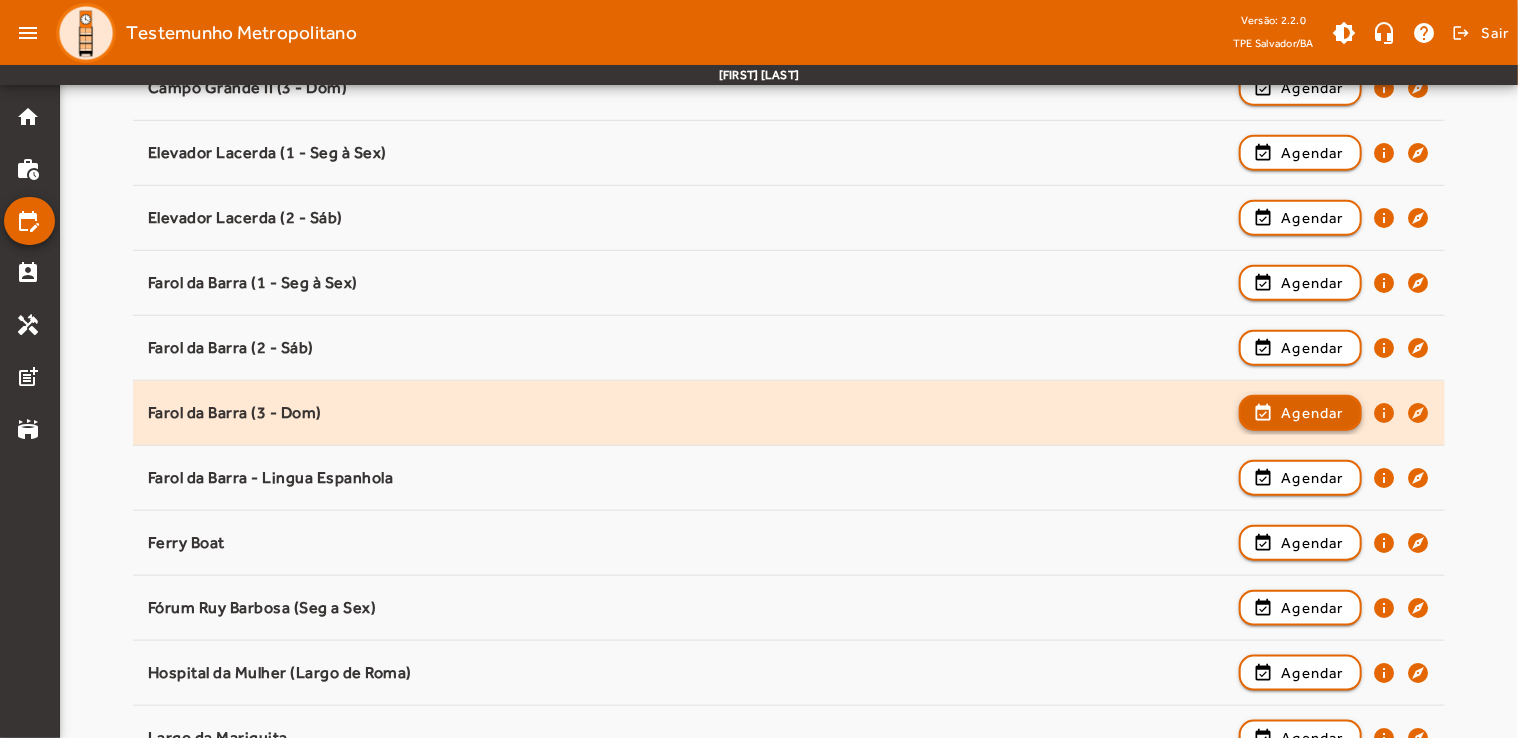click on "Agendar" at bounding box center [1312, 478] 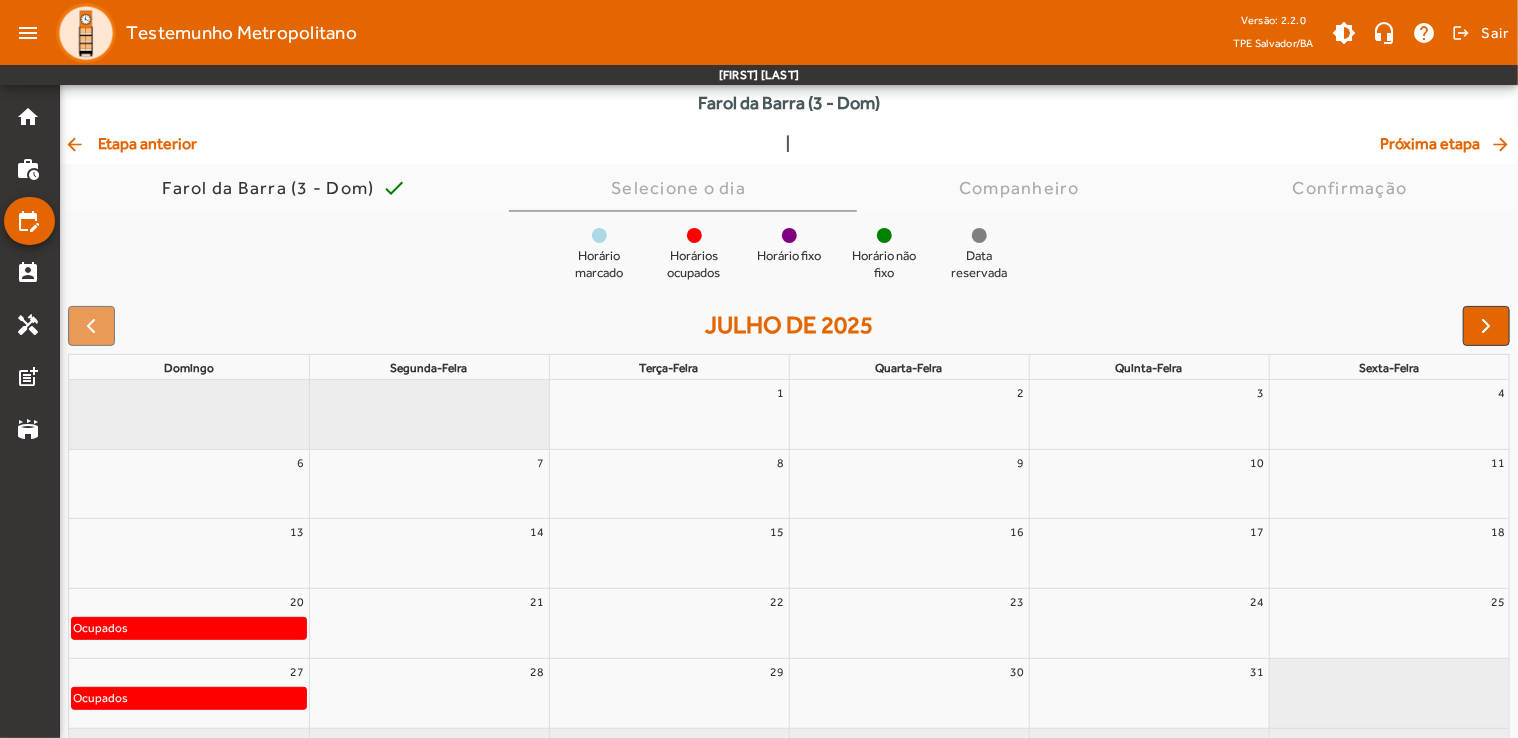 scroll, scrollTop: 147, scrollLeft: 0, axis: vertical 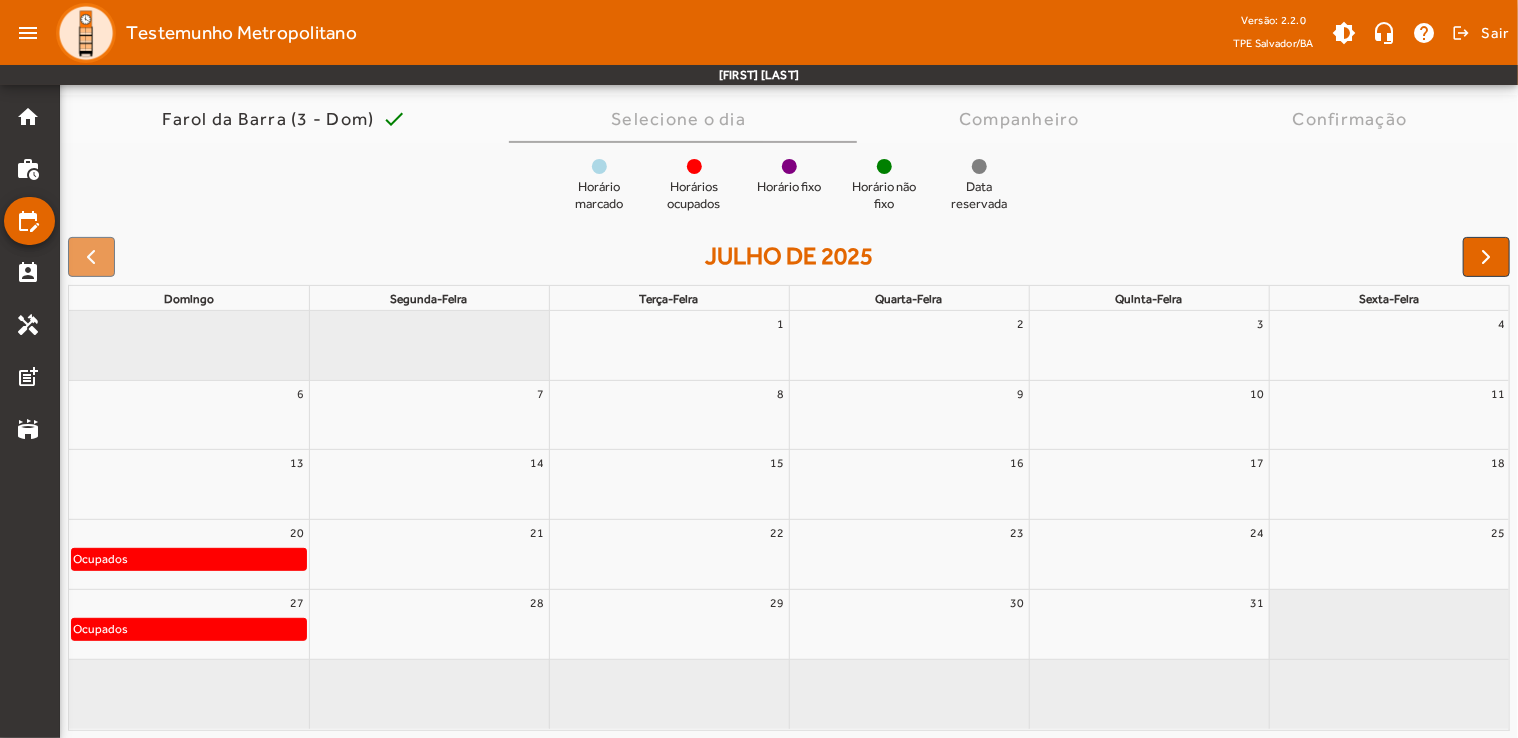 click on "Ocupados" 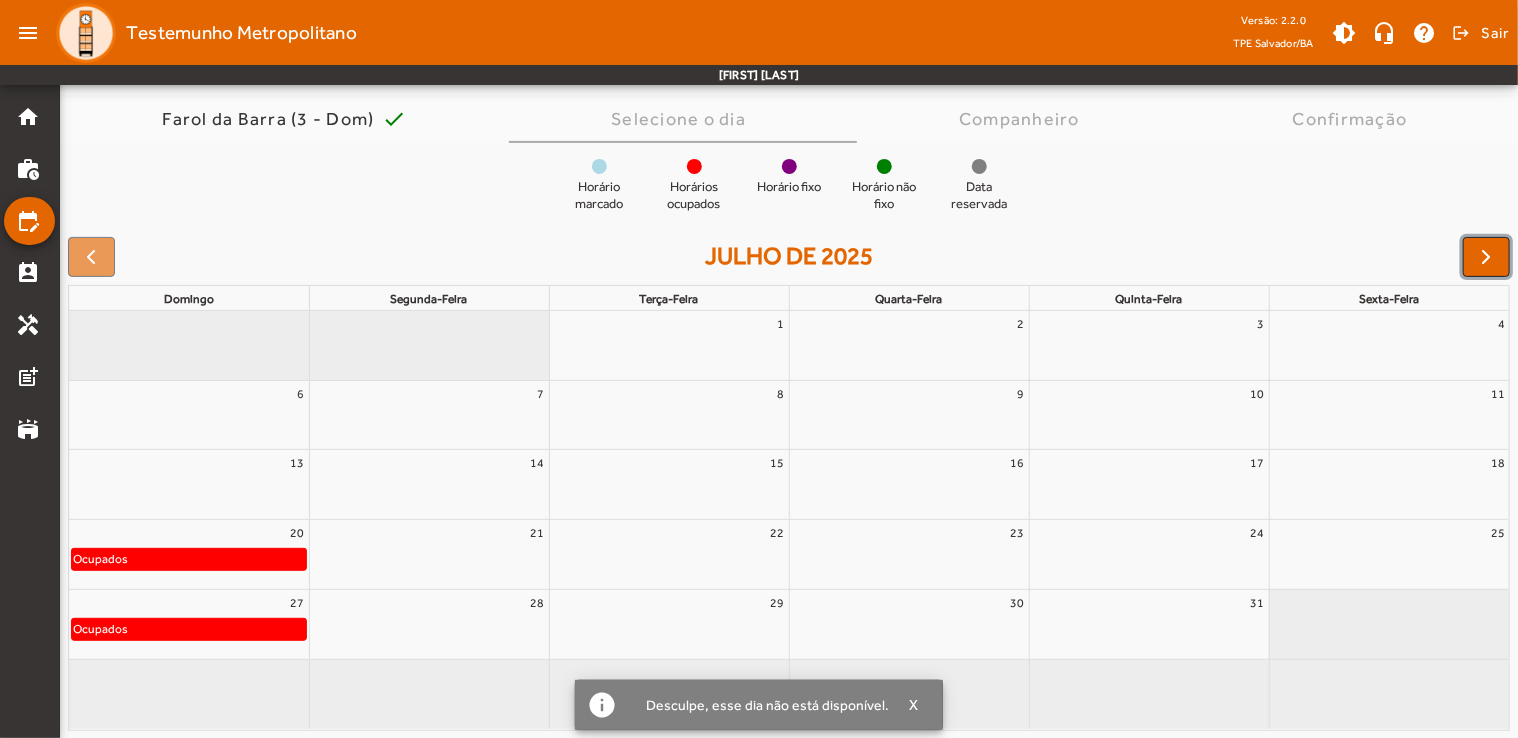 click at bounding box center (1487, 257) 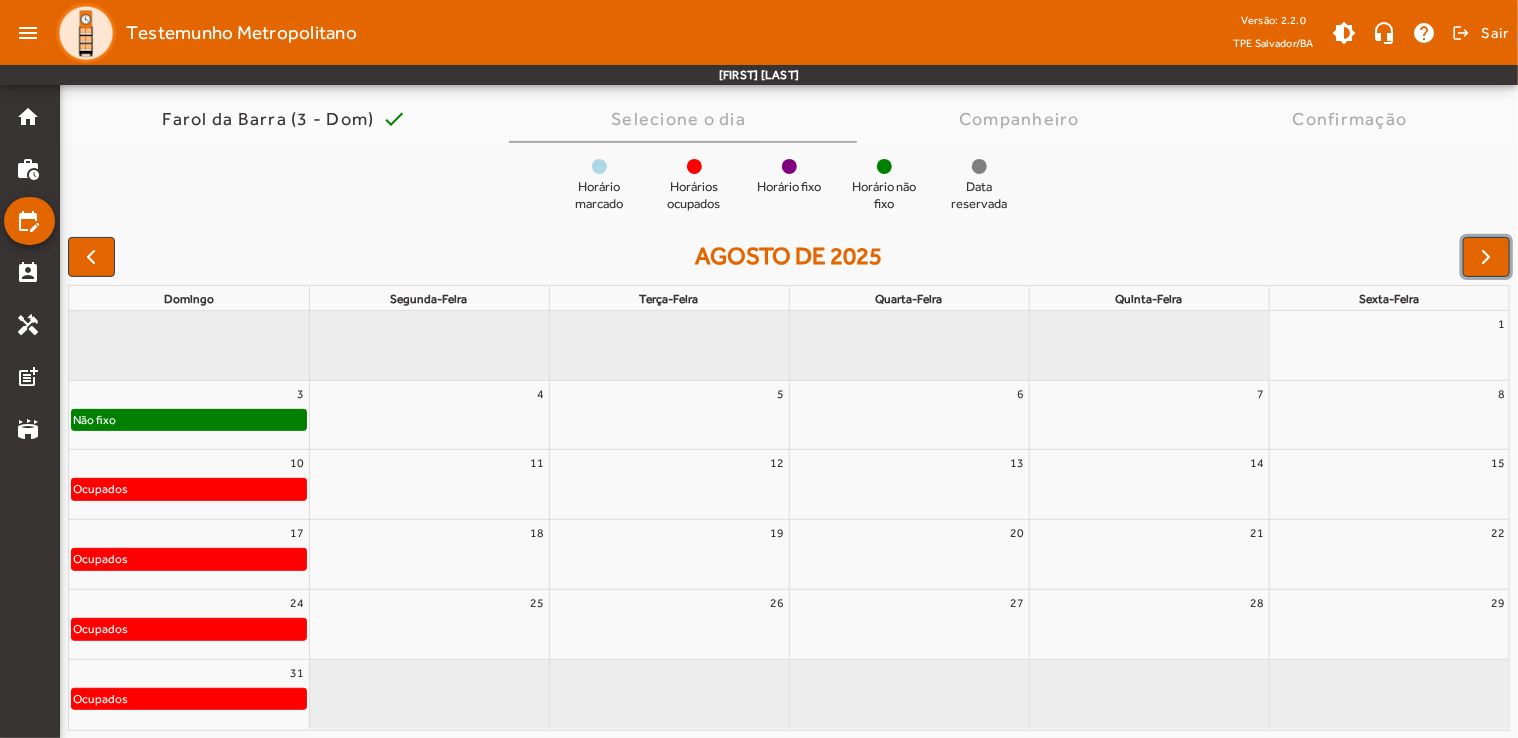 click on "Não fixo" 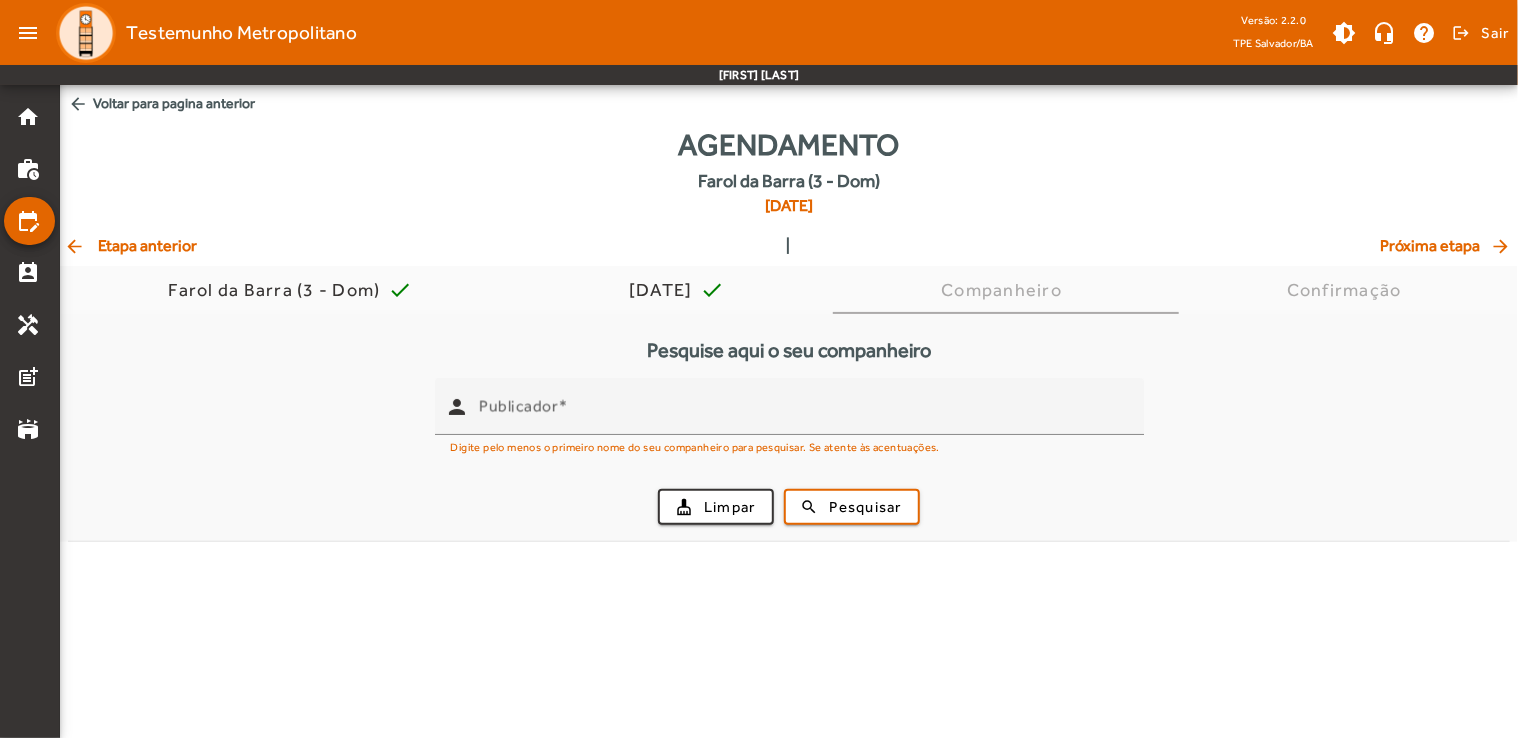 scroll, scrollTop: 0, scrollLeft: 0, axis: both 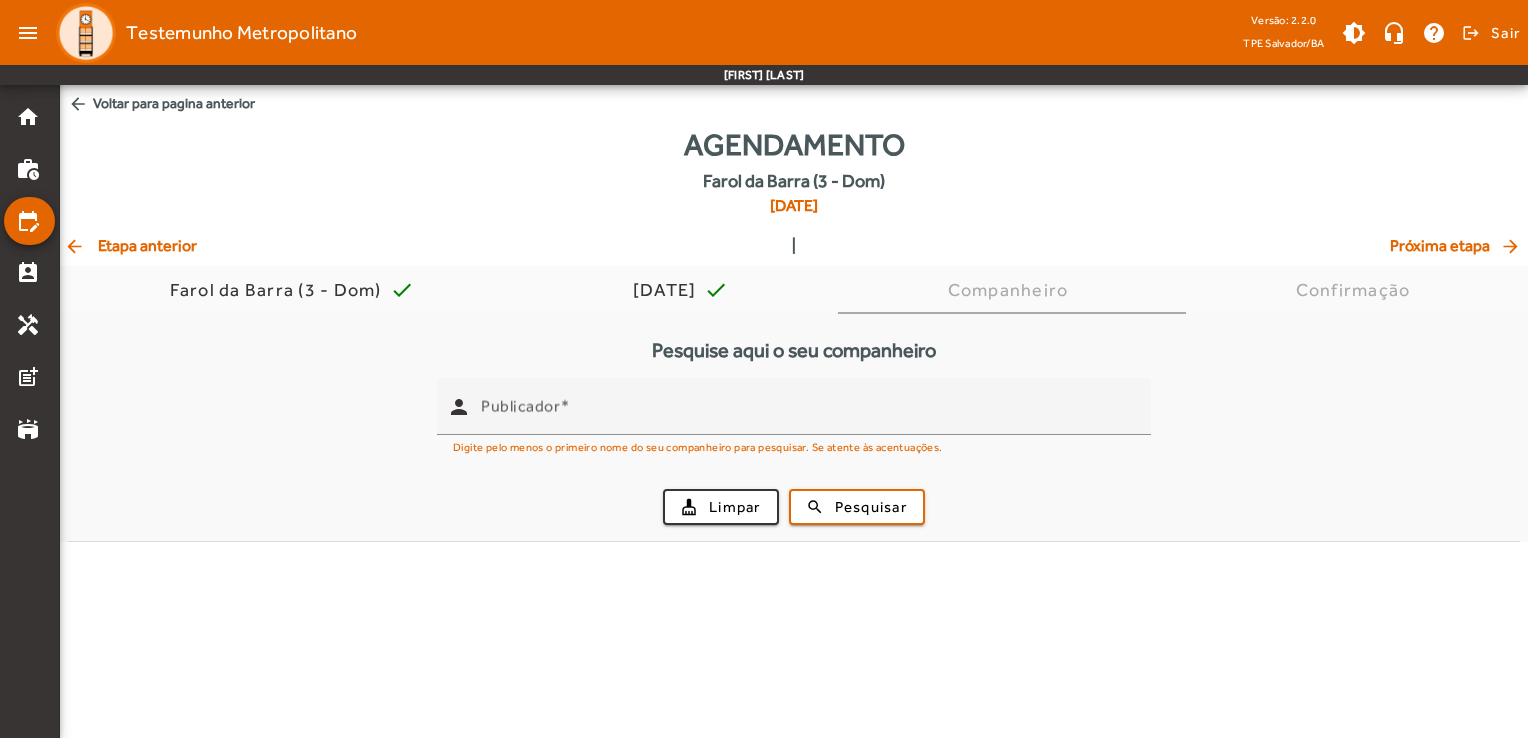 click on "arrow_back" 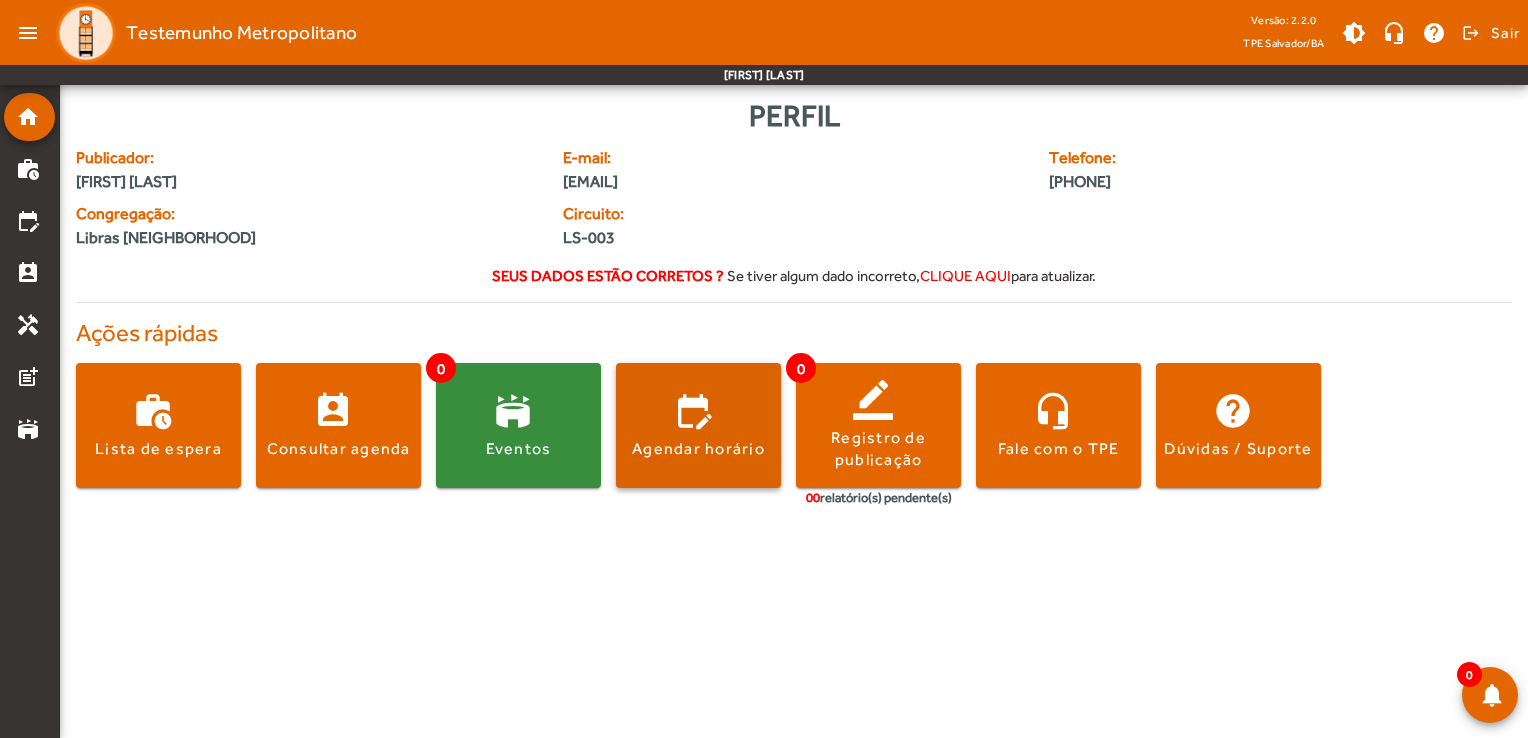 click on "Agendar horário" 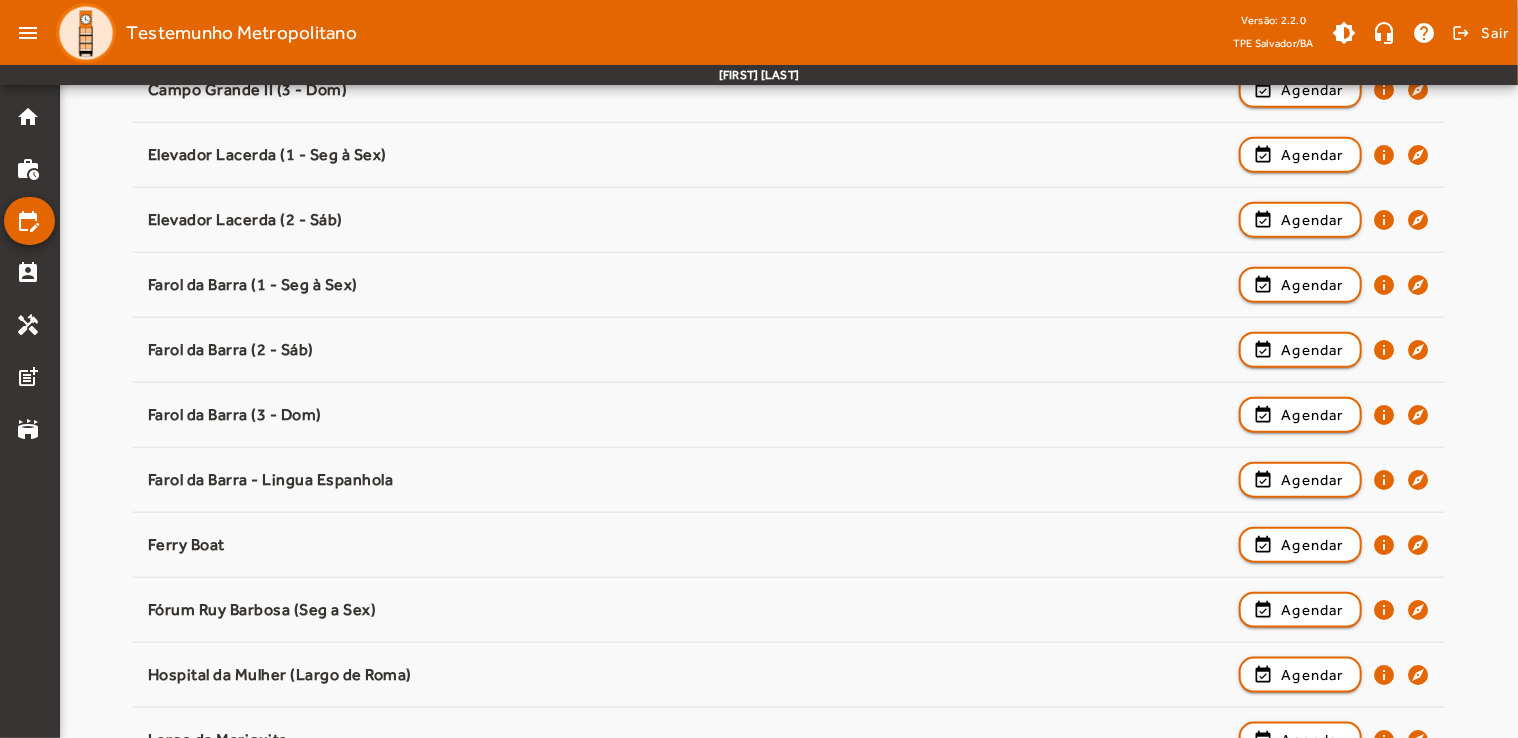 scroll, scrollTop: 800, scrollLeft: 0, axis: vertical 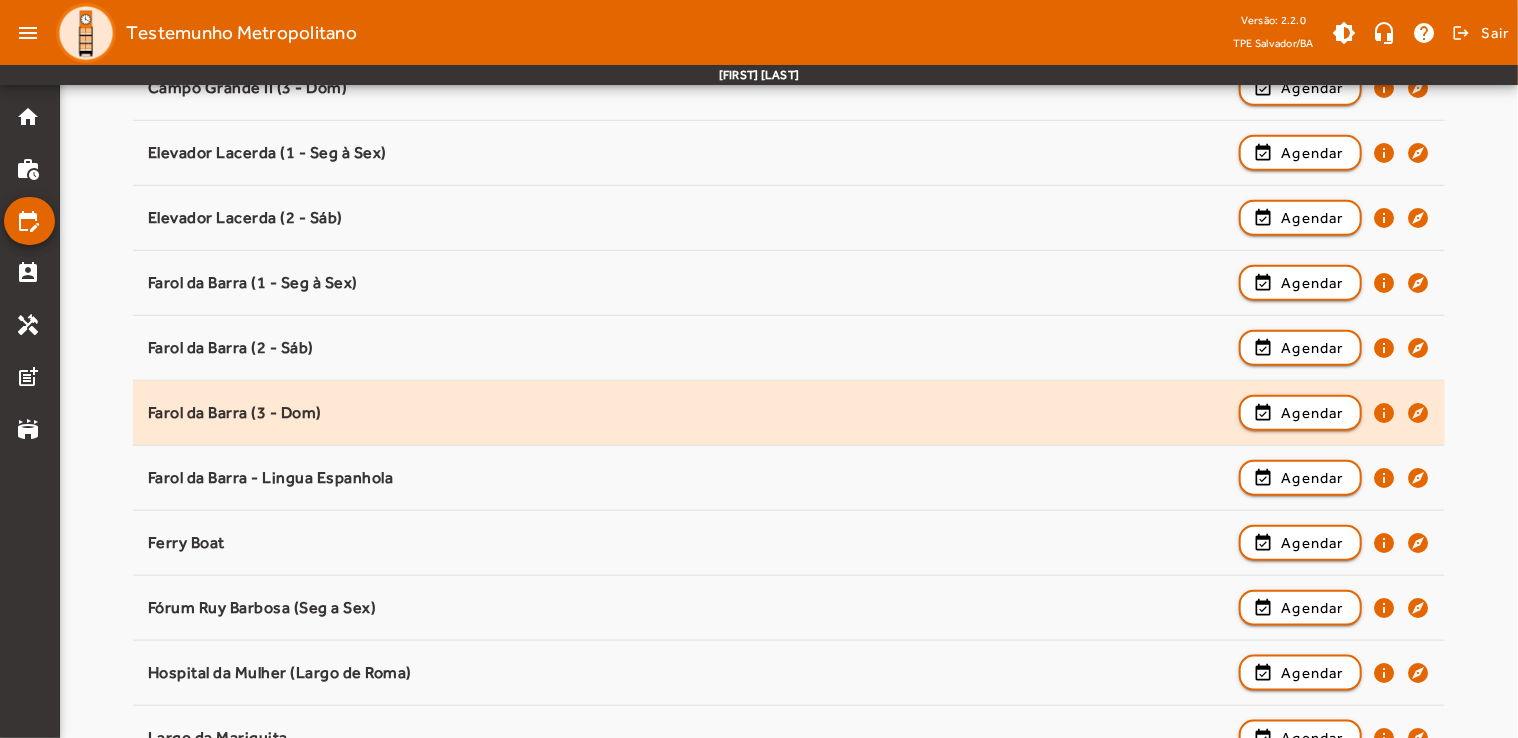 click on "Farol da Barra (3 - Dom)" at bounding box center (688, 478) 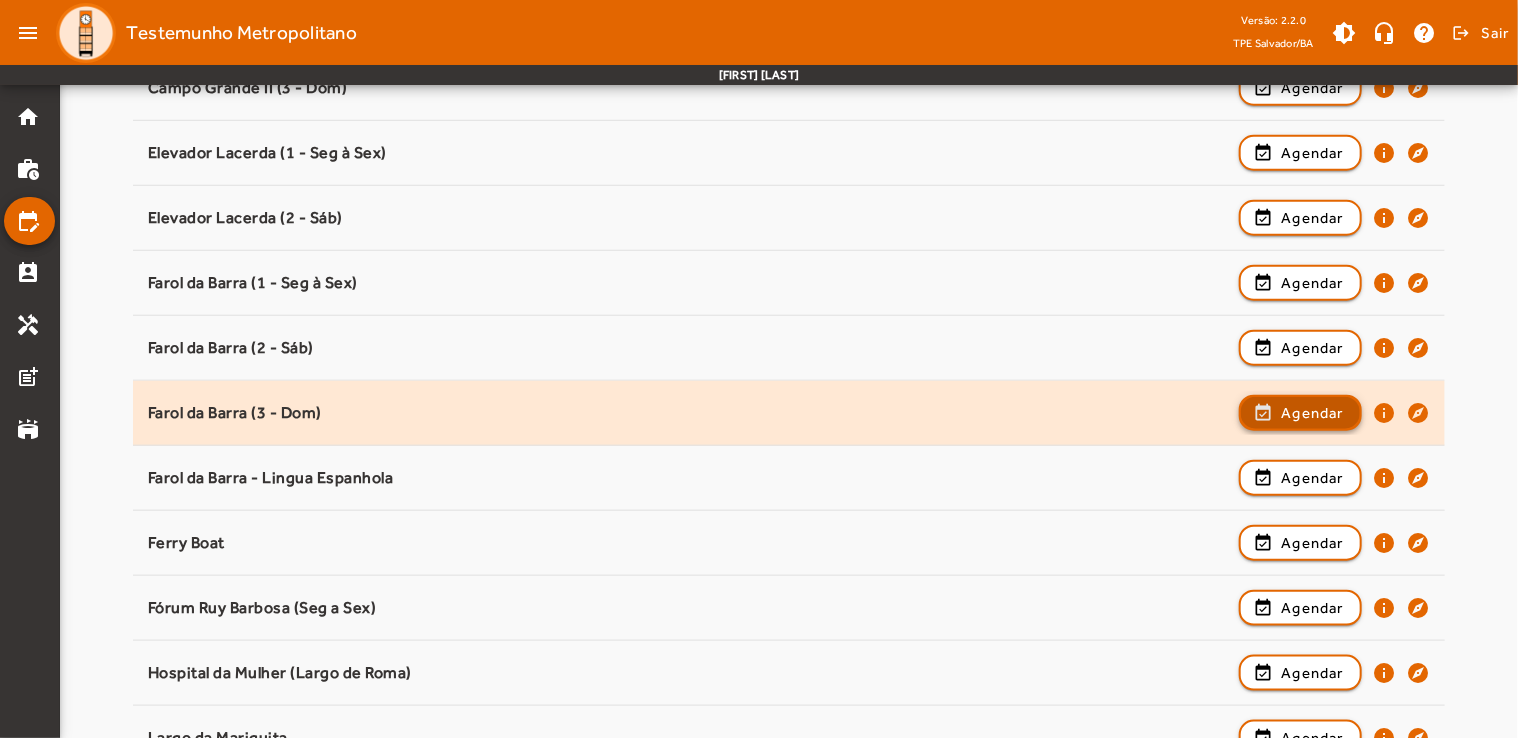 click on "Agendar" 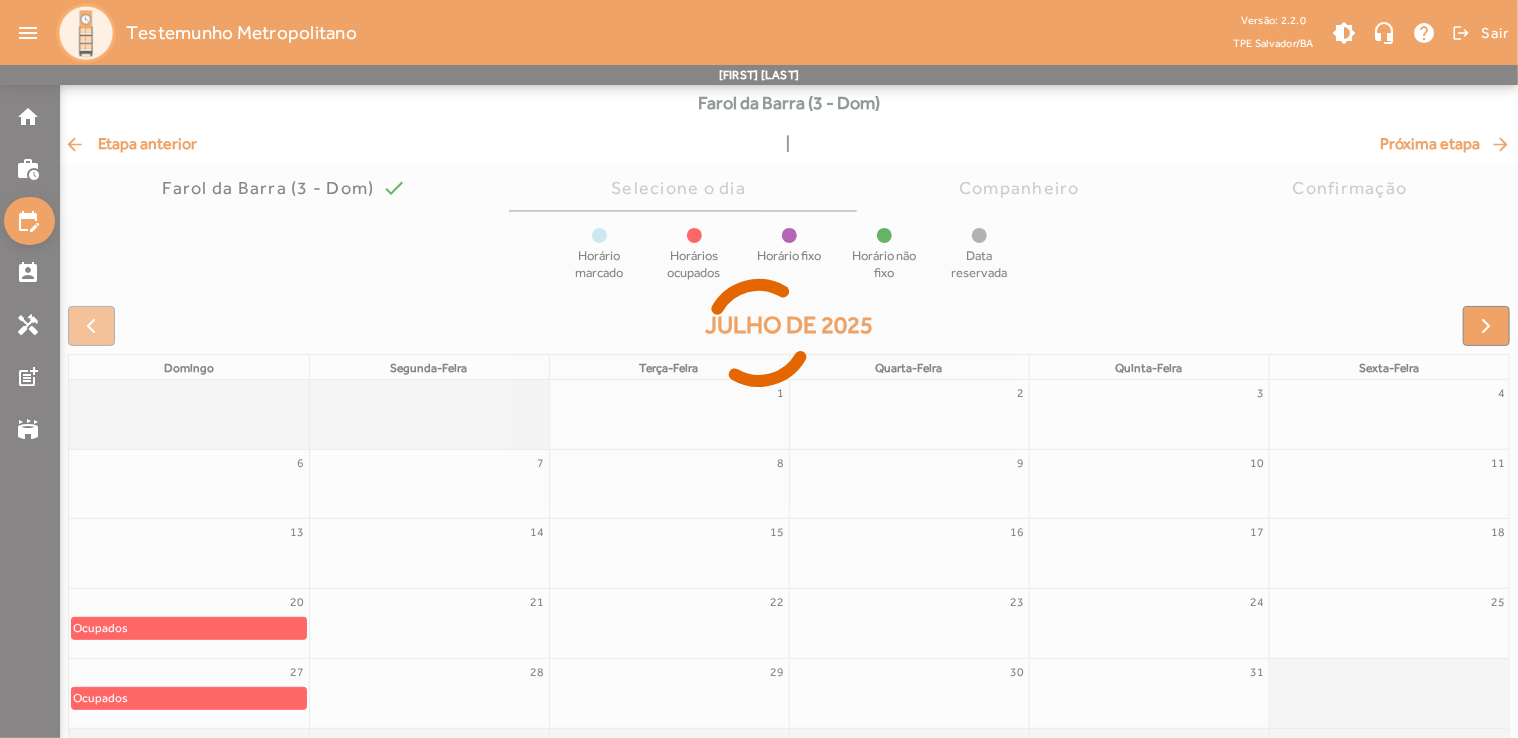 scroll, scrollTop: 100, scrollLeft: 0, axis: vertical 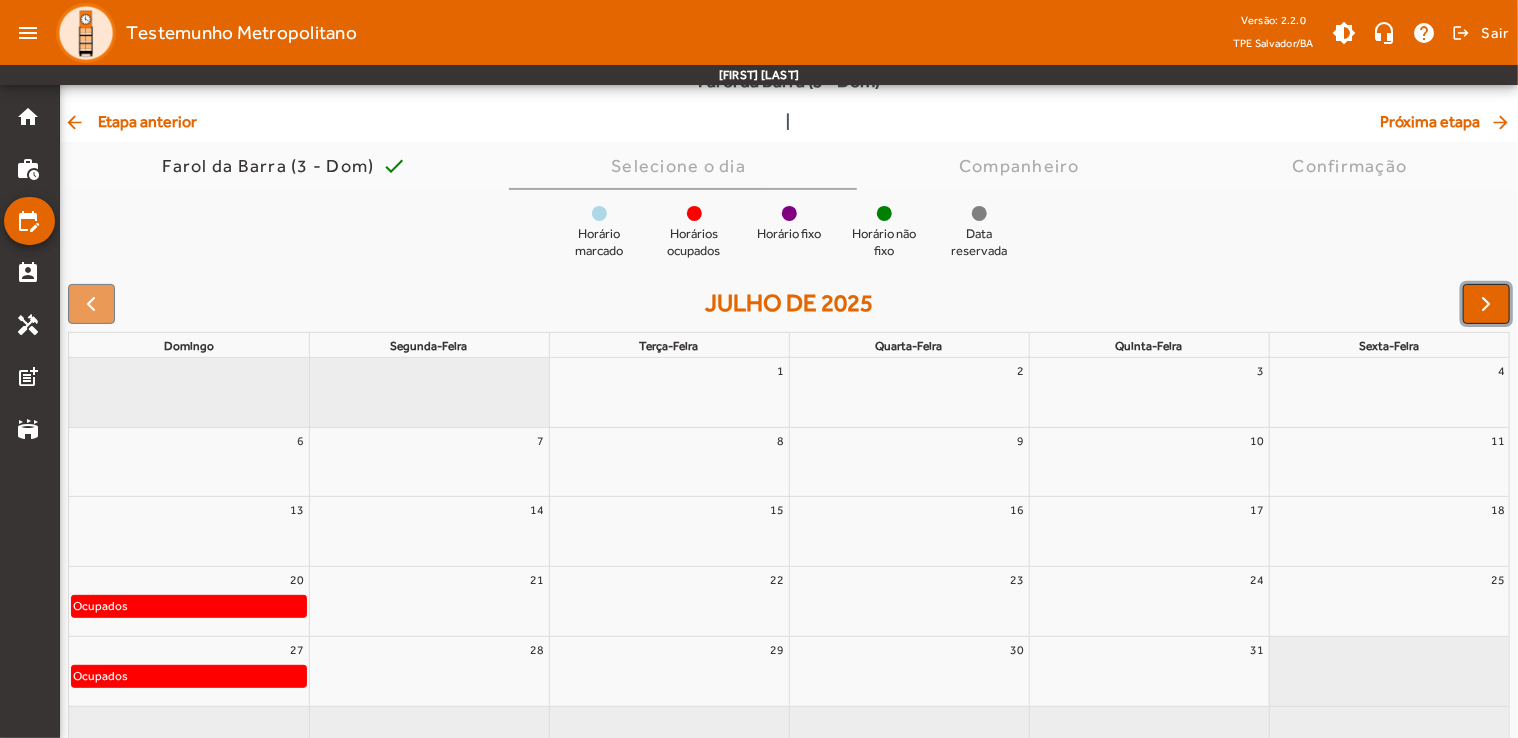 click at bounding box center [1487, 304] 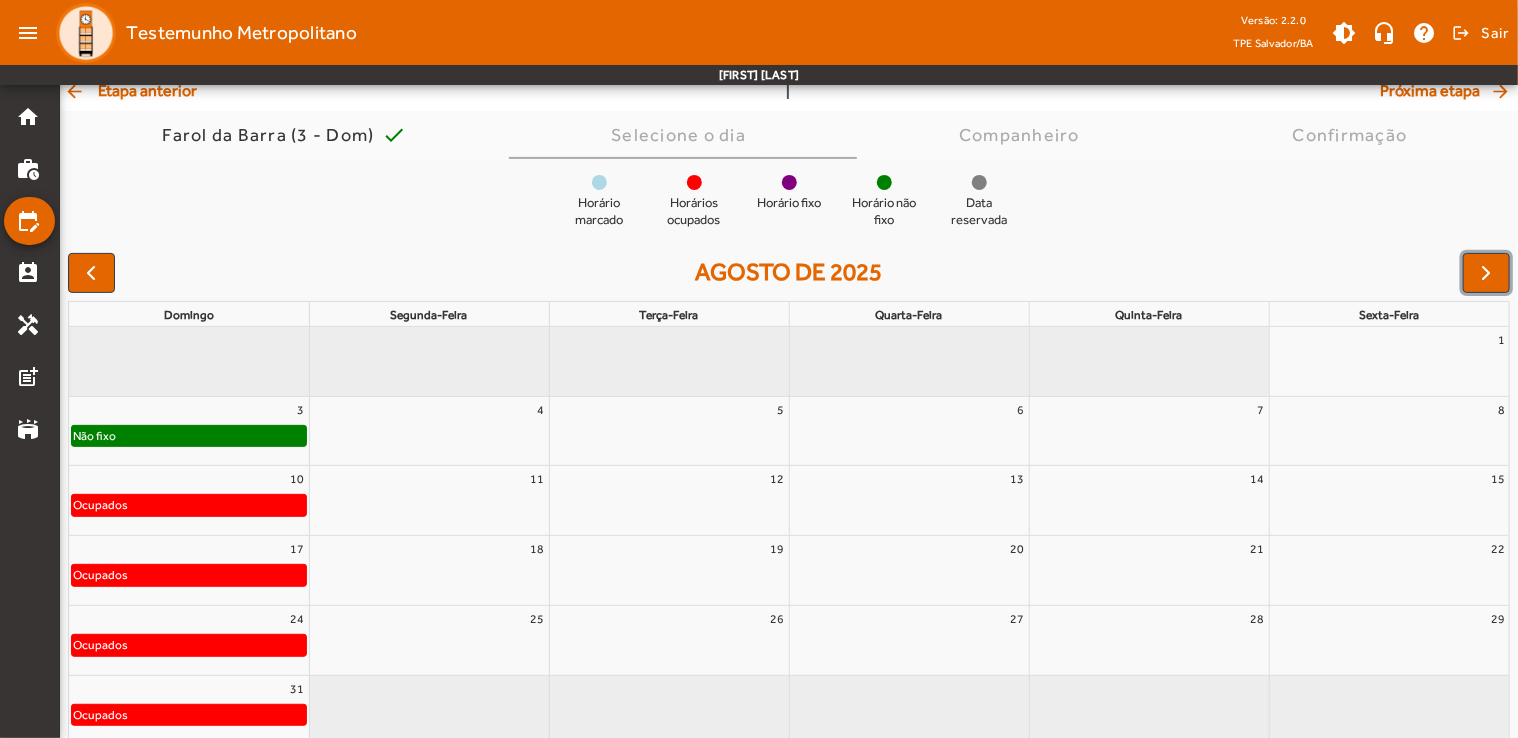 scroll, scrollTop: 147, scrollLeft: 0, axis: vertical 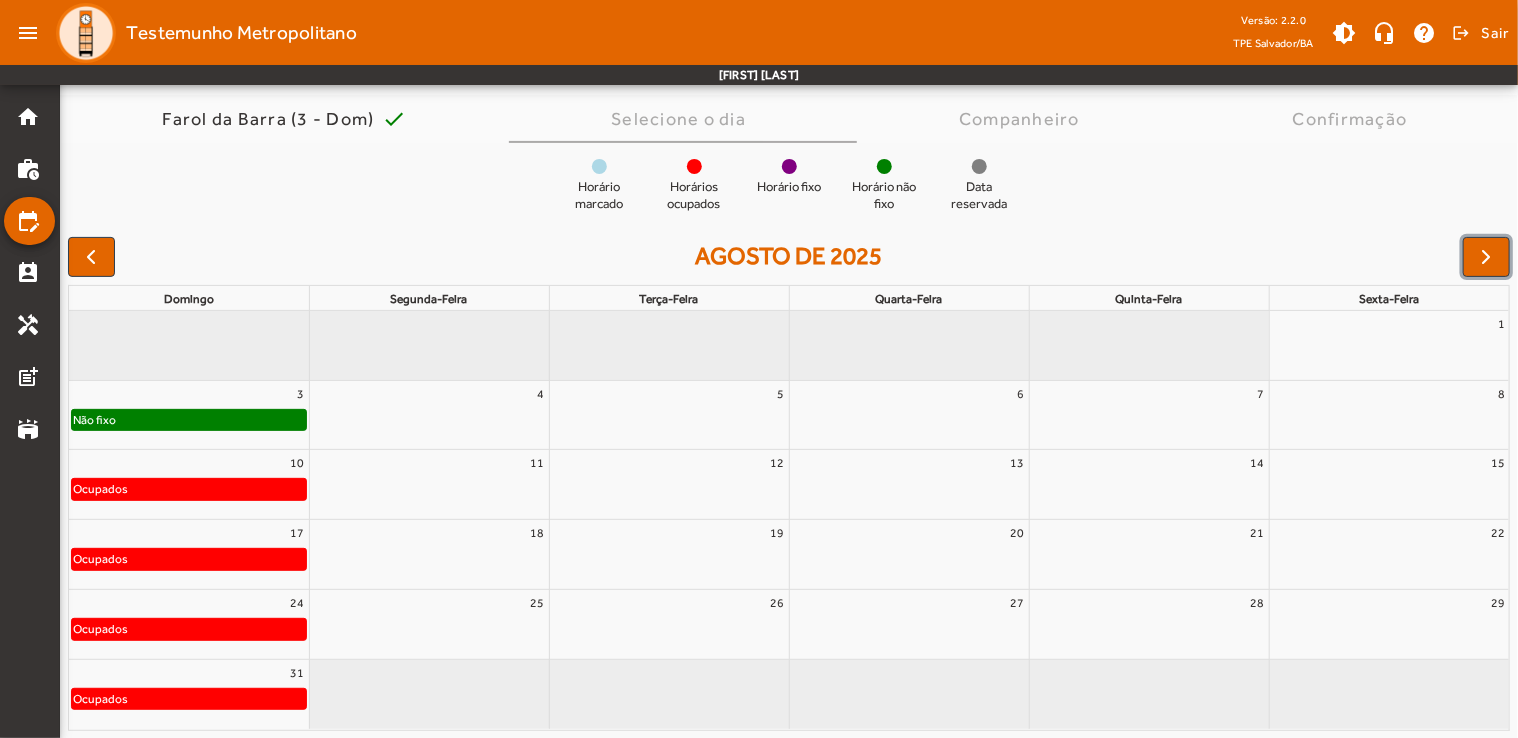 click on "Ocupados" at bounding box center (100, 489) 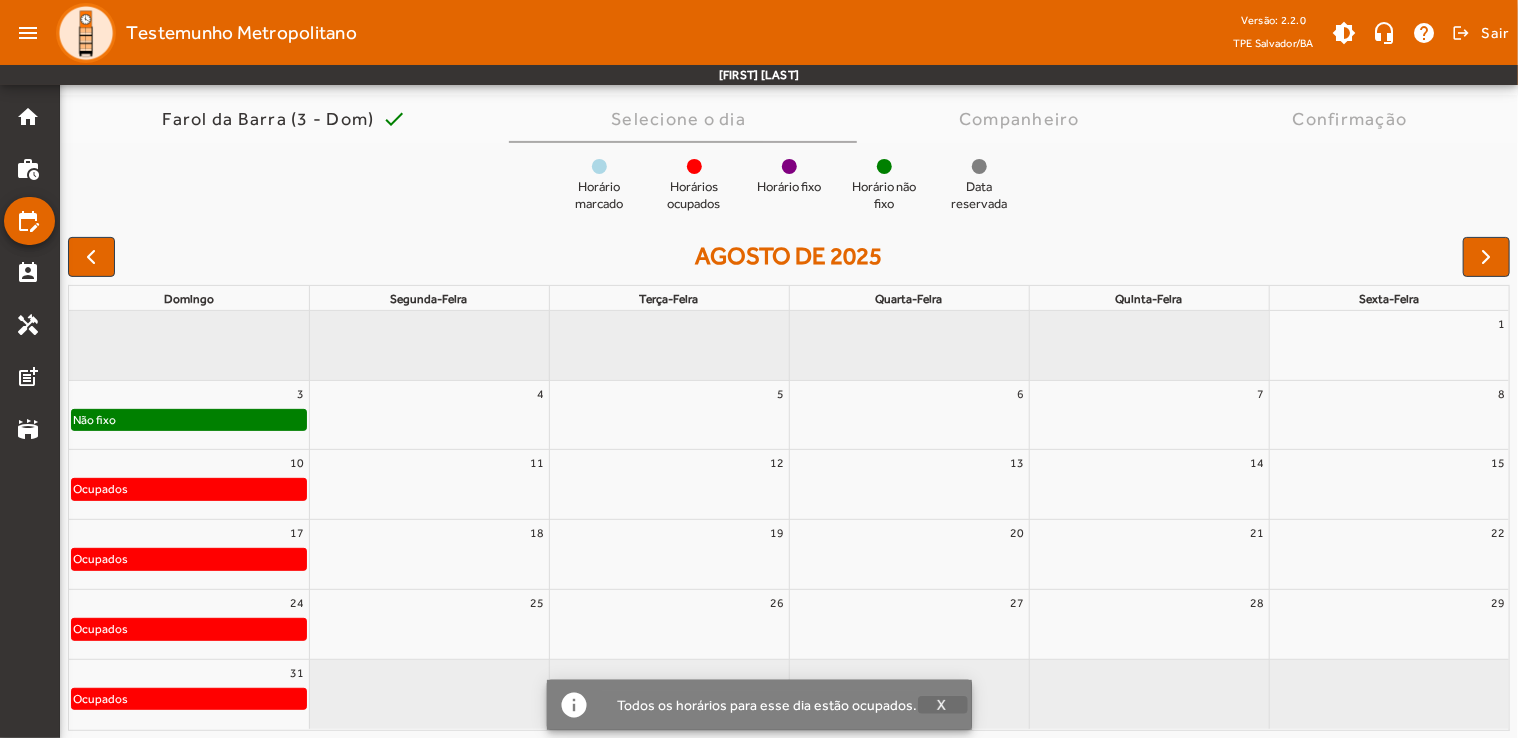 click on "X" at bounding box center (942, 705) 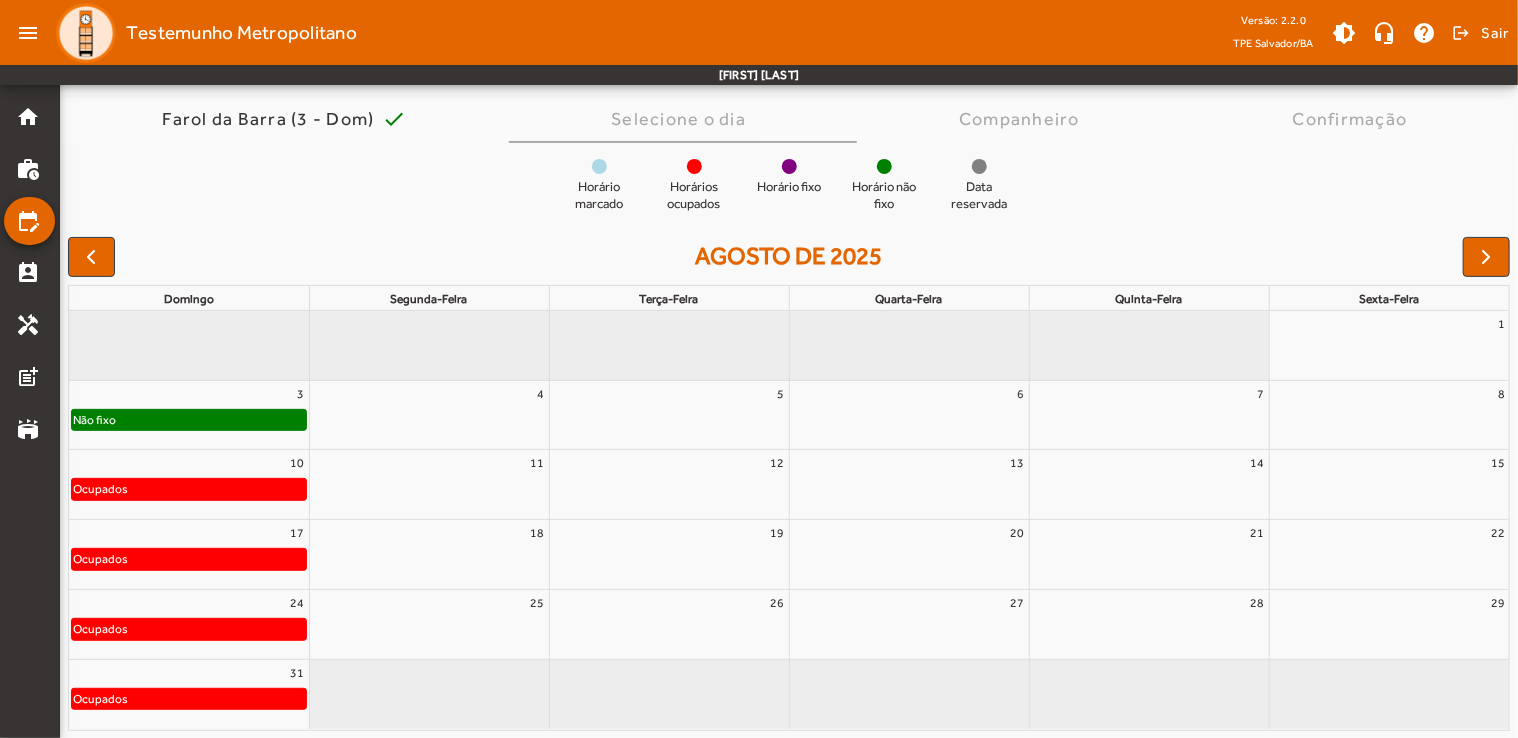 scroll, scrollTop: 0, scrollLeft: 0, axis: both 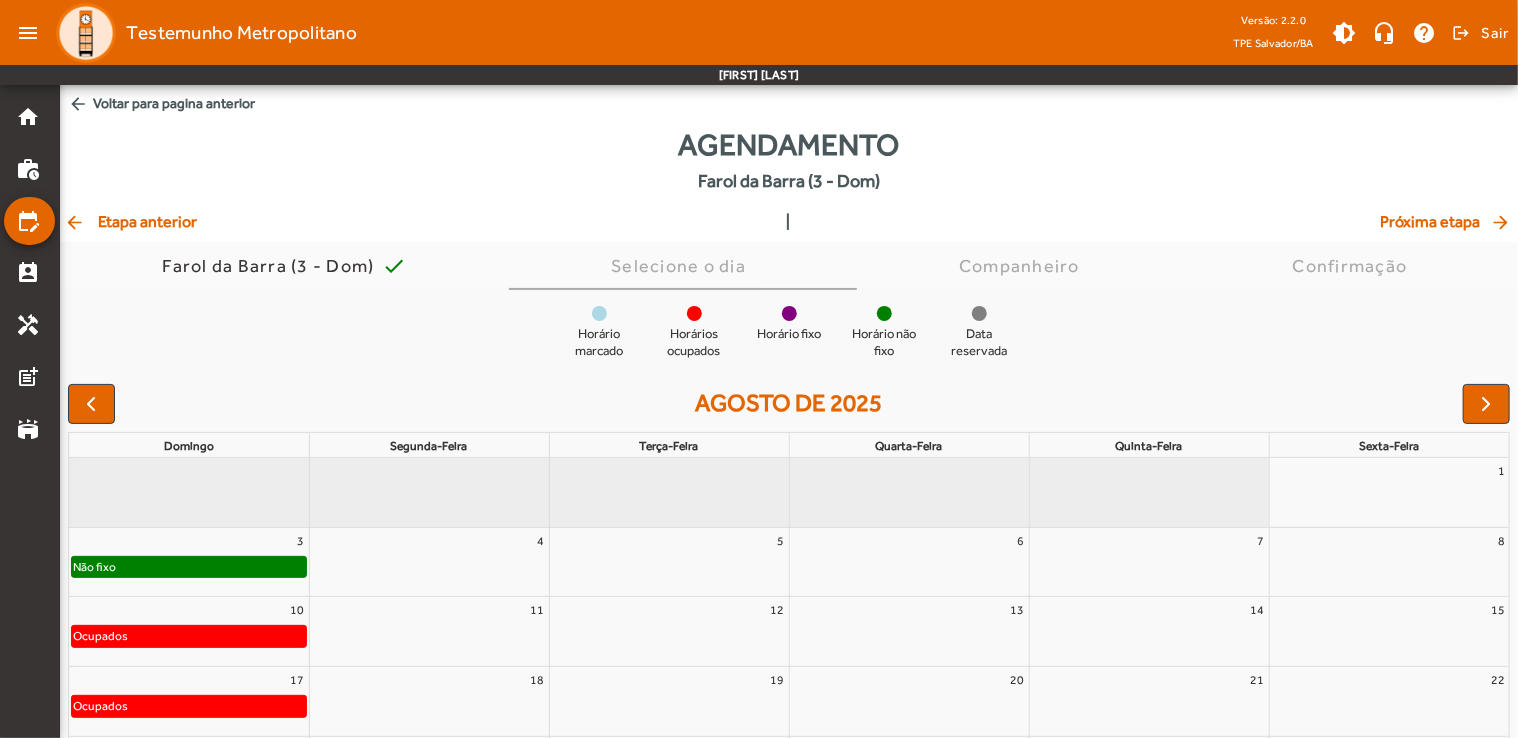 click on "arrow_back" 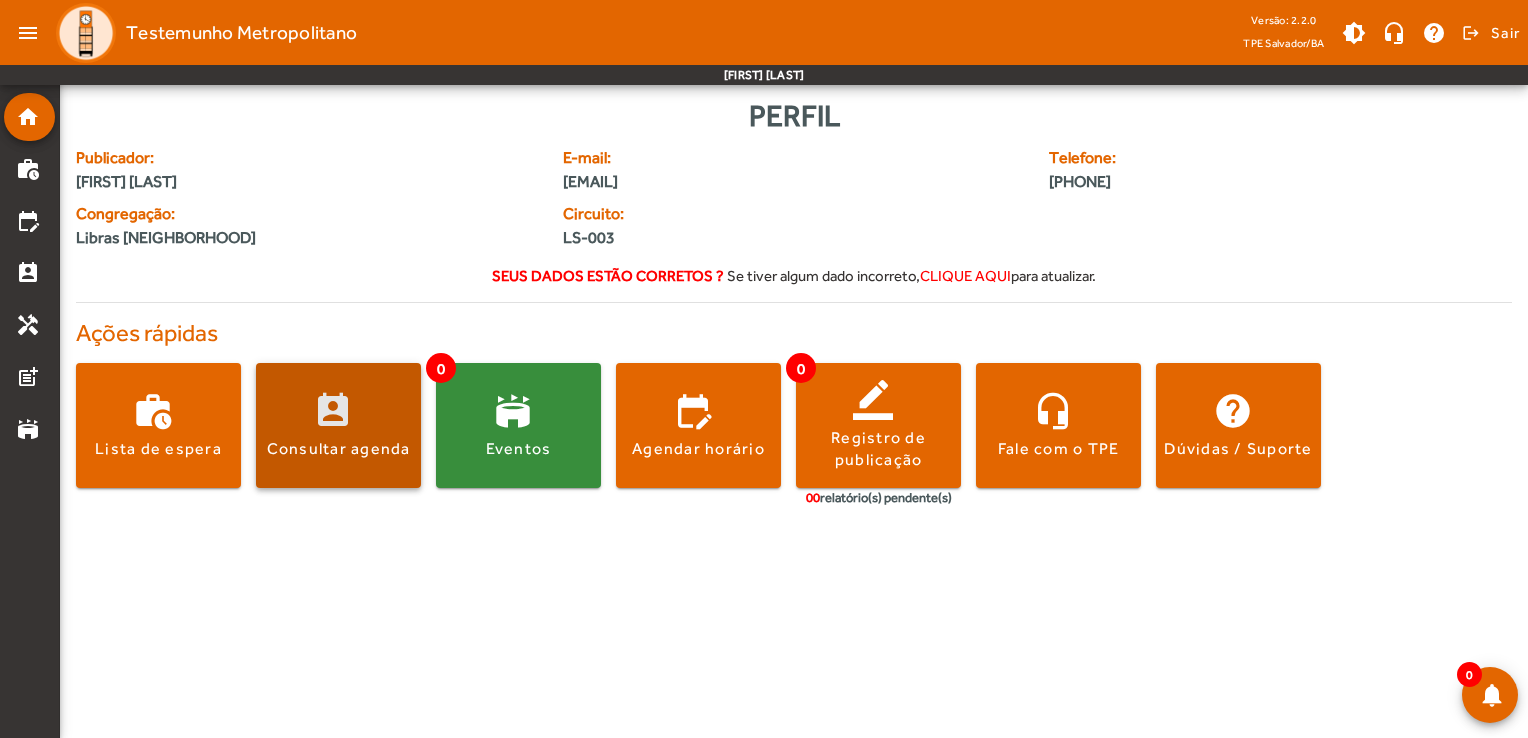 click 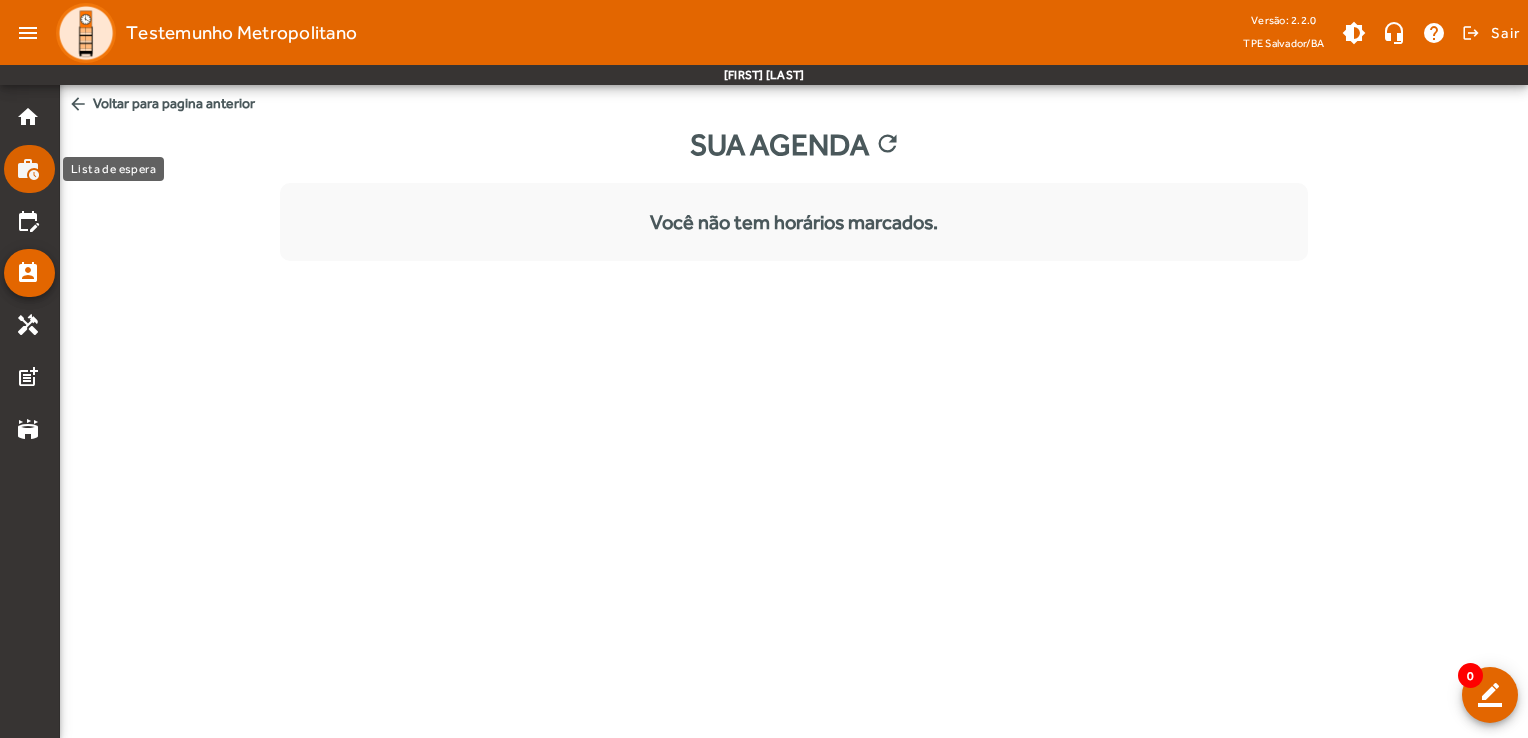 click on "work_history" 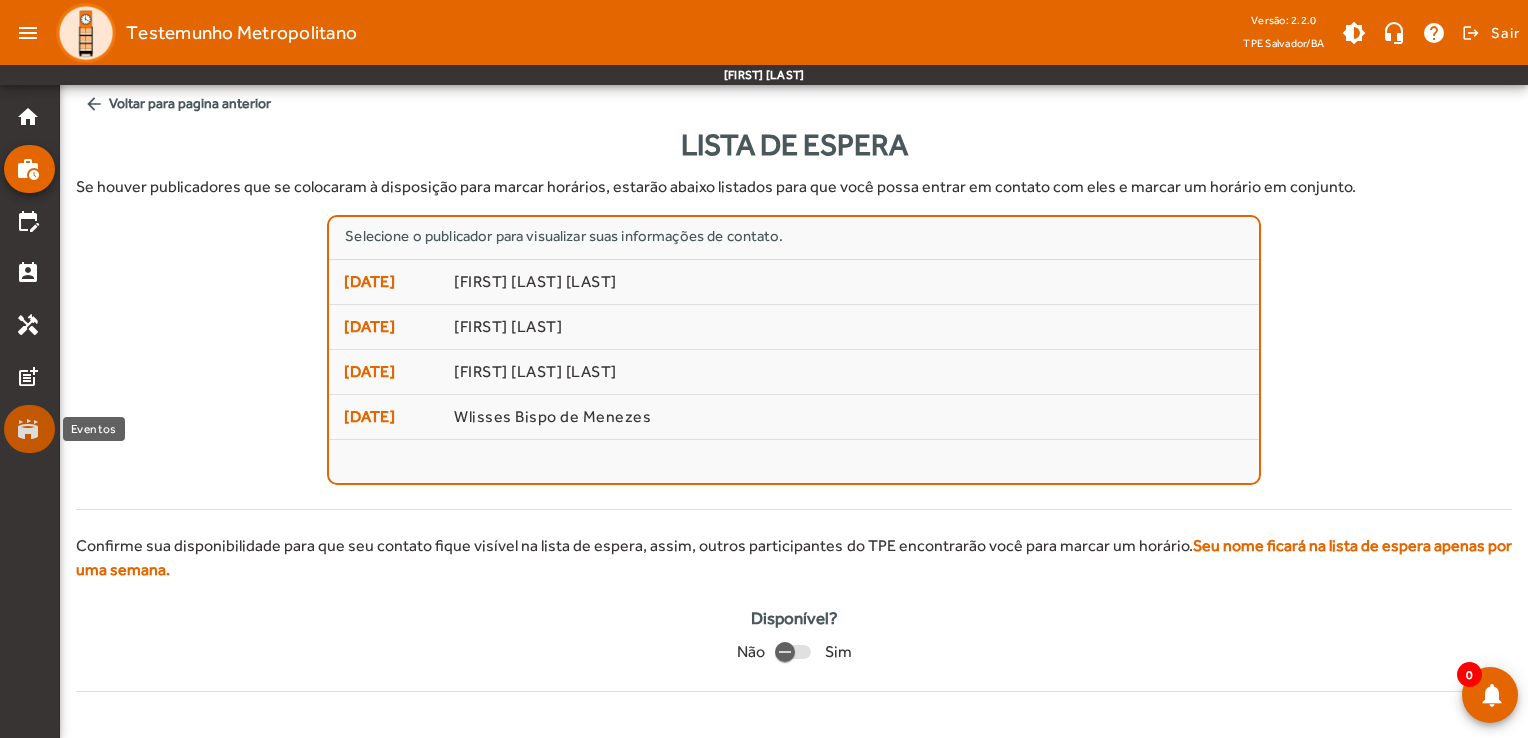 click on "stadium" 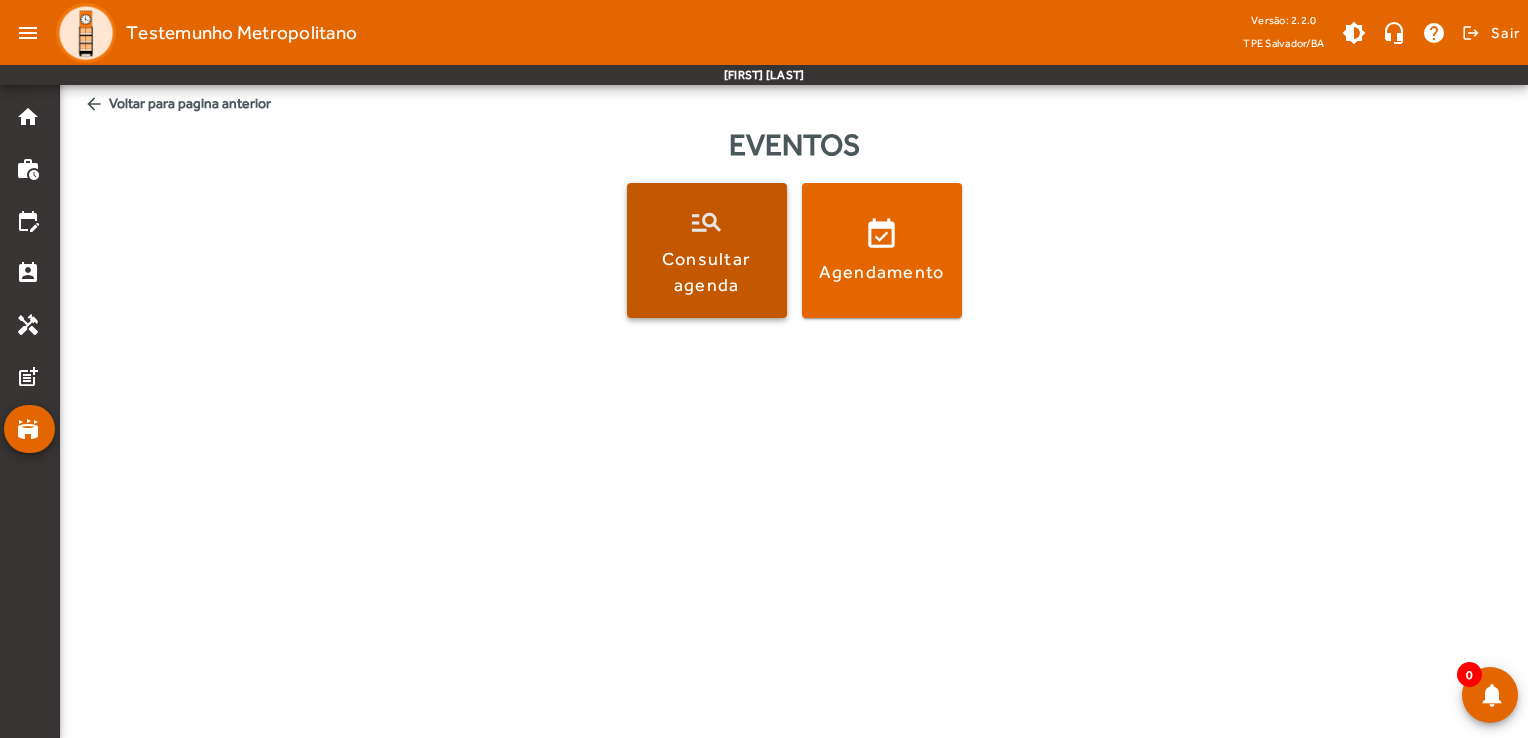 click 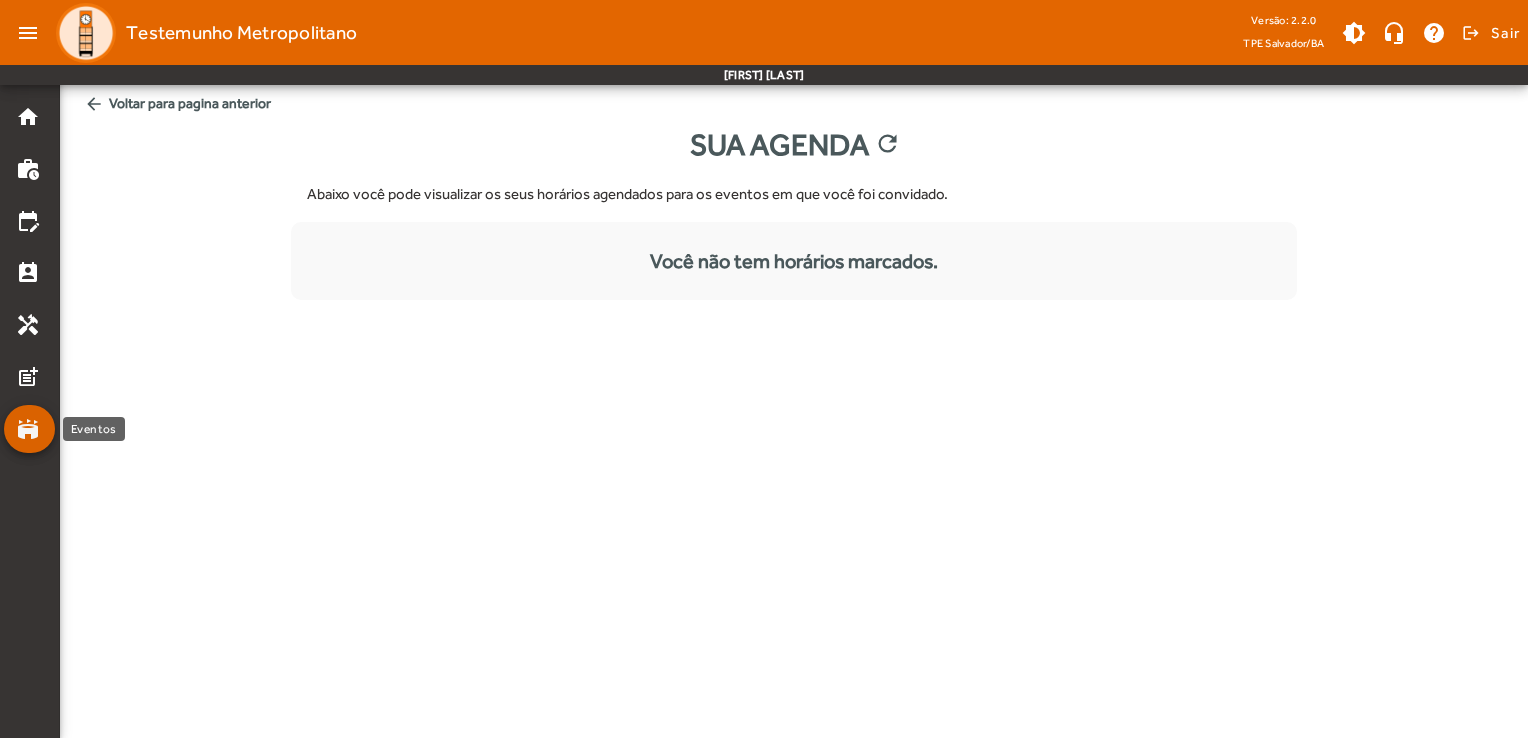 click on "stadium" 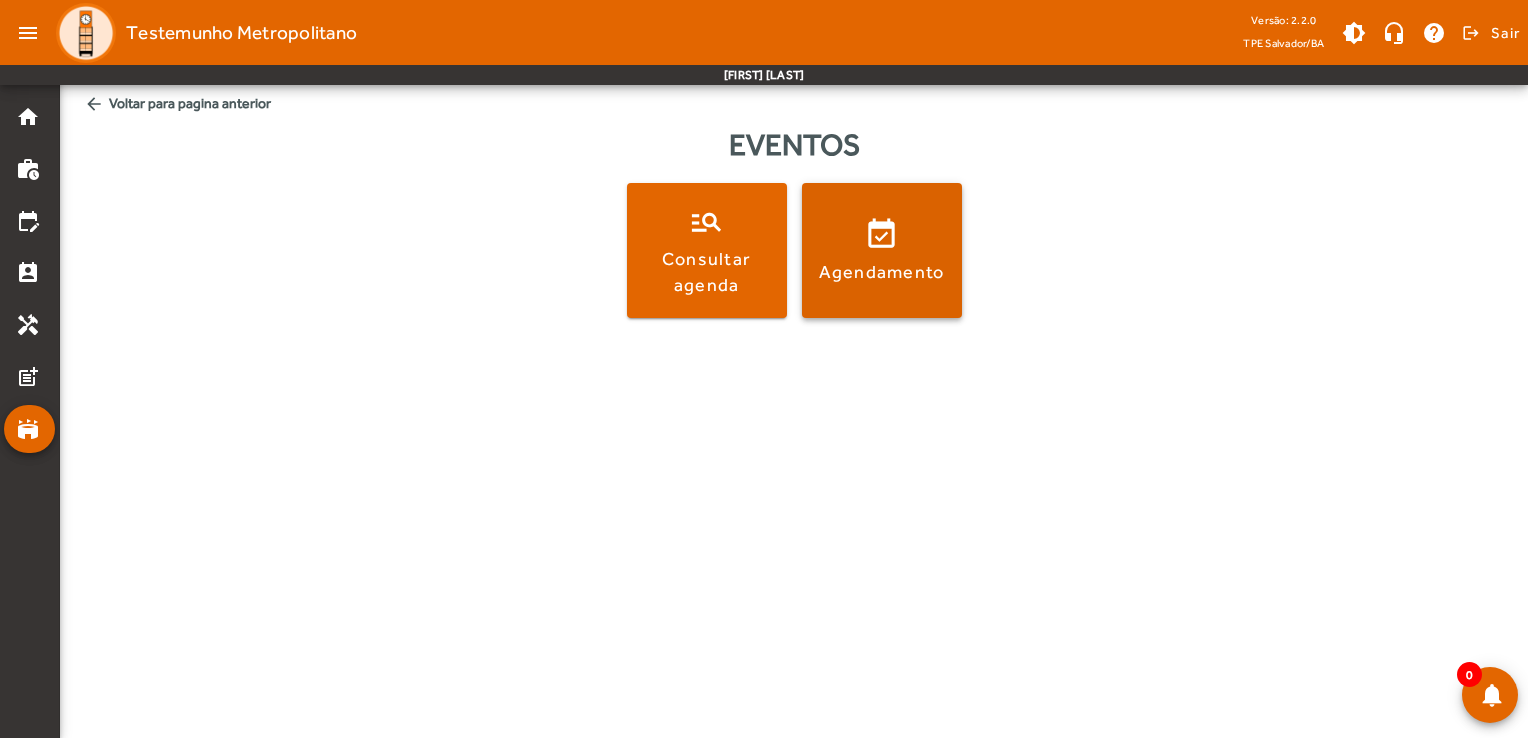 click 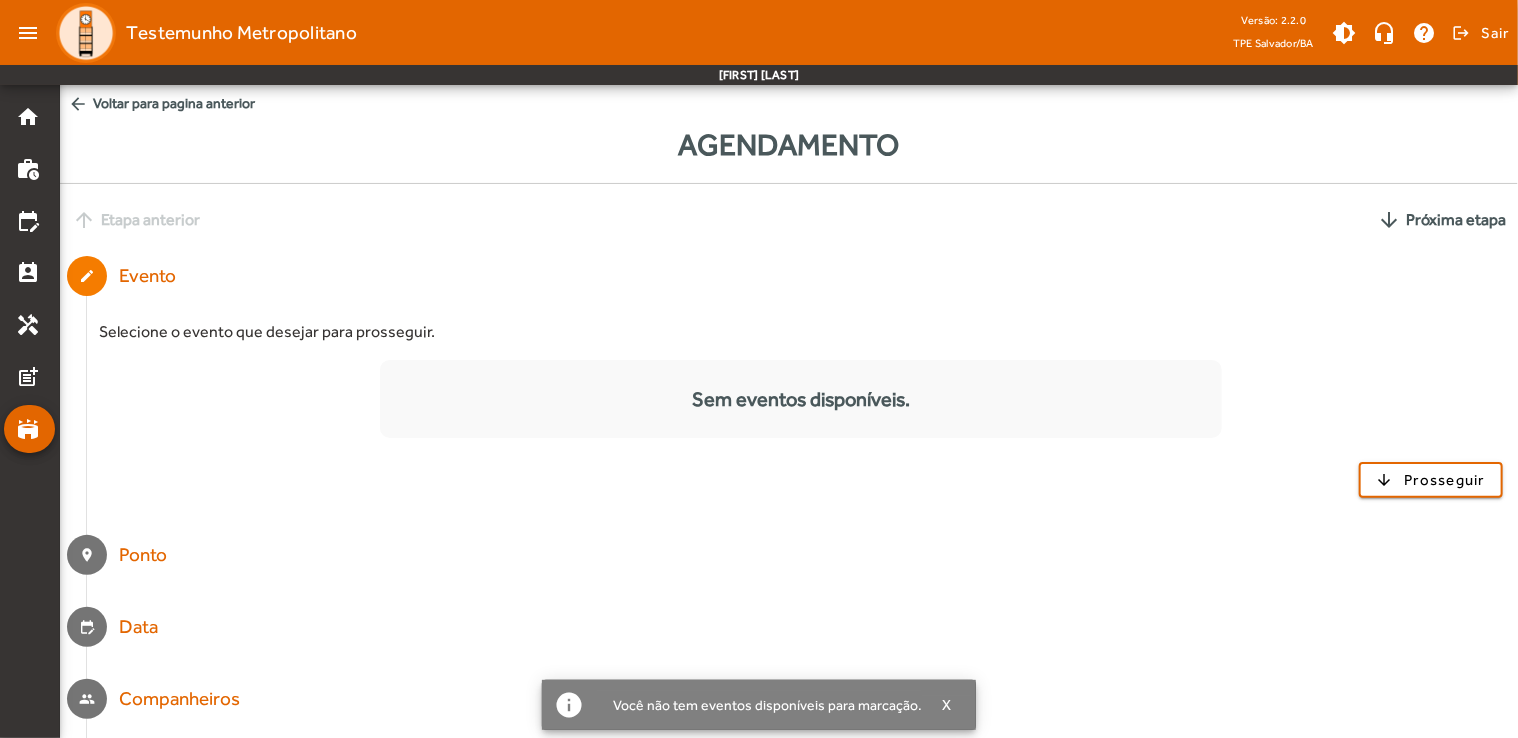 scroll, scrollTop: 68, scrollLeft: 0, axis: vertical 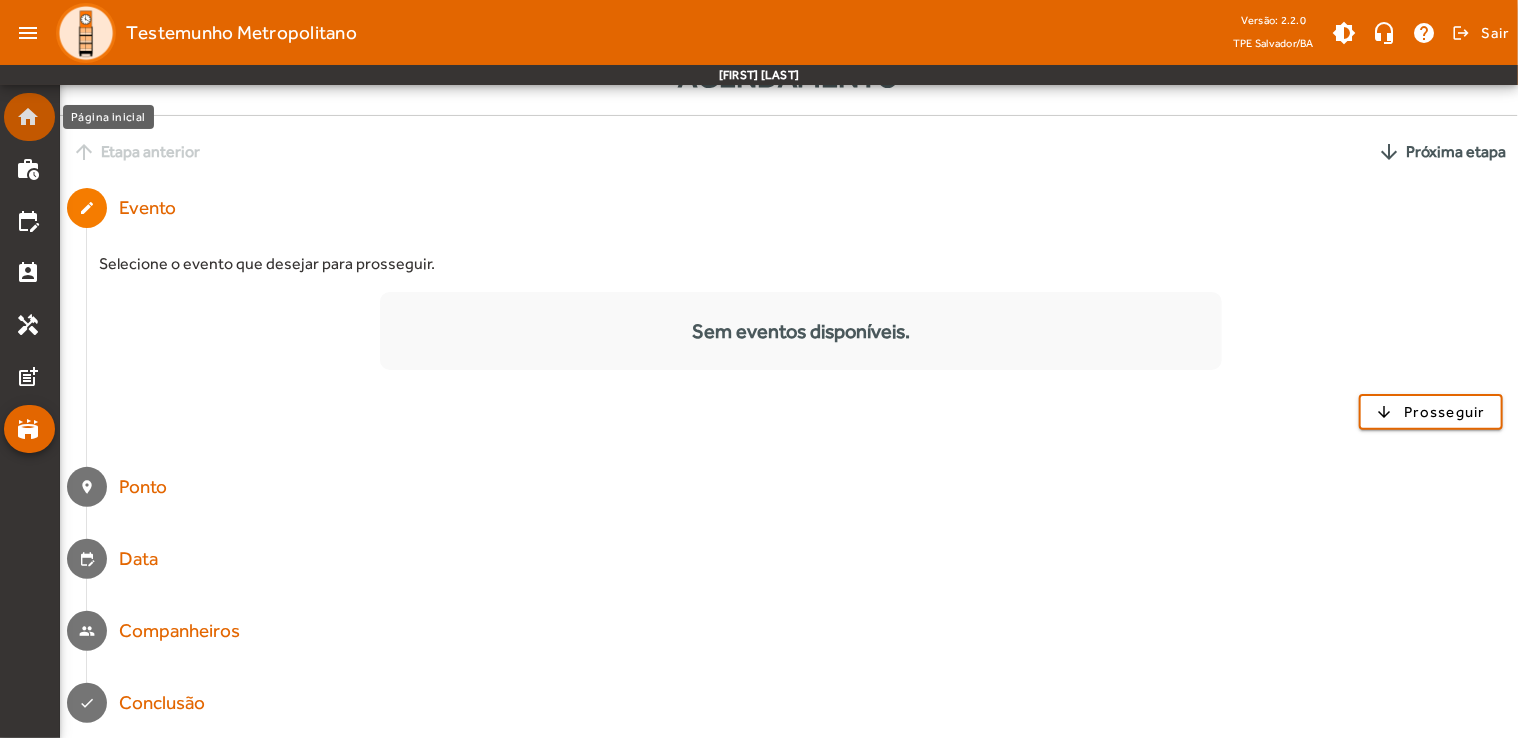 click on "home" 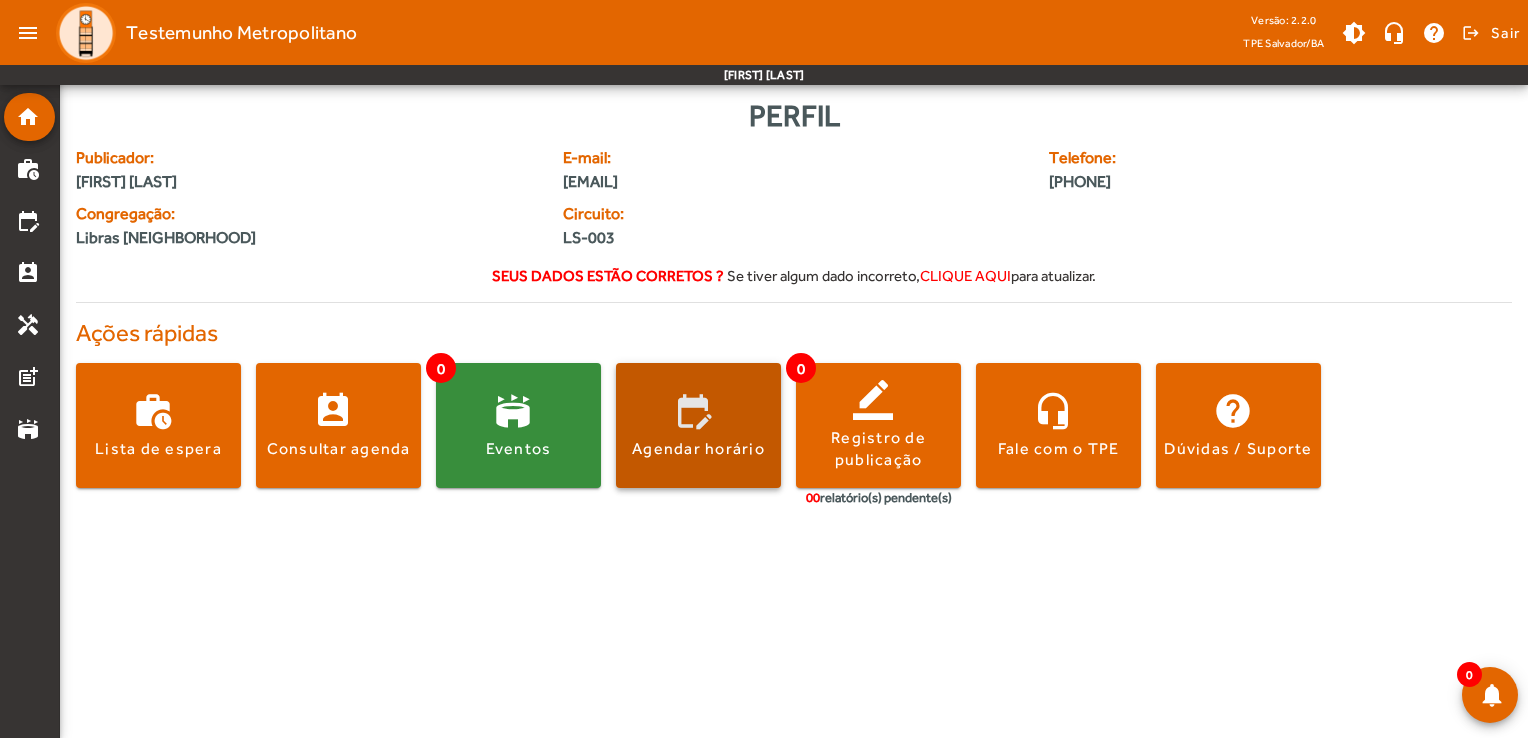 click 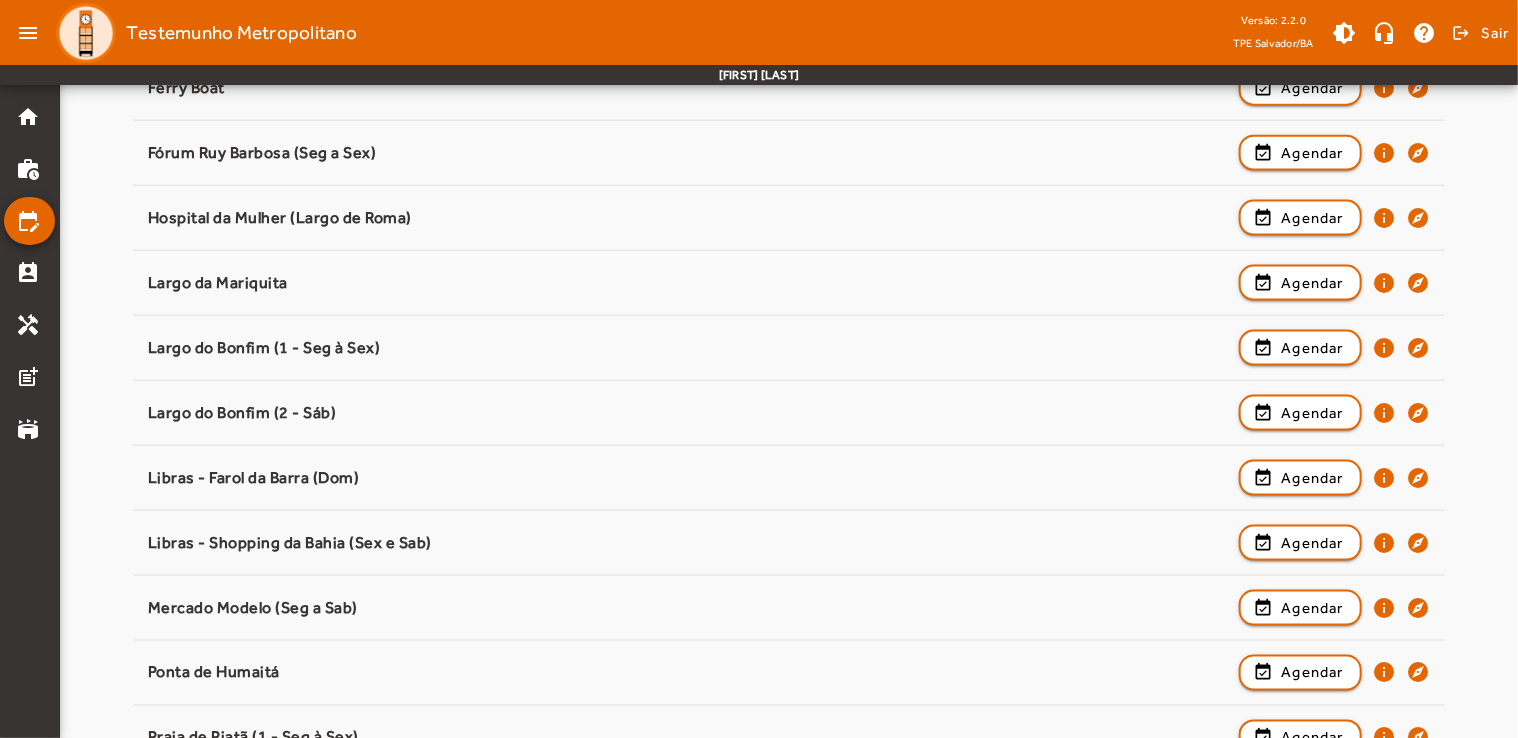 scroll, scrollTop: 1288, scrollLeft: 0, axis: vertical 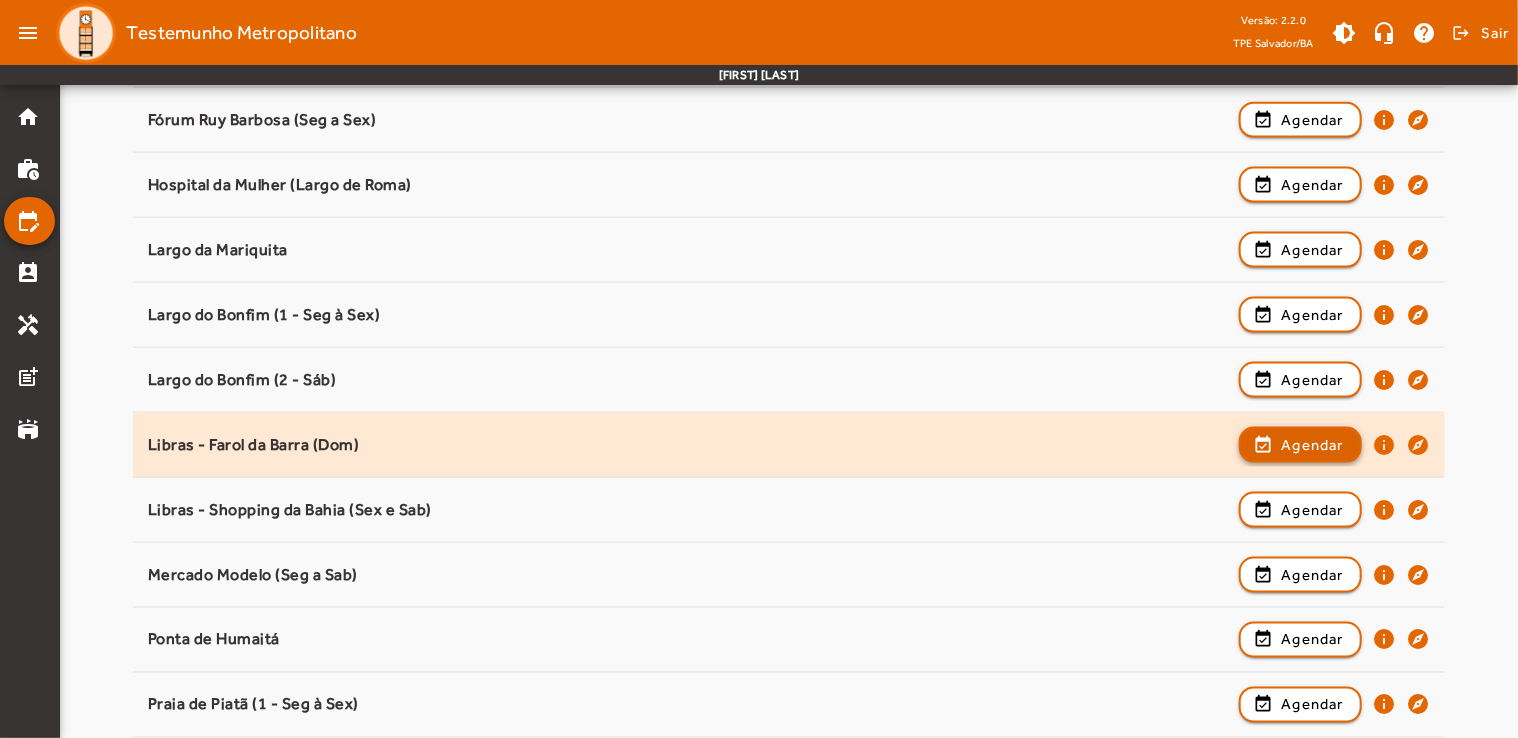 click at bounding box center (1300, 510) 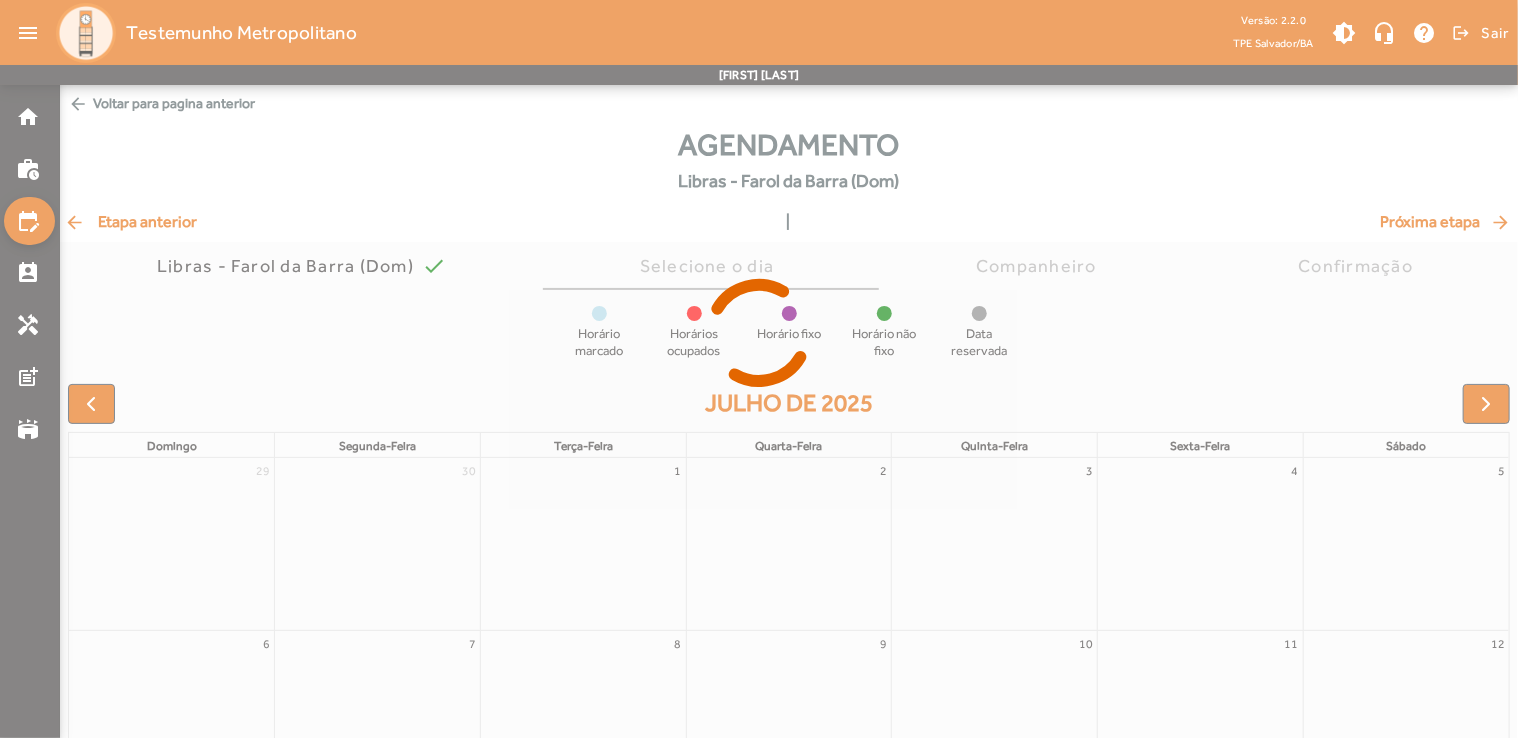 scroll, scrollTop: 147, scrollLeft: 0, axis: vertical 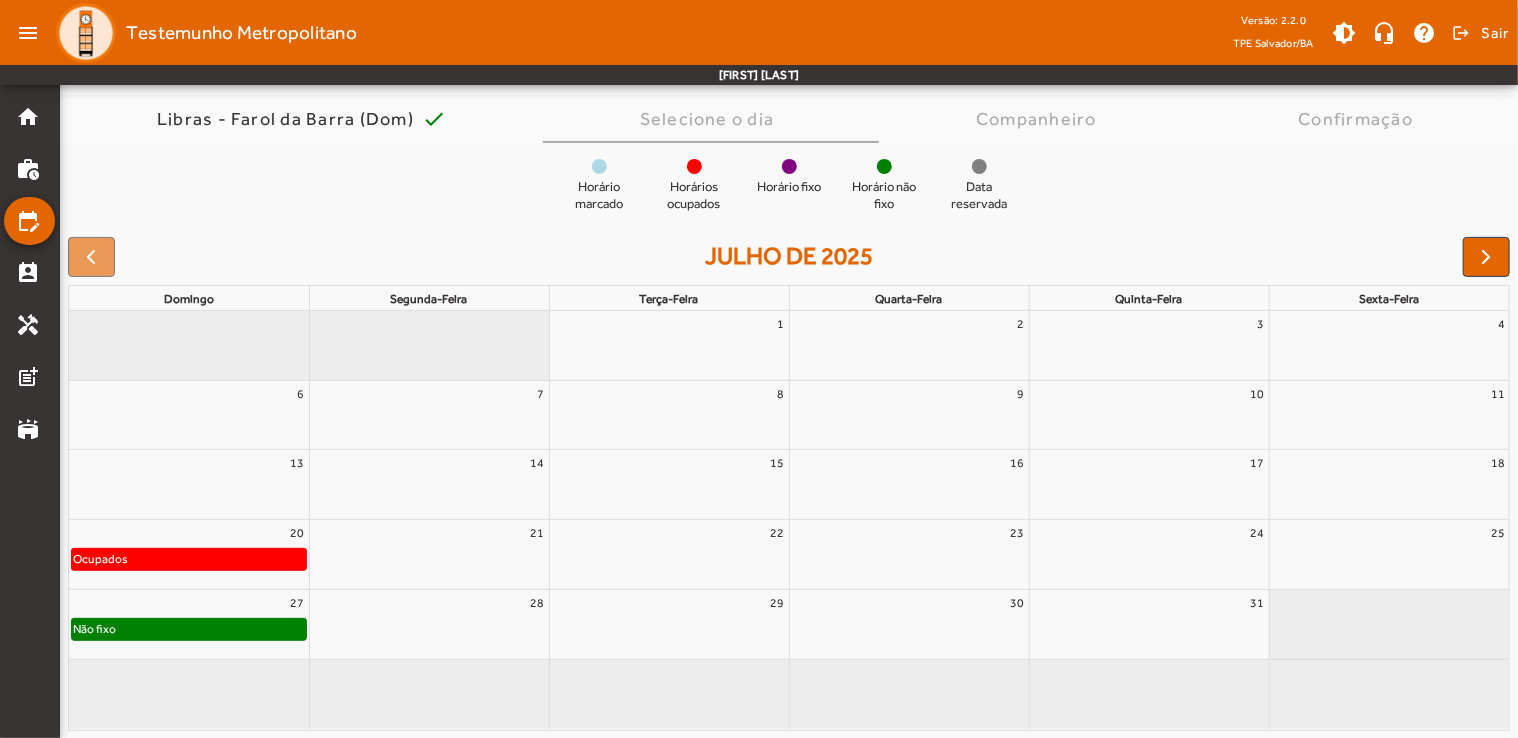 click on "Não fixo" 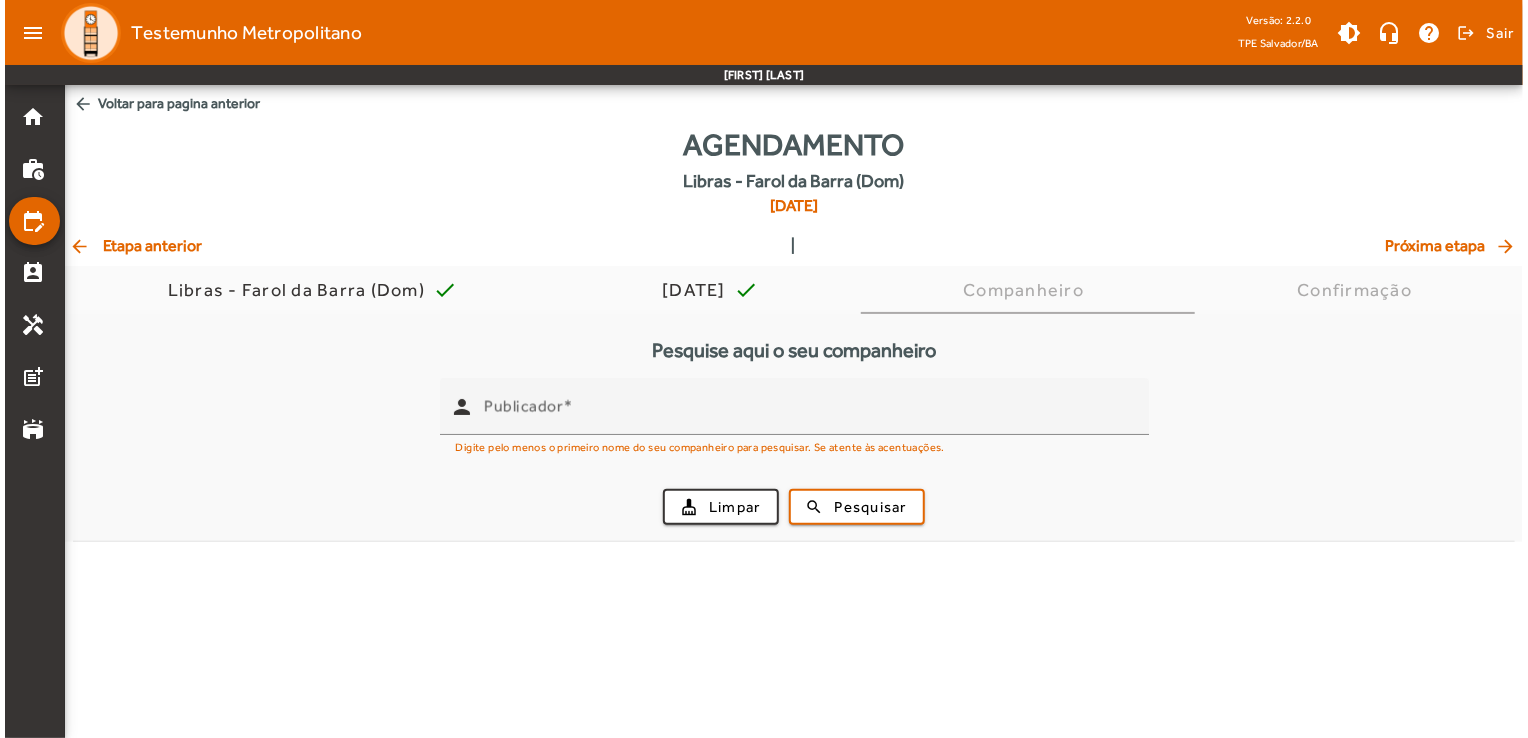 scroll, scrollTop: 0, scrollLeft: 0, axis: both 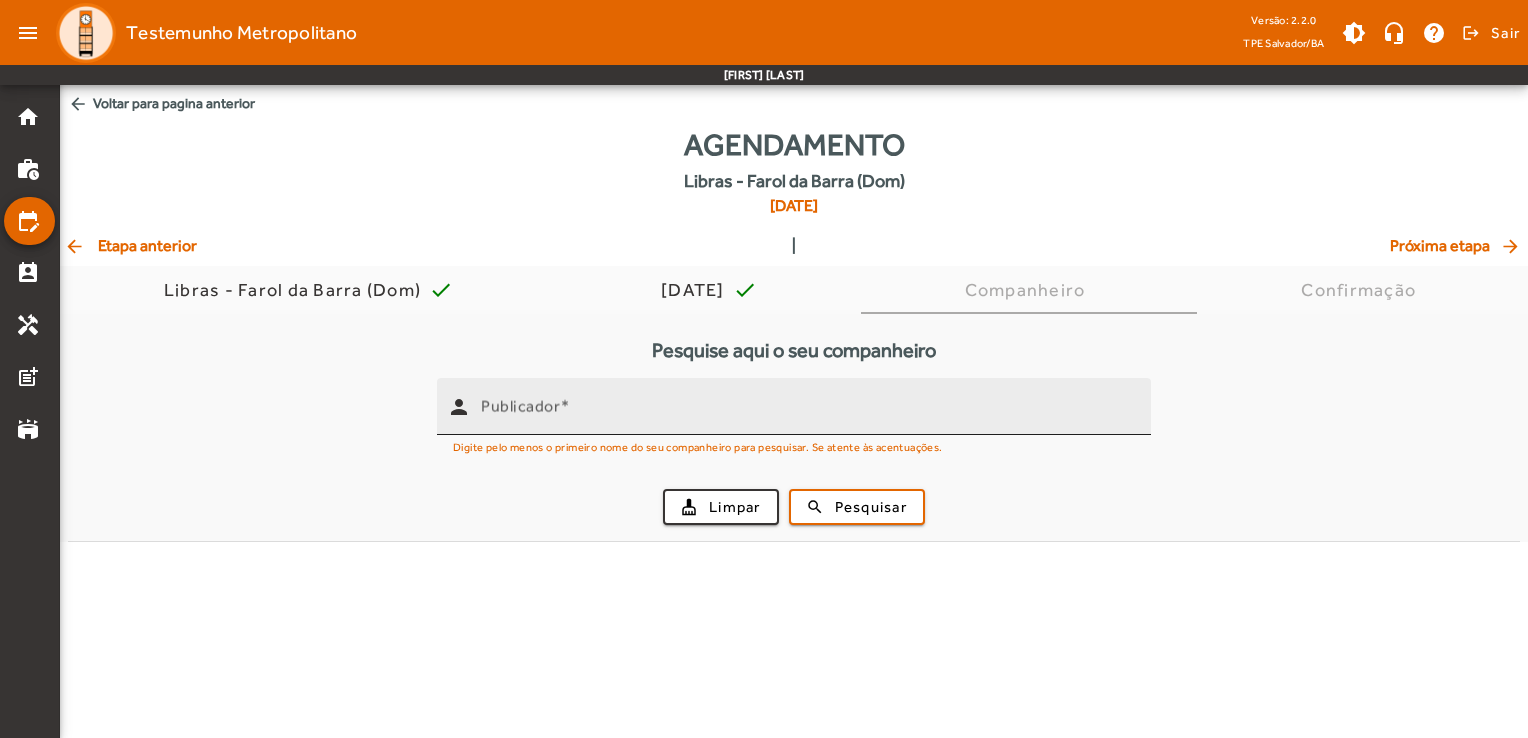 click on "Publicador" at bounding box center [520, 406] 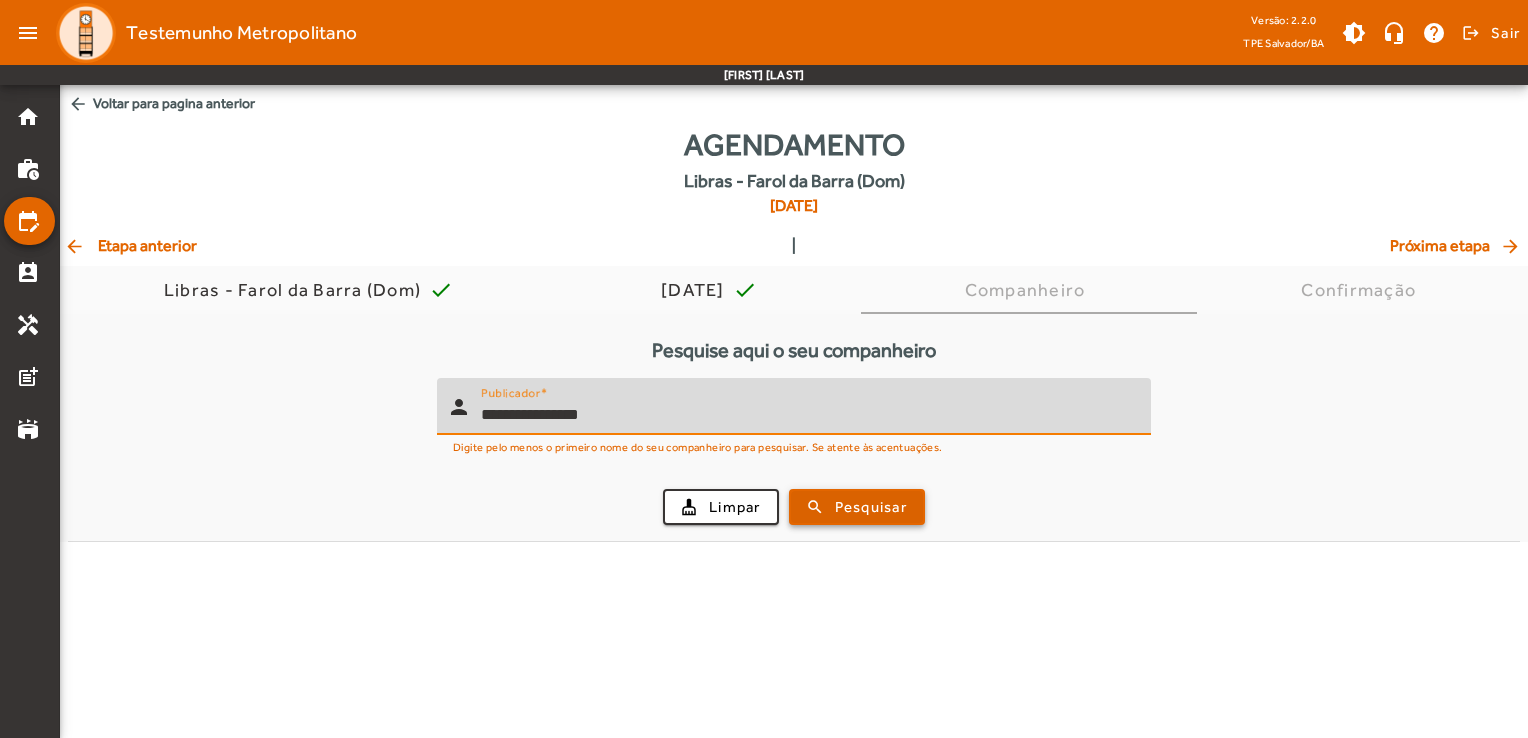 type on "**********" 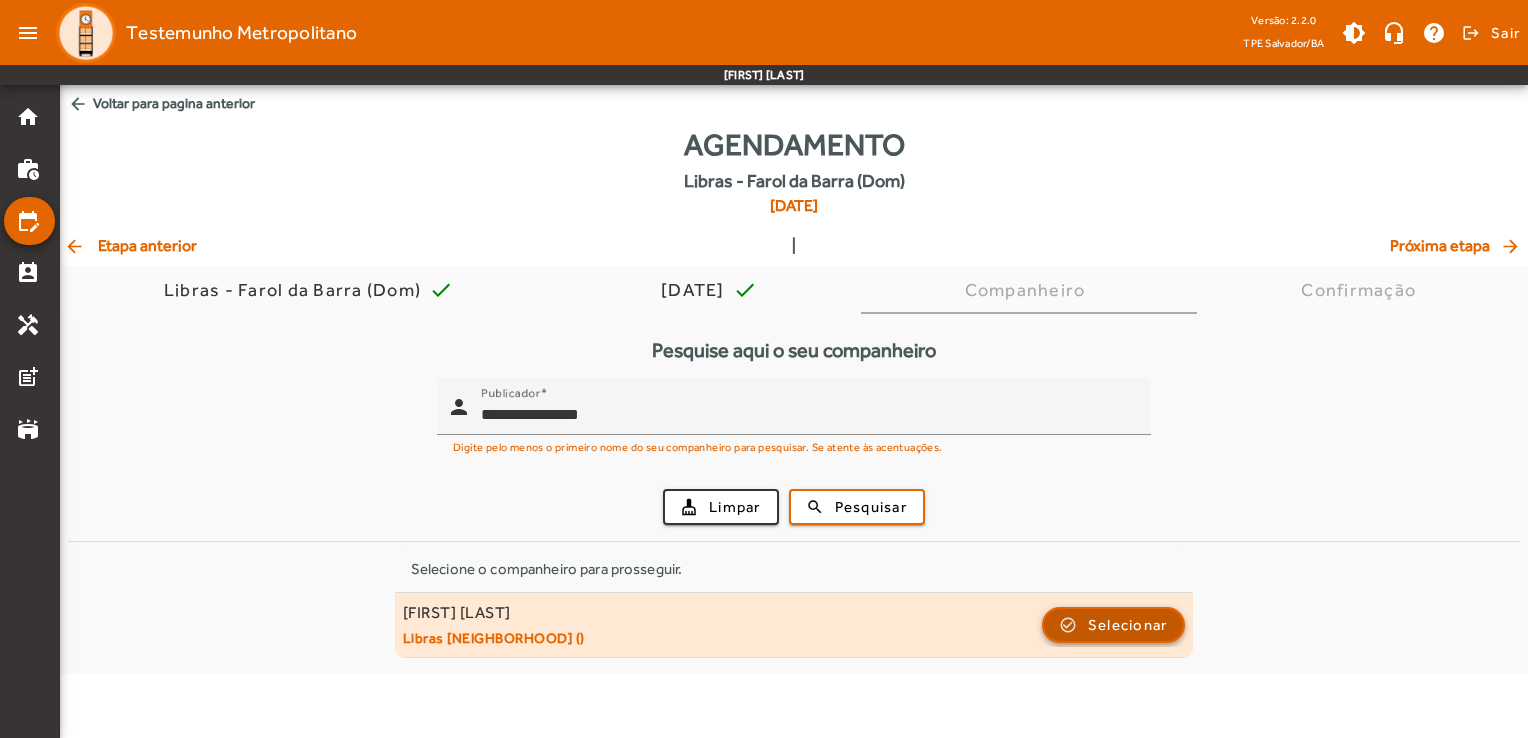 click 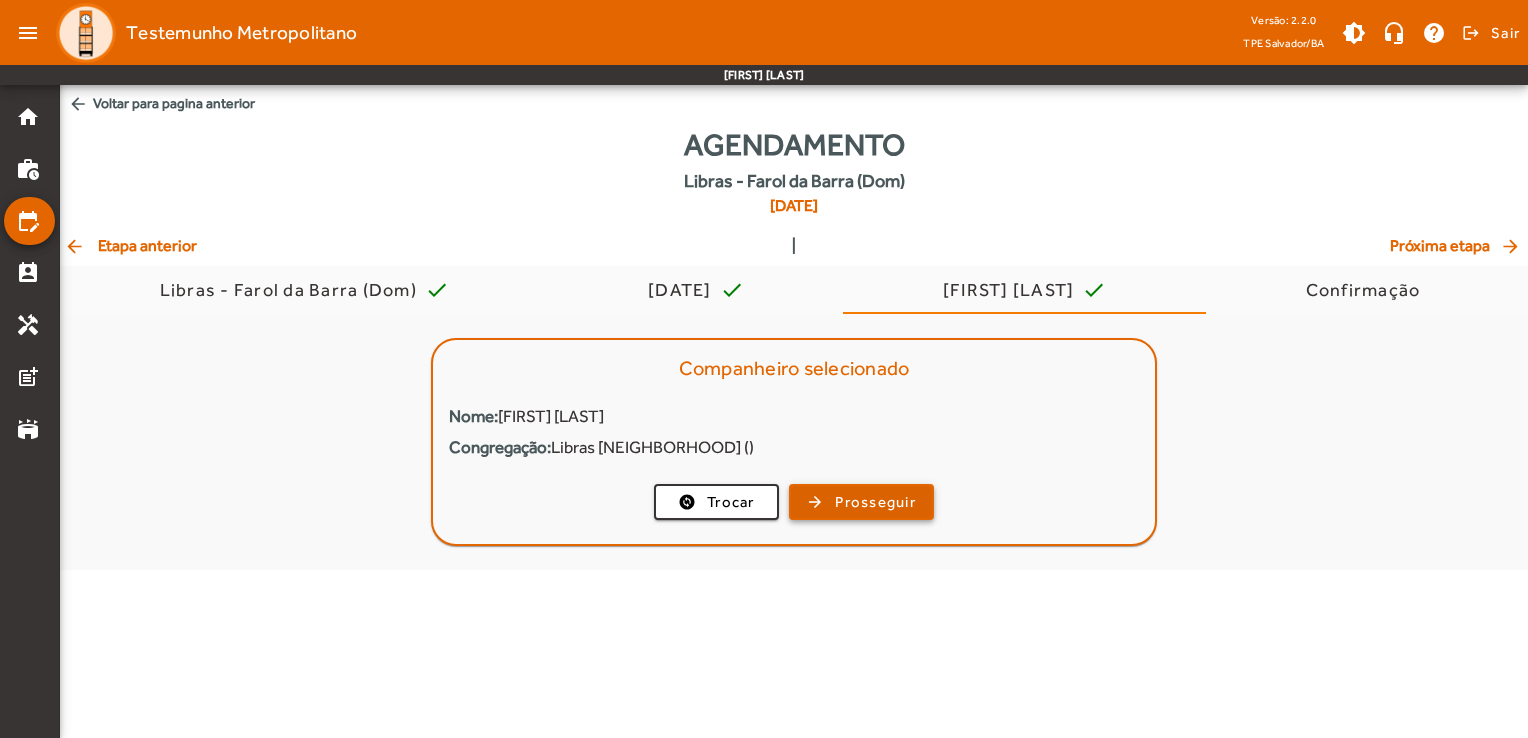 click 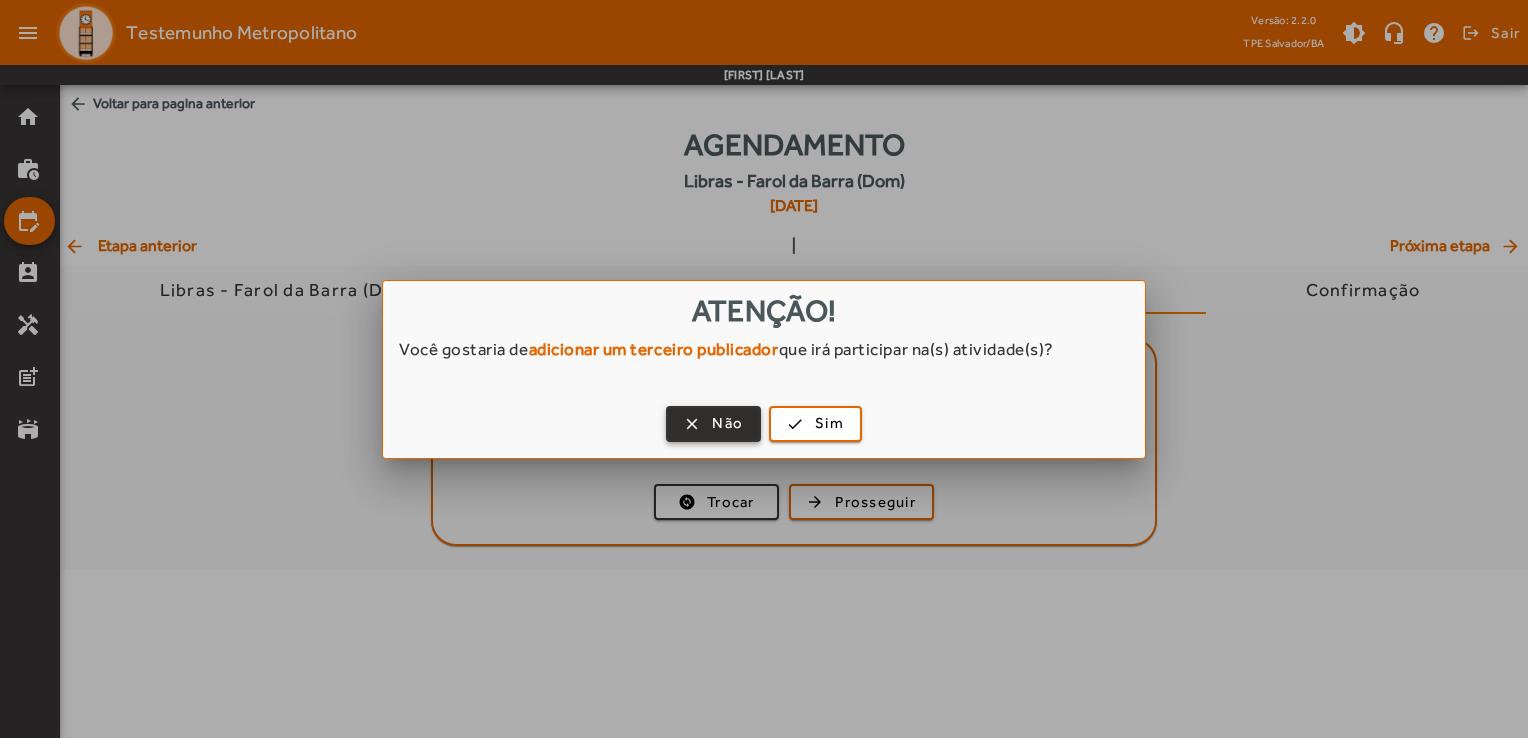 click on "Não" at bounding box center (727, 423) 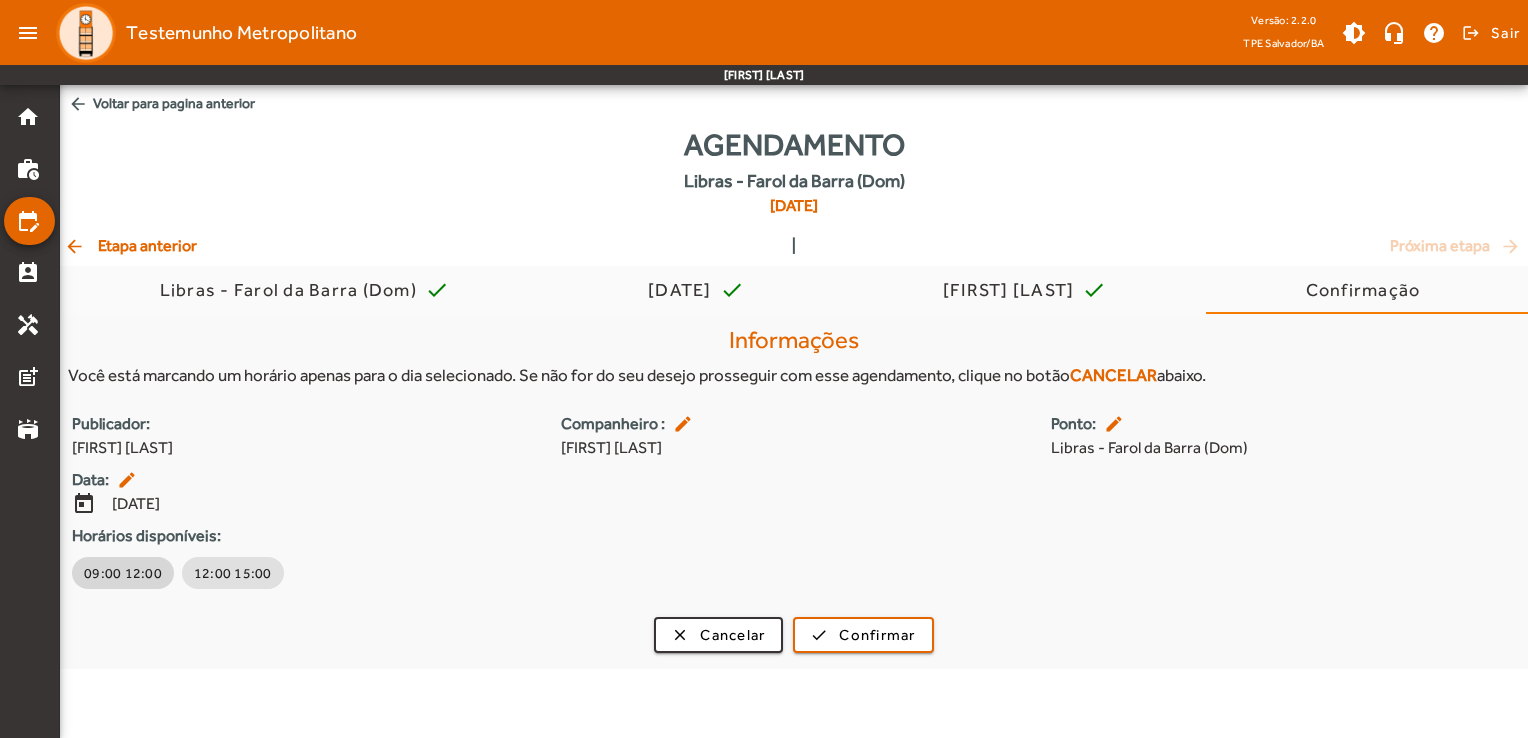 click on "09:00 12:00" at bounding box center [123, 573] 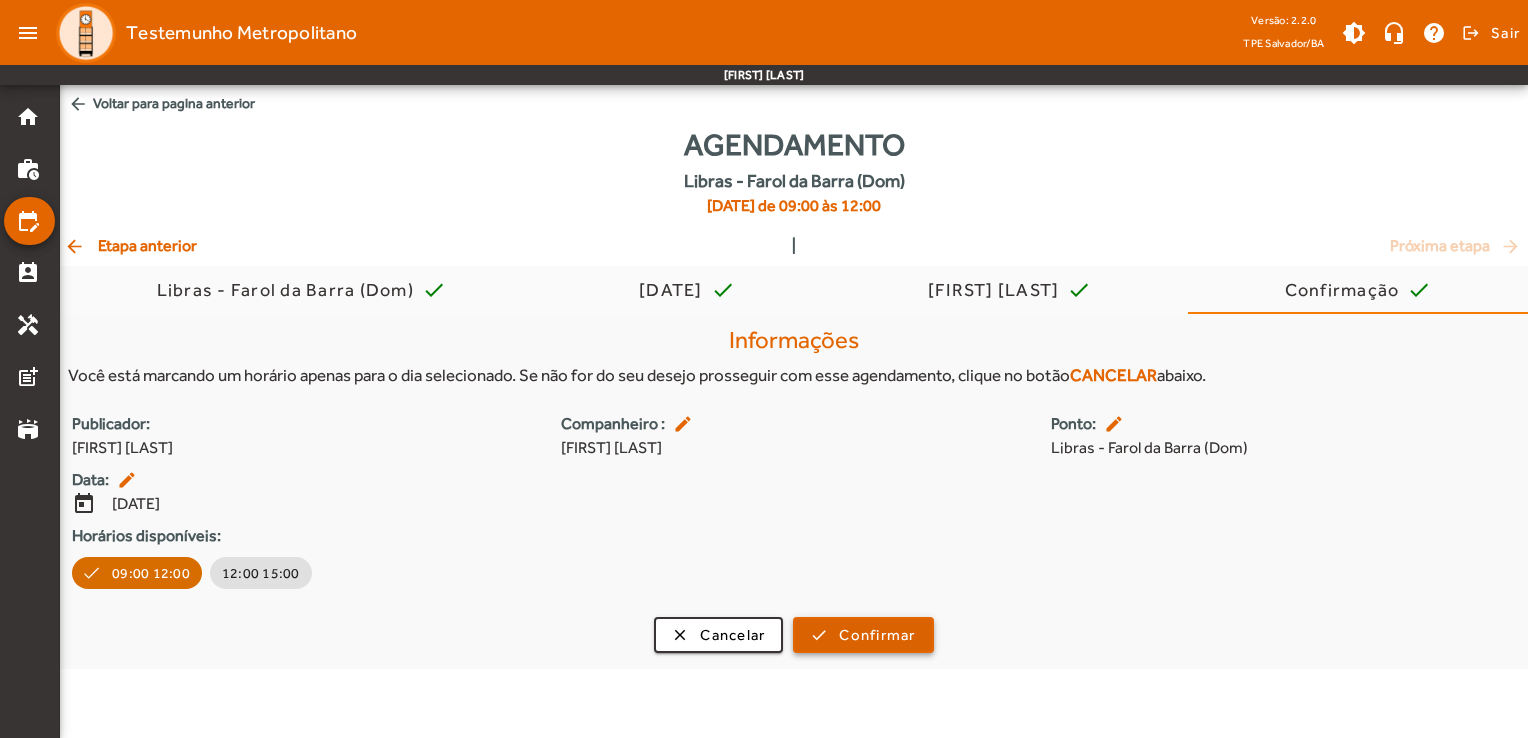 click on "Confirmar" at bounding box center [877, 635] 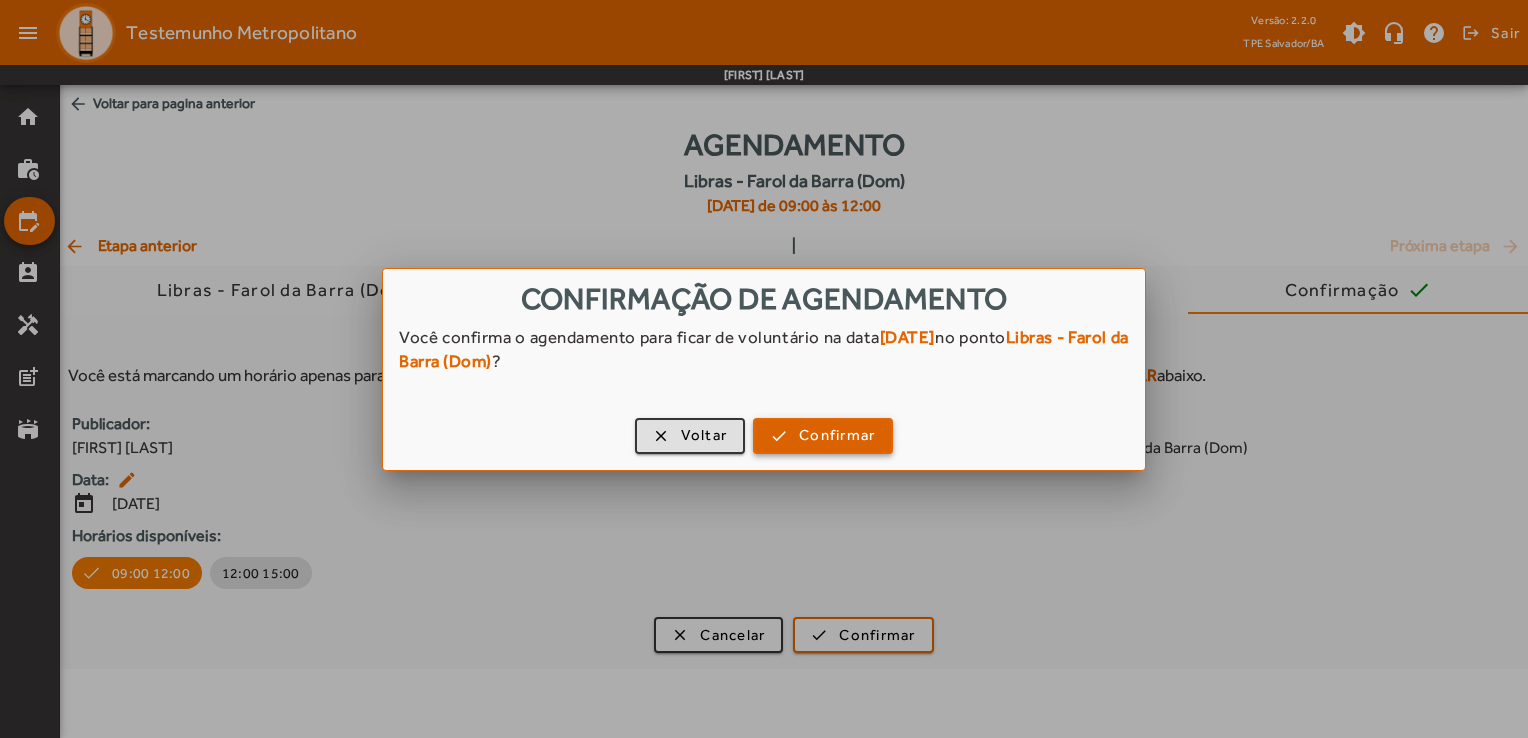 click on "Confirmar" at bounding box center [837, 435] 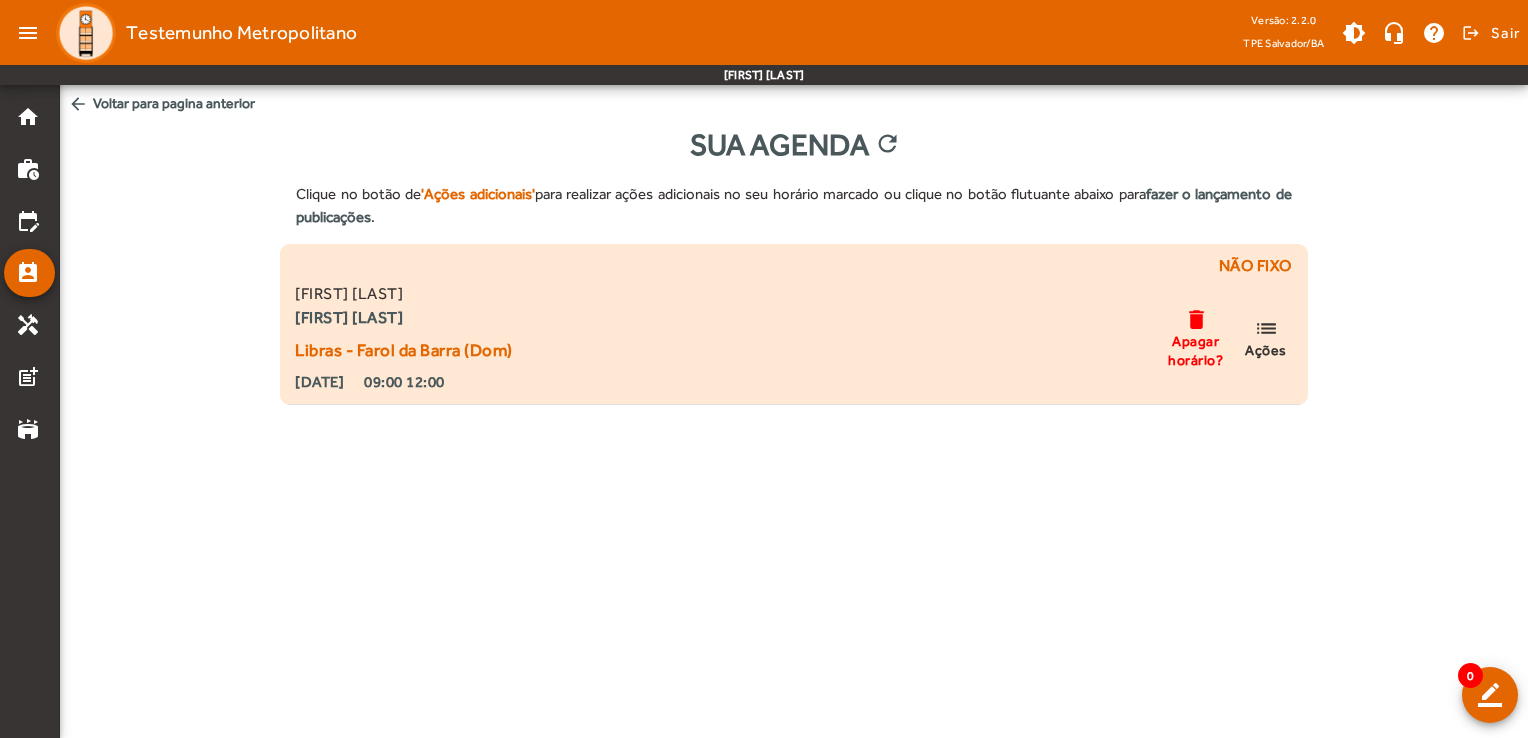 click on "list" 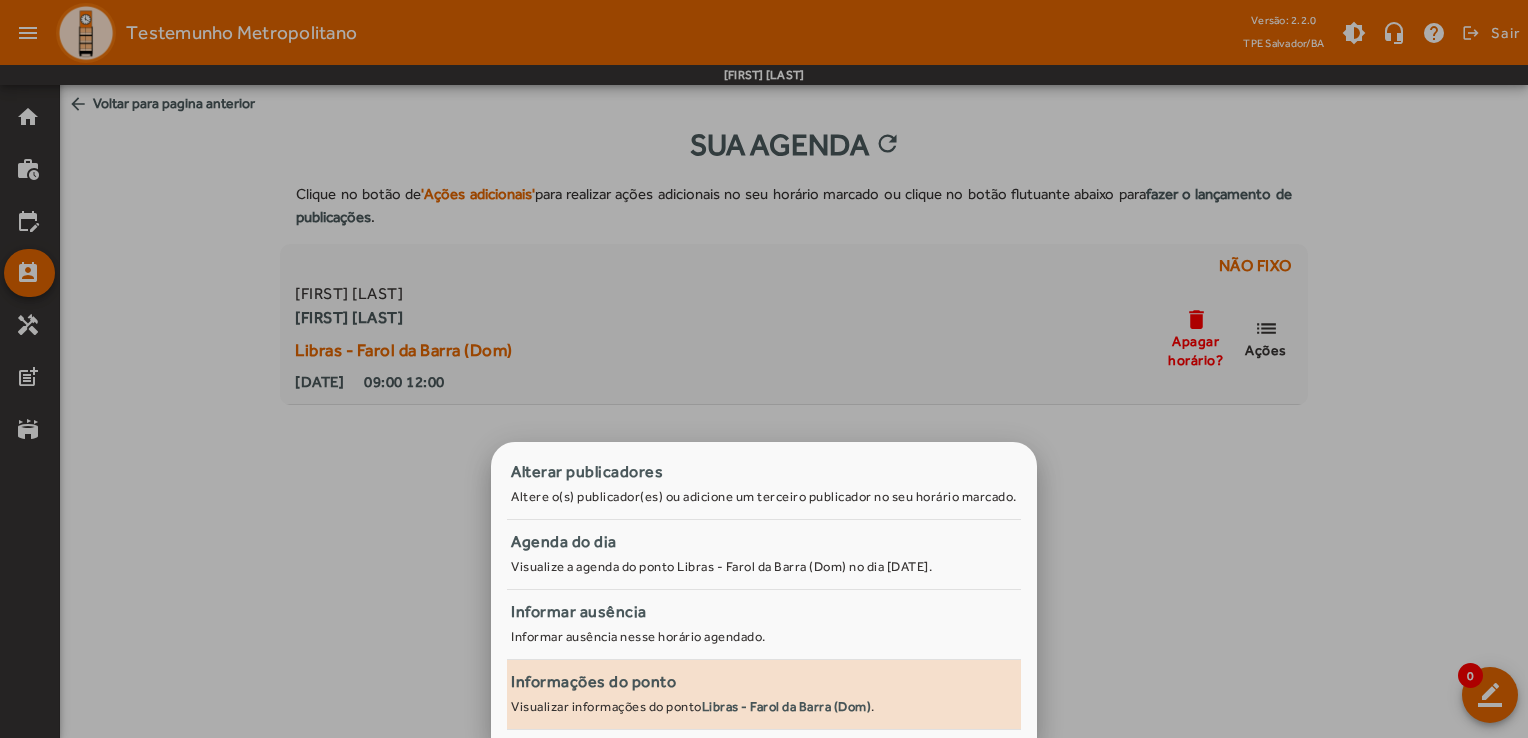 click on "Informações do ponto" at bounding box center [764, 682] 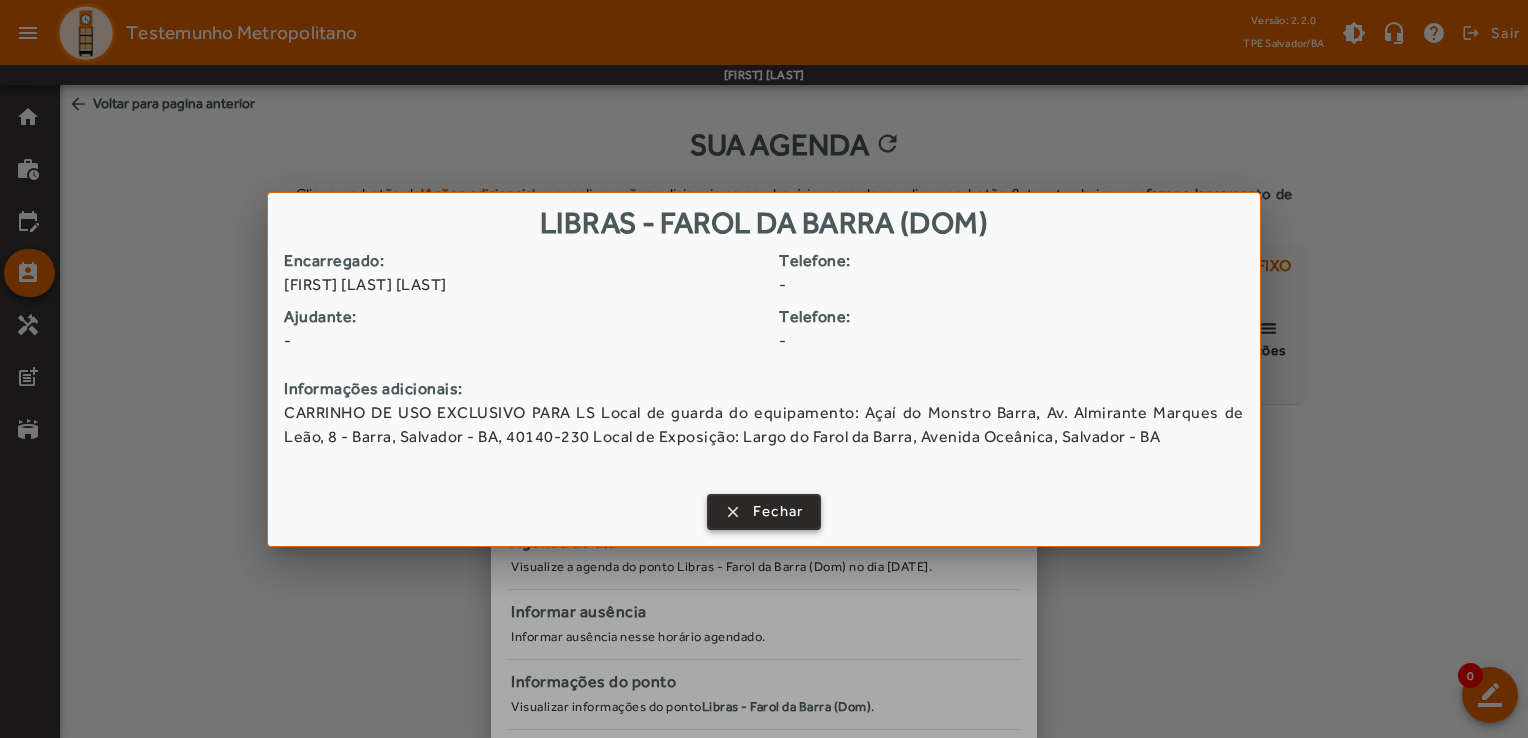 click at bounding box center (764, 512) 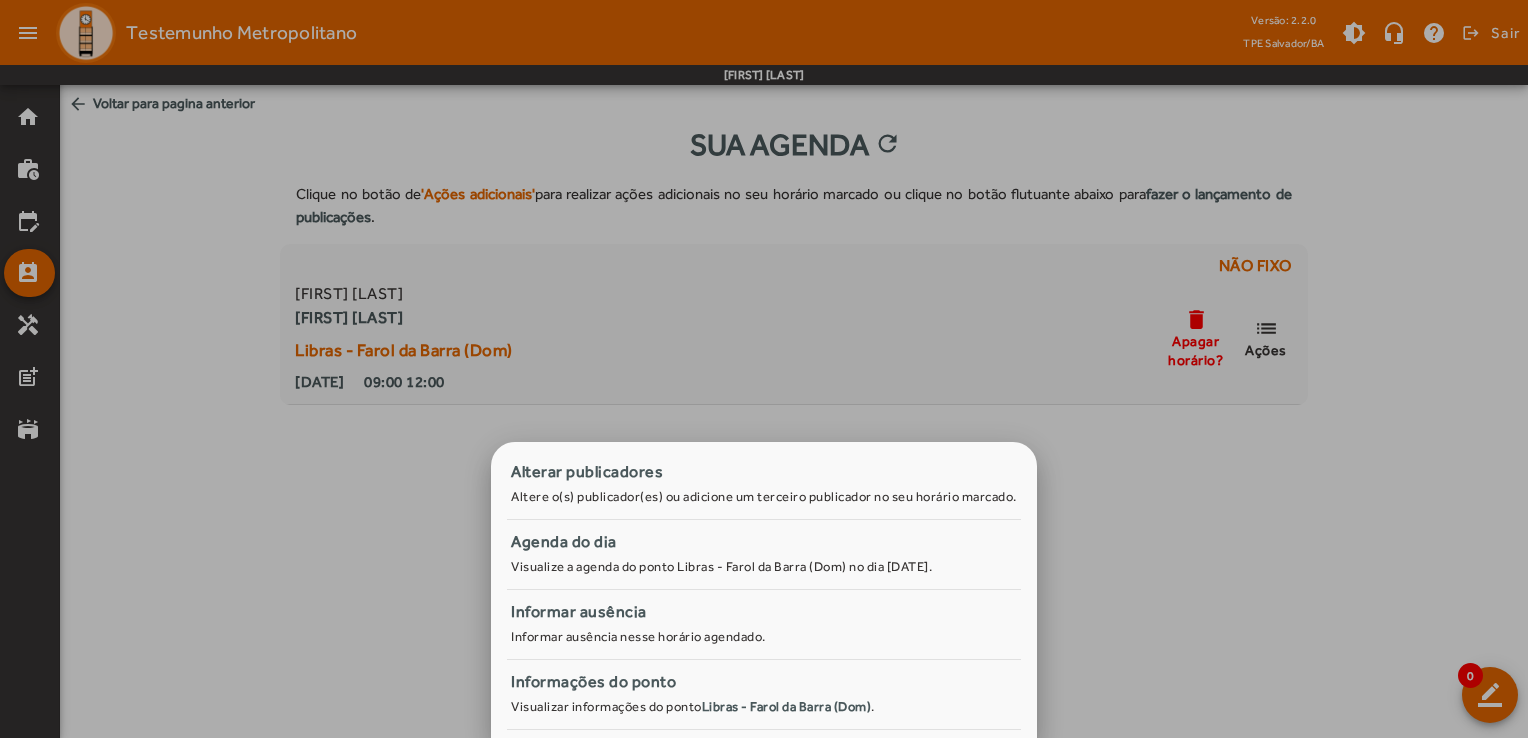 click at bounding box center [764, 369] 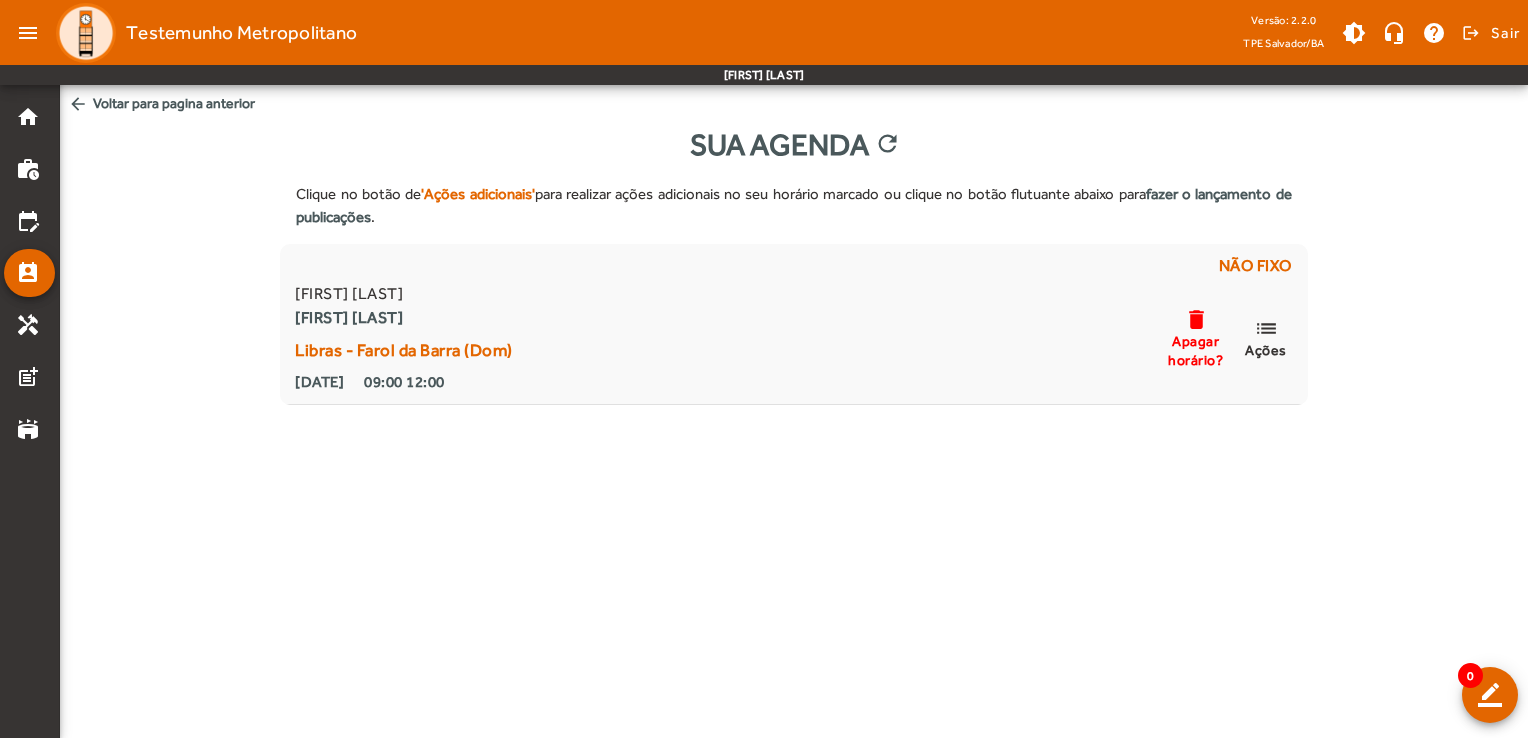 click on "menu   Testemunho Metropolitano   Versão: 2.2.0   TPE [CITY]/[STATE]  brightness_medium headset_mic help logout  Sair   [FIRST] [LAST]  home work_history edit_calendar perm_contact_calendar handyman post_add stadium arrow_back  Voltar para pagina anterior   Sua Agenda   refresh Clique no botão de  'Ações adicionais'  para realizar ações adicionais no seu horário marcado ou clique no botão flutuante abaixo para  fazer o lançamento de publicações .  Não fixo  [FIRST] [LAST] [FIRST] [LAST]  Libras - Farol da Barra (Dom)  [DATE] 09:00 12:00 delete Apagar horário? list  Ações  0 border_color
Alterar tema do sistema Sair da plataforma Menu de Ações Fale com o TPE Dúvidas / Suporte Página inicial Lista de espera Agendar horário Consultar agenda Solicitar conserto Pedido de publicações Eventos Recarregar agenda Registro de publicações" at bounding box center (764, 369) 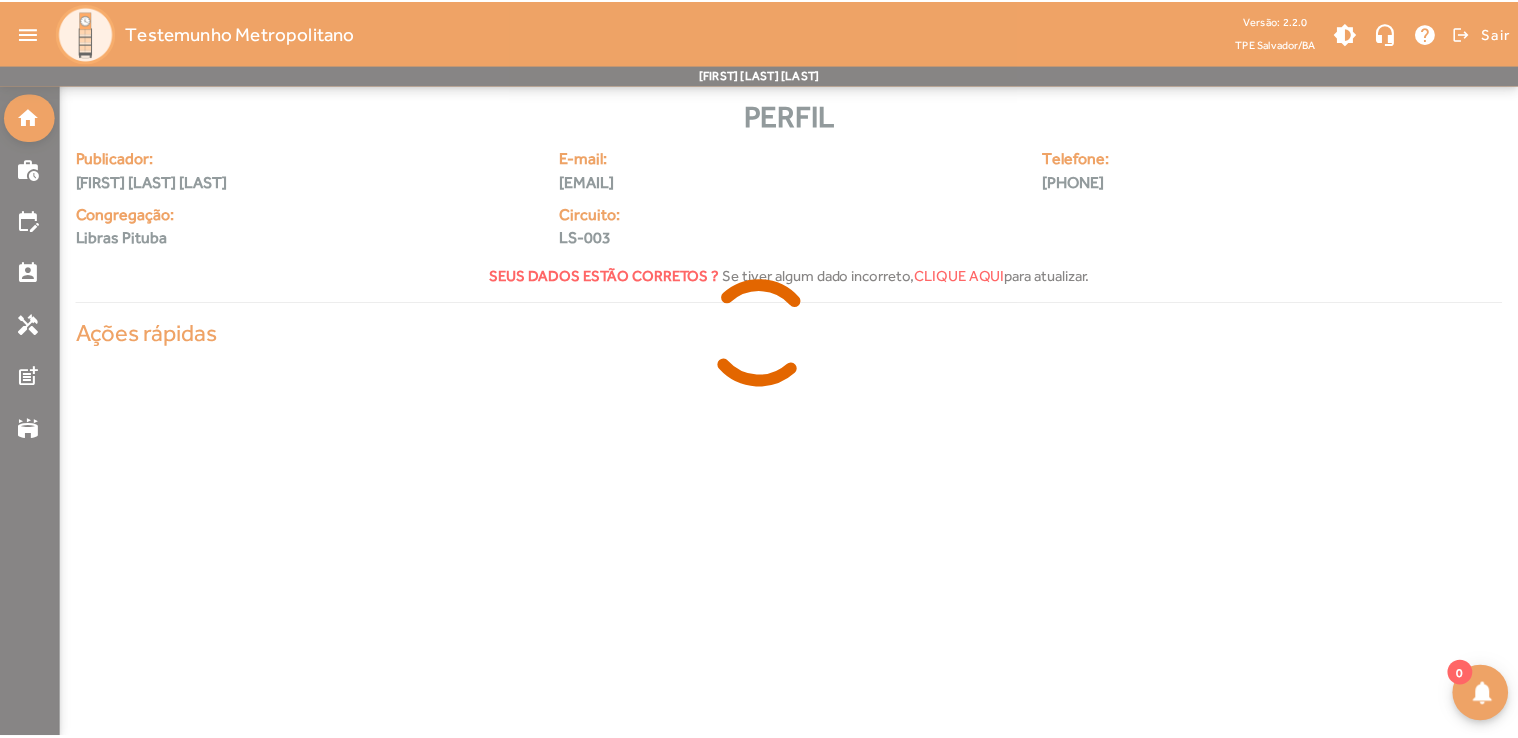 scroll, scrollTop: 0, scrollLeft: 0, axis: both 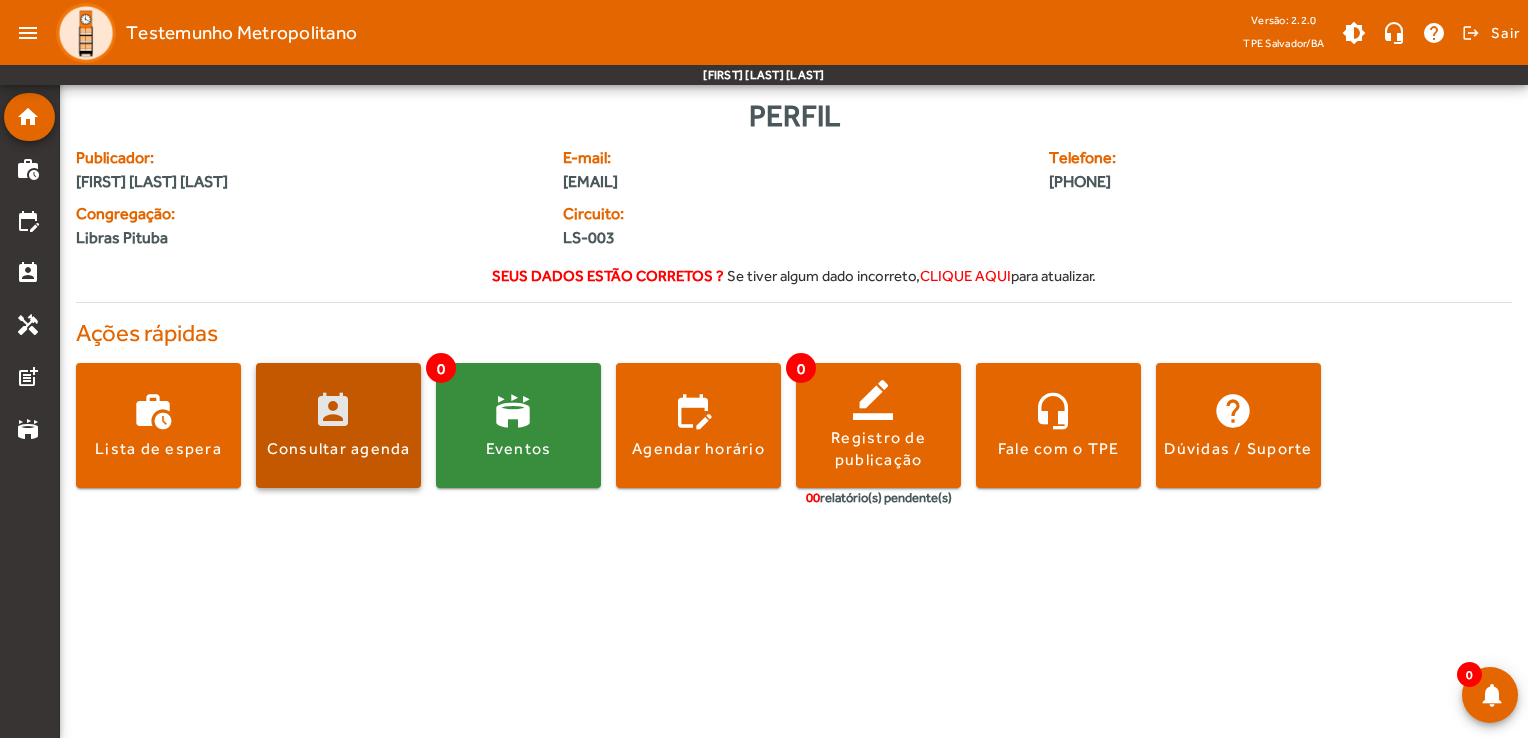 click 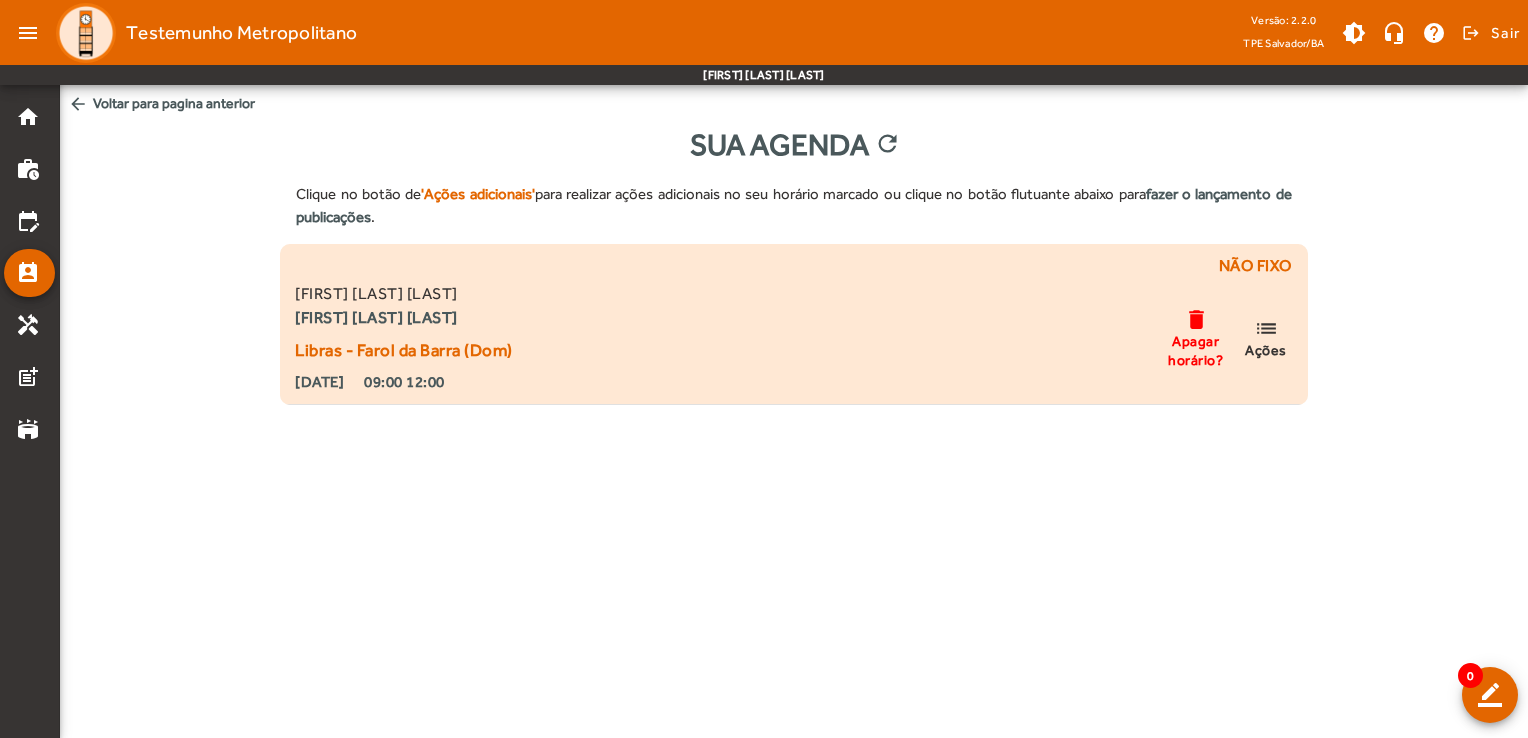 click on "list" 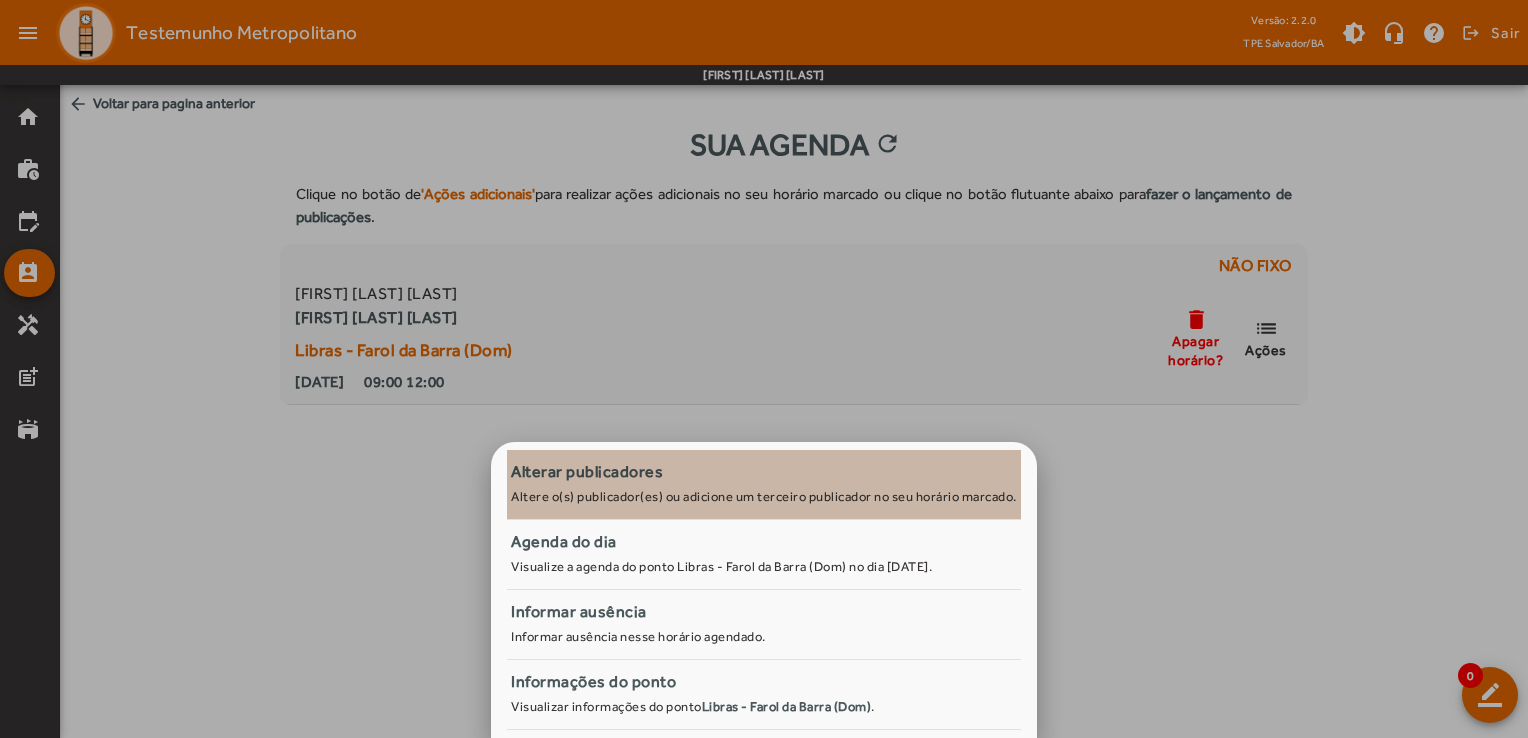 click on "Alterar publicadores" at bounding box center (764, 472) 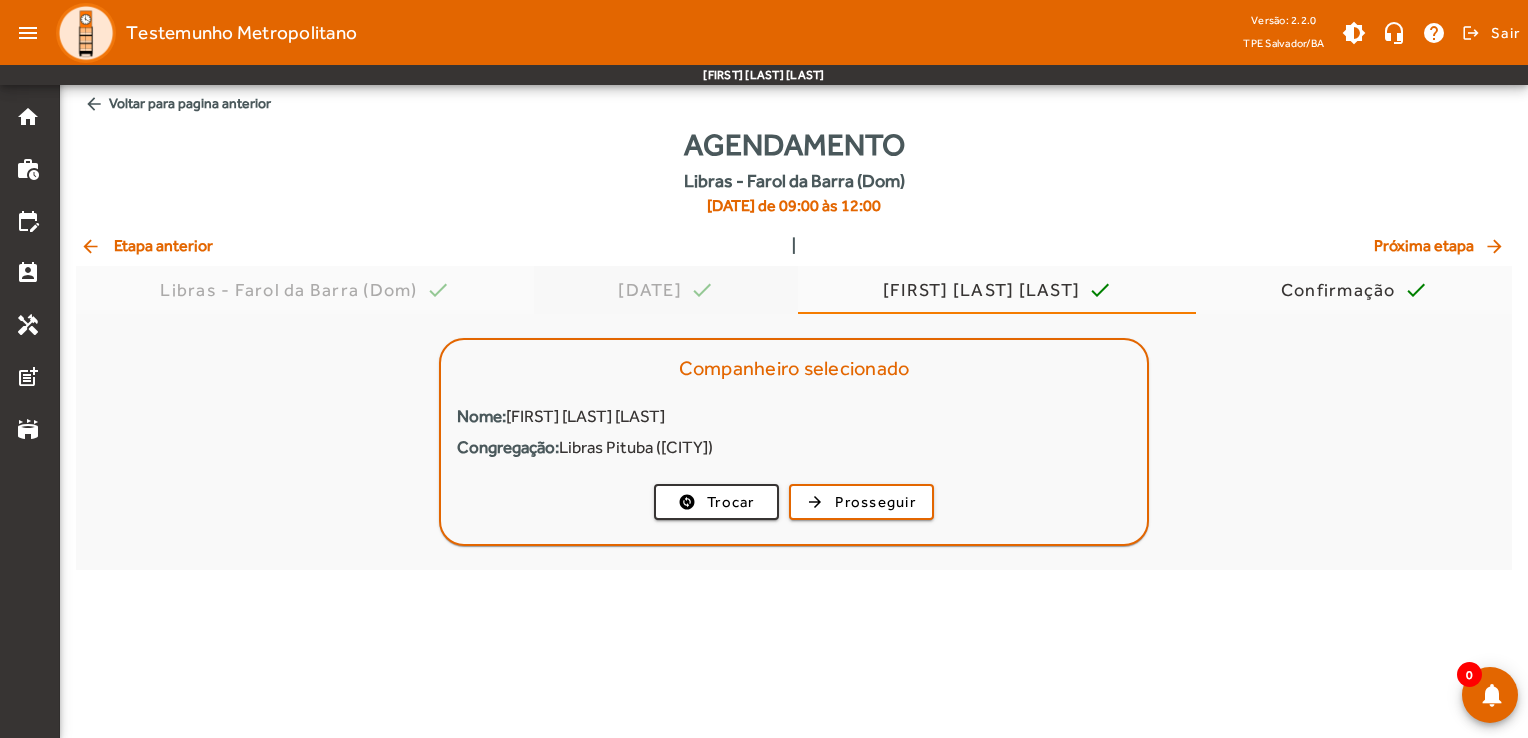 click on "[DATE]" at bounding box center (654, 290) 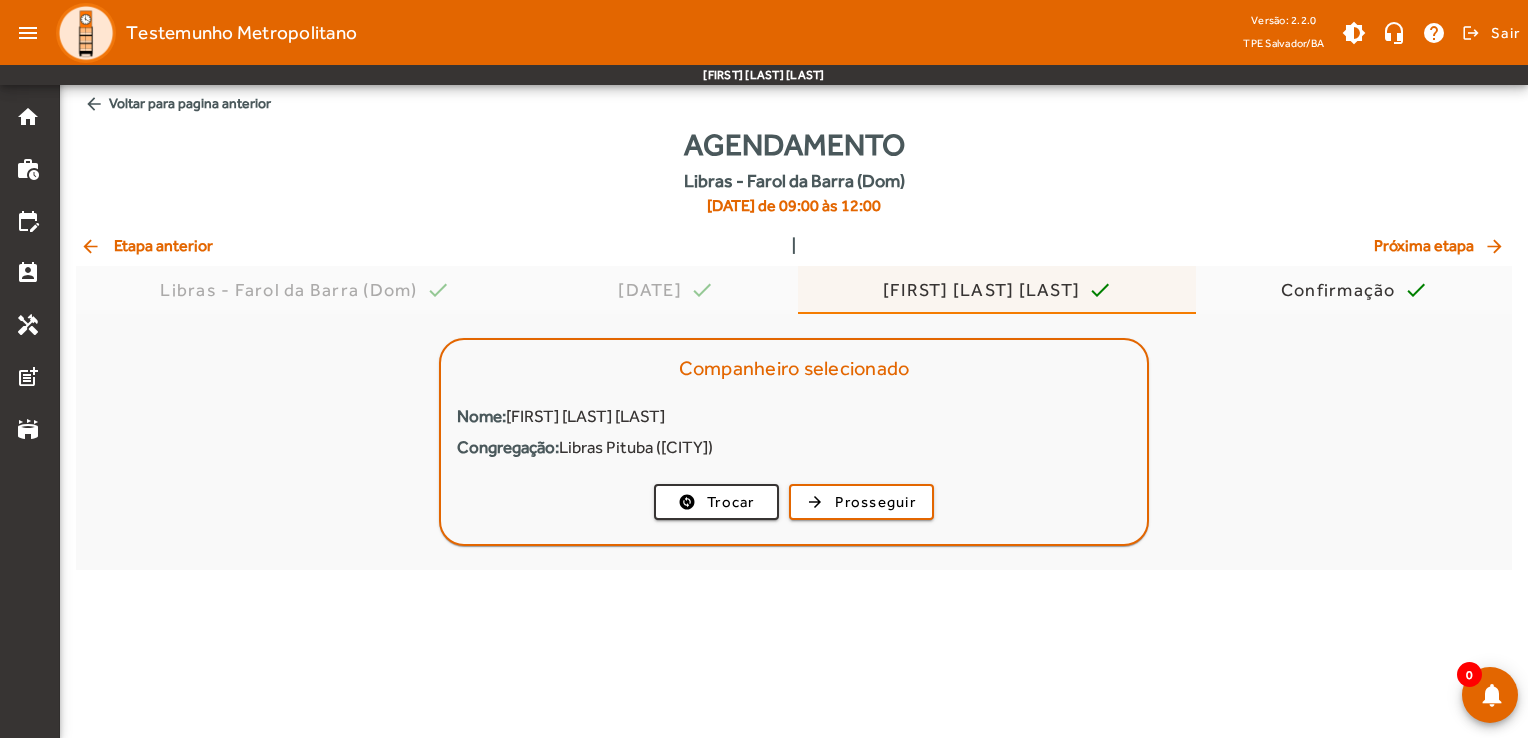 click on "[FIRST] [LAST]" at bounding box center [985, 290] 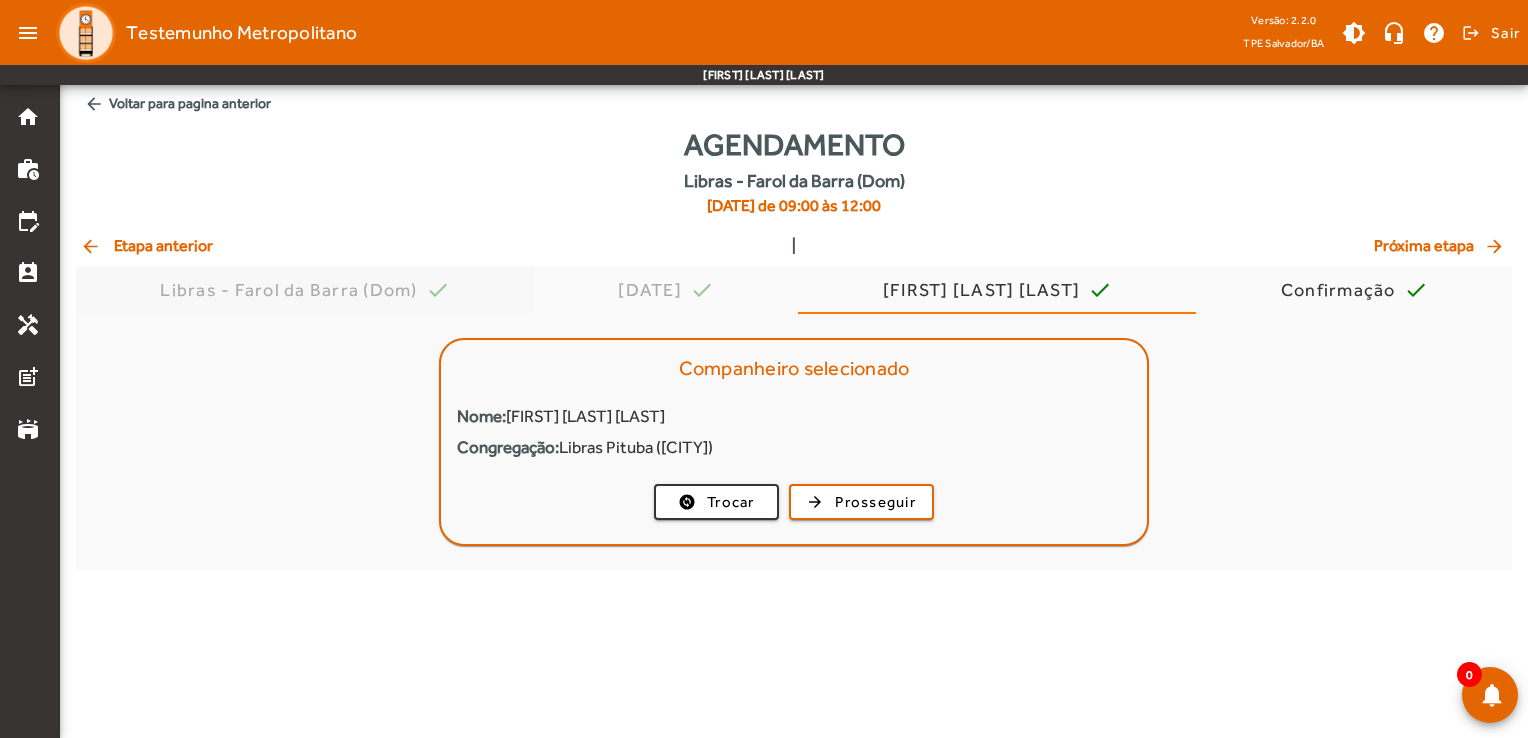 click on "Libras - Farol da Barra (Dom)" at bounding box center [292, 290] 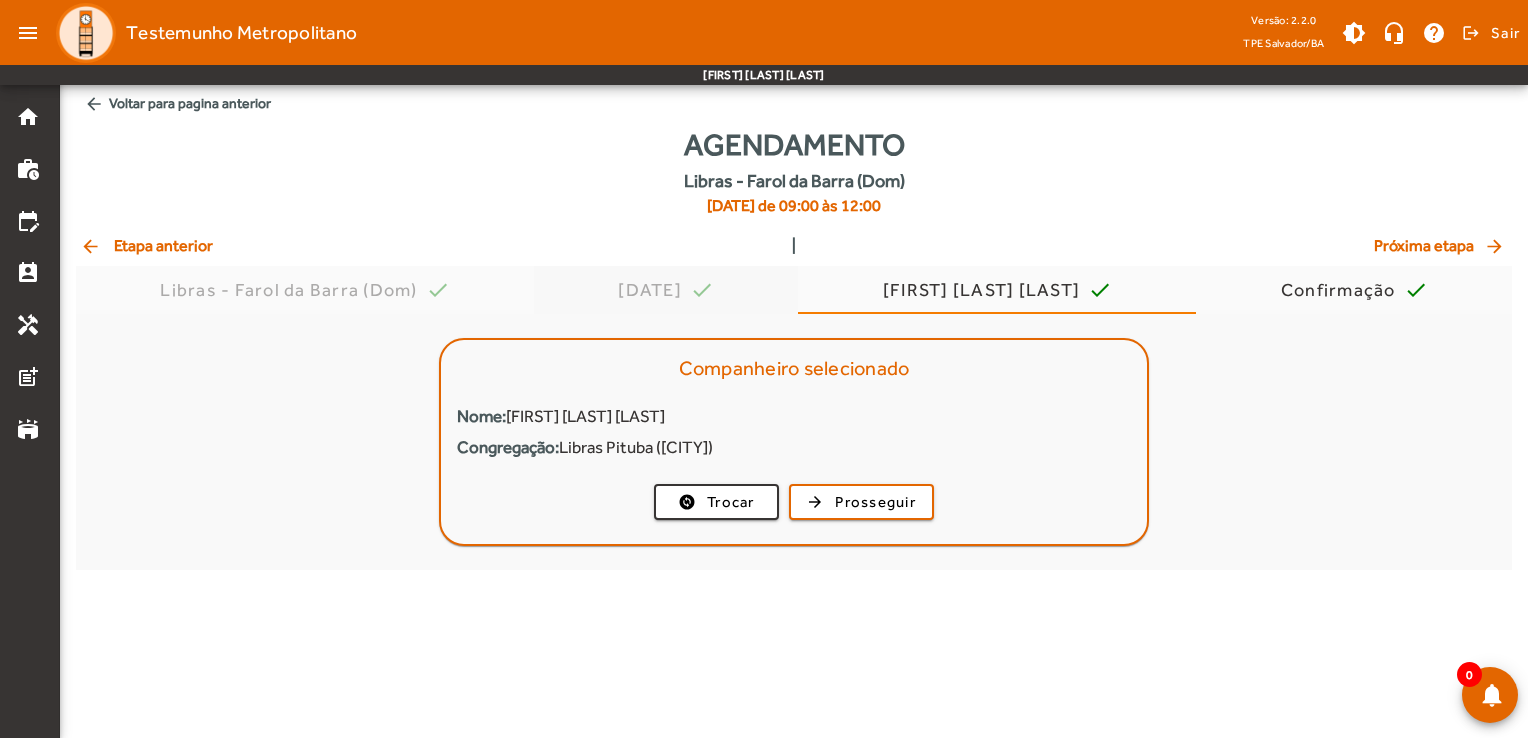 click on "[DATE]" at bounding box center [654, 290] 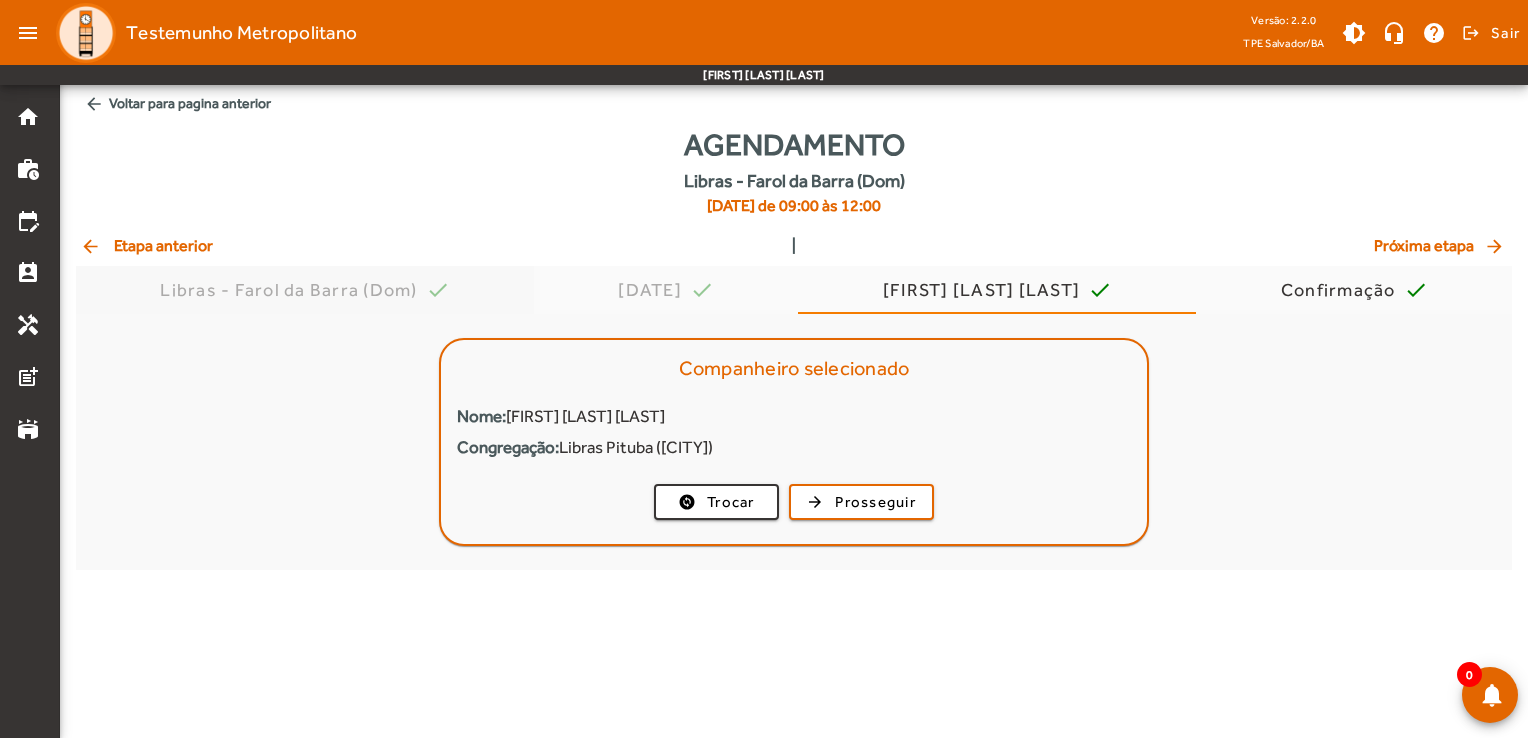click on "Libras - Farol da Barra (Dom)" at bounding box center (292, 290) 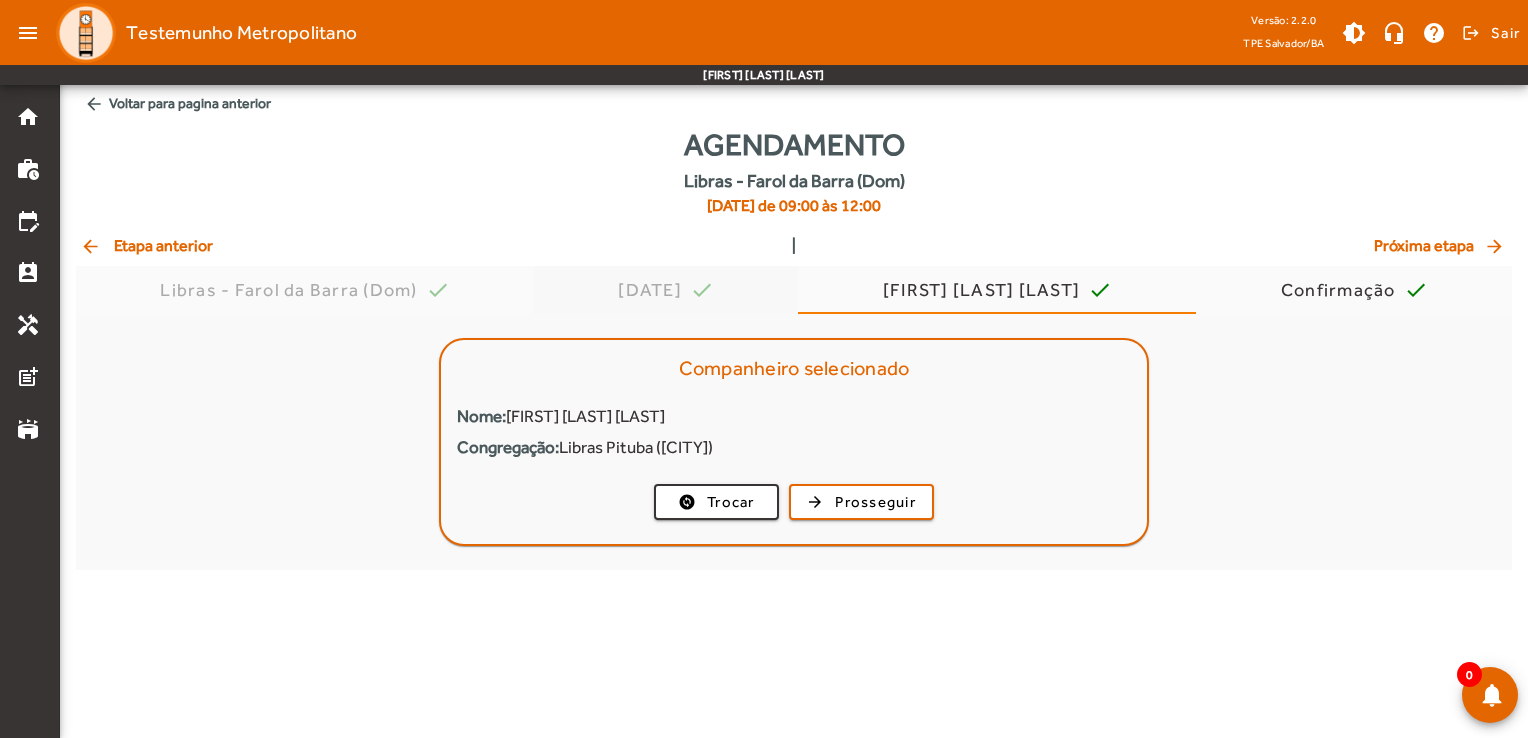 click on "[DATE]" at bounding box center (654, 290) 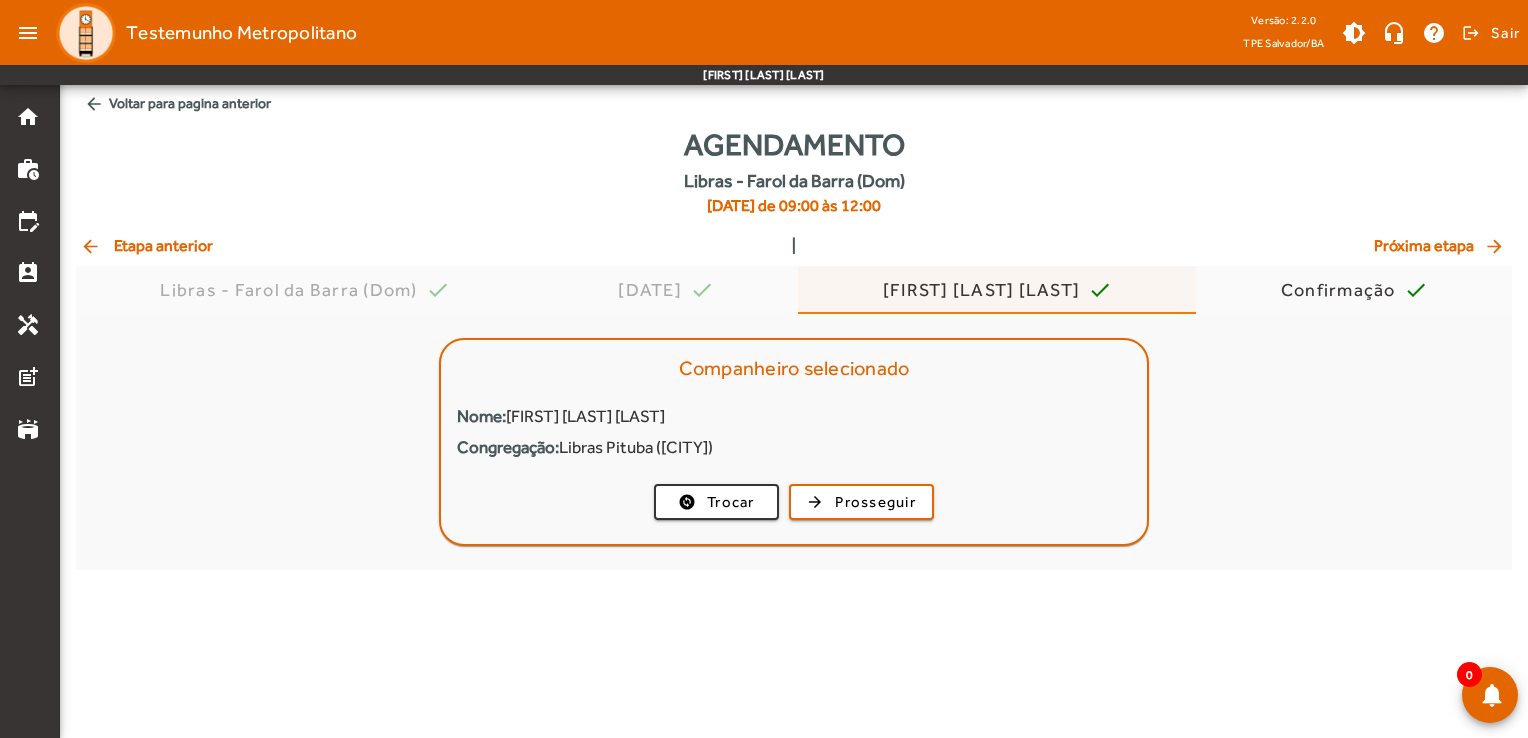 click on "Larissa Teixeira Lima   check" at bounding box center [997, 290] 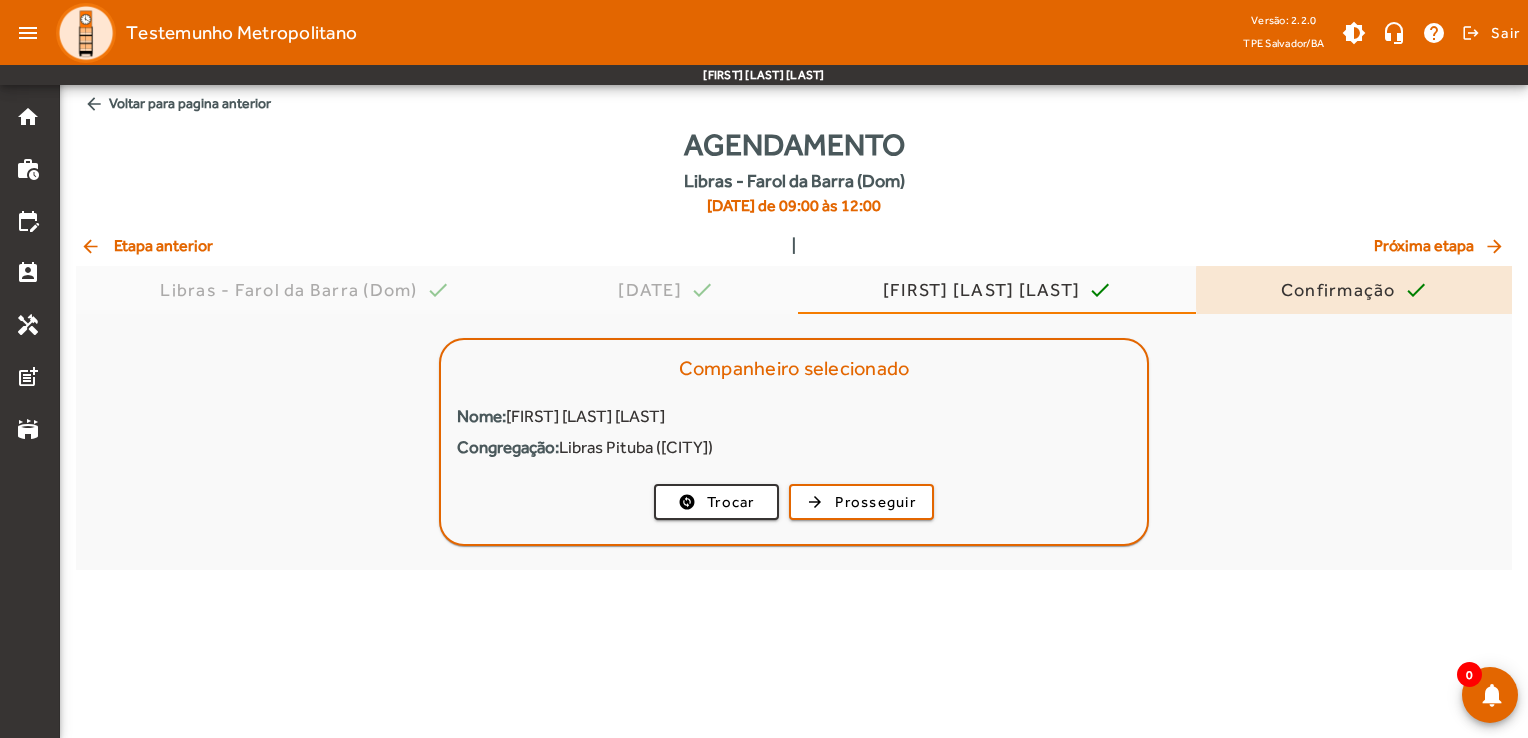 click on "Confirmação" at bounding box center [1342, 290] 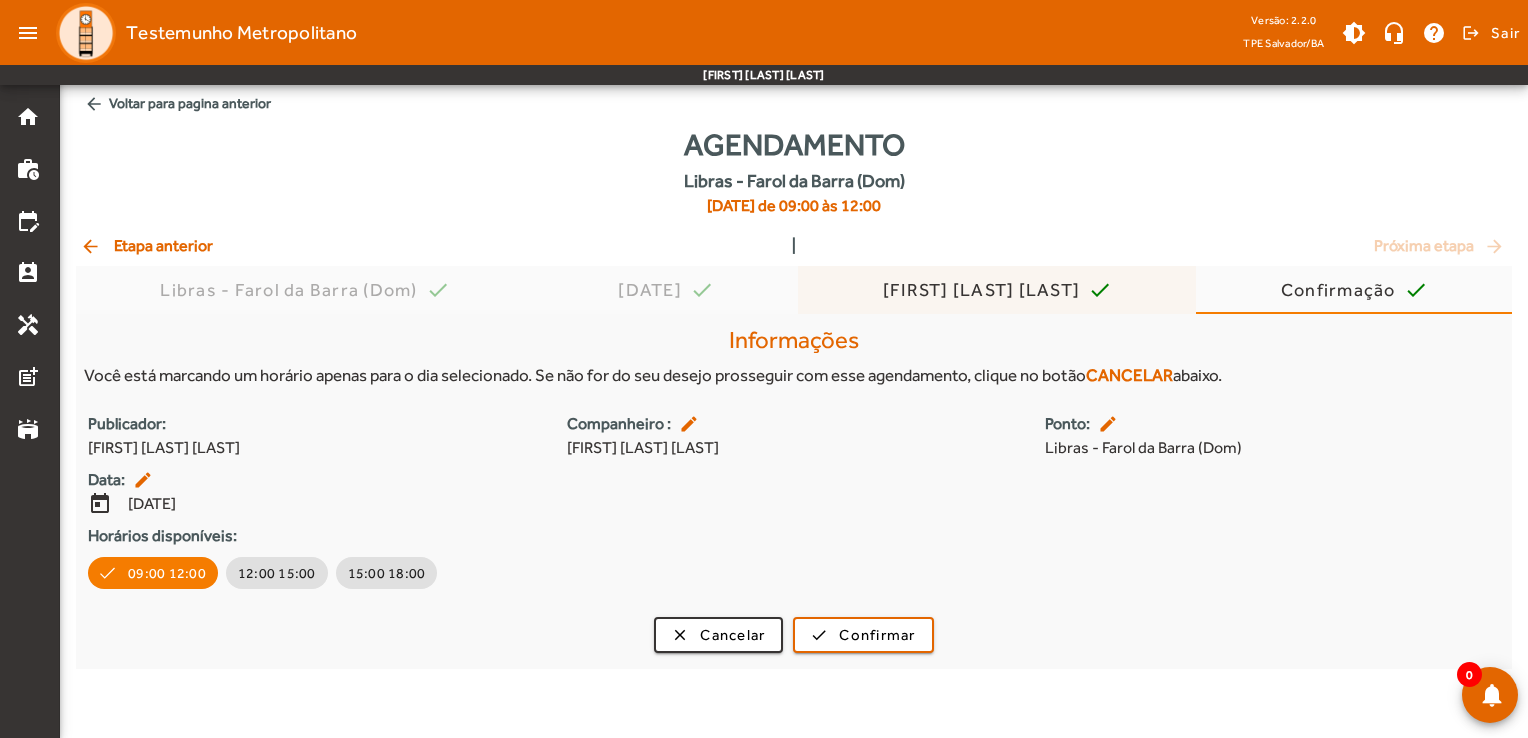 click on "[FIRST] [LAST]" at bounding box center [985, 290] 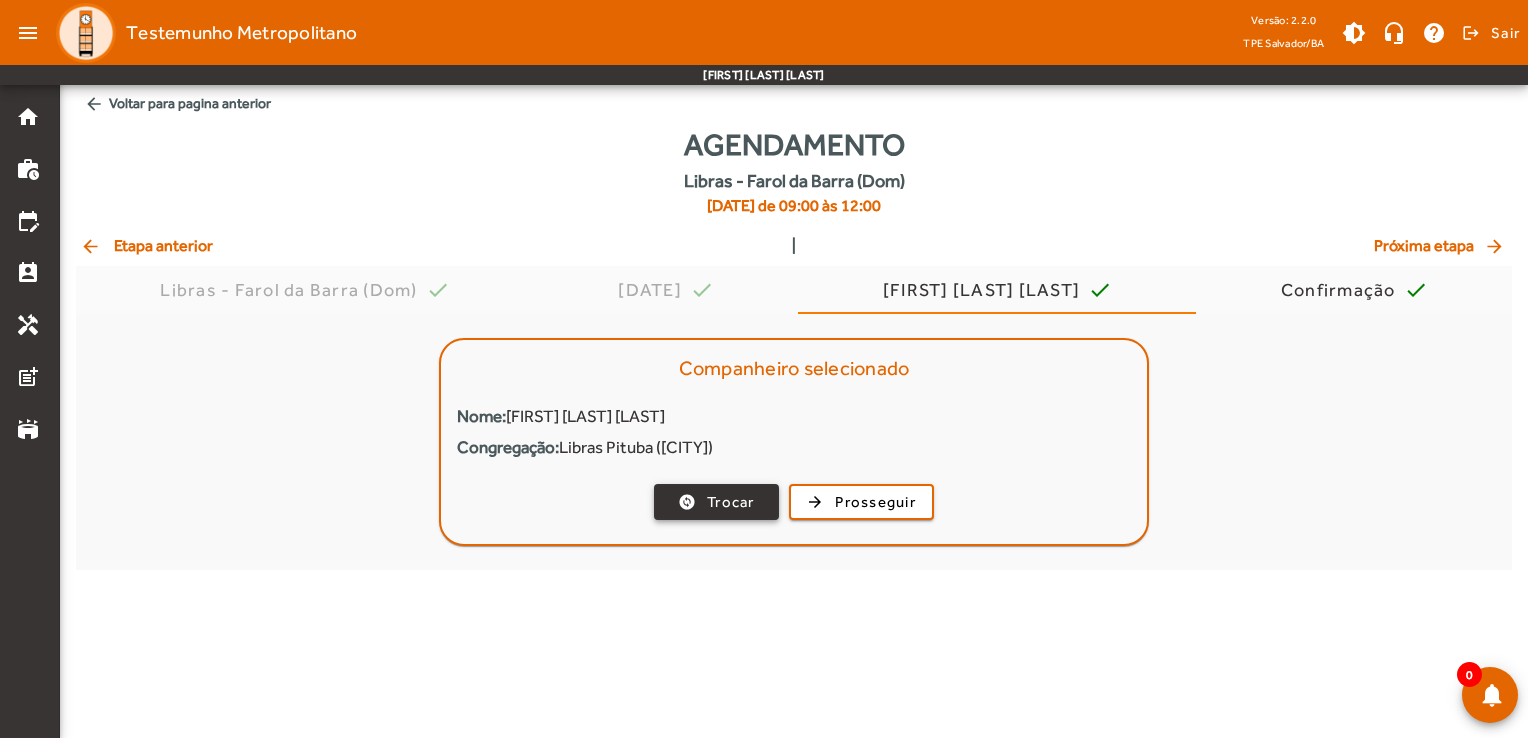 click 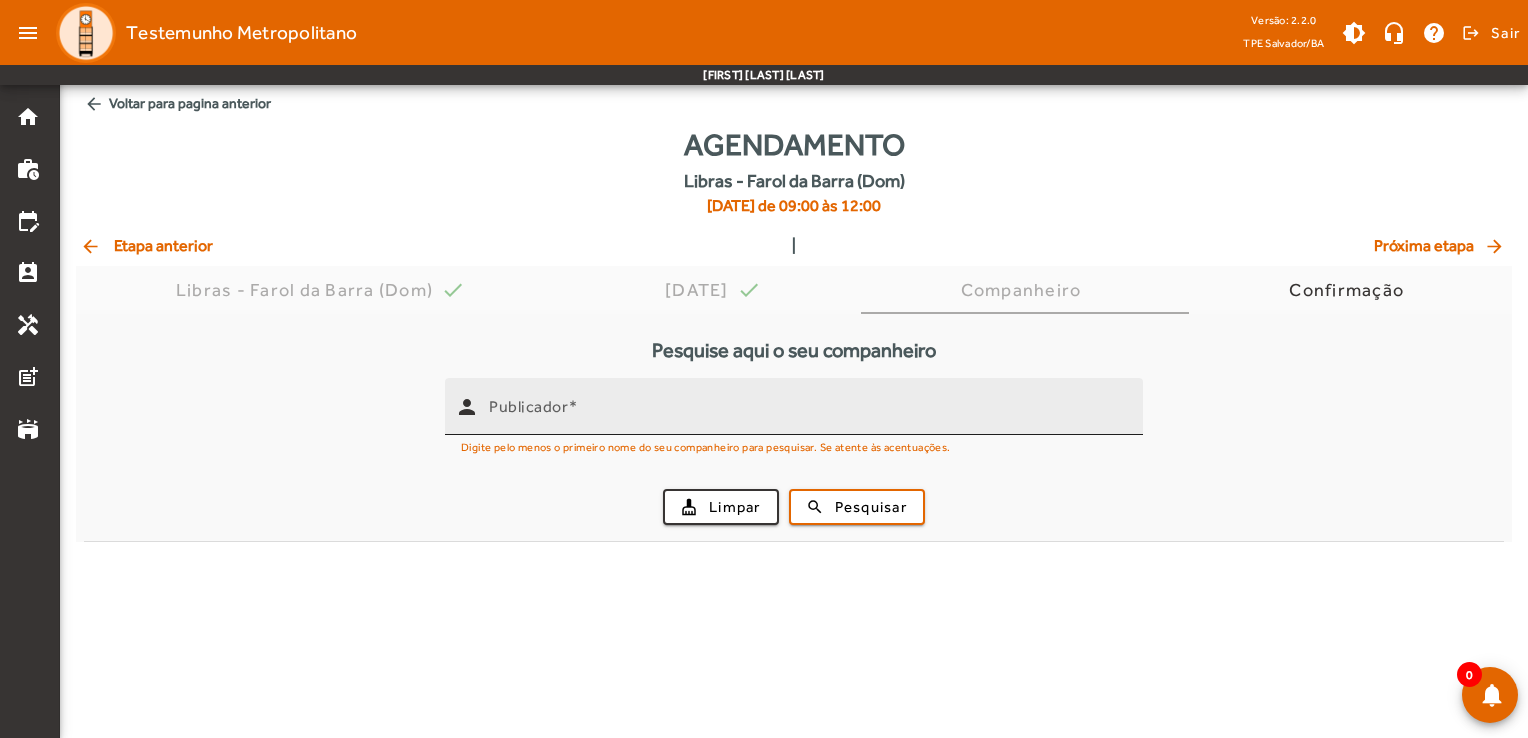 click on "Publicador" at bounding box center (808, 406) 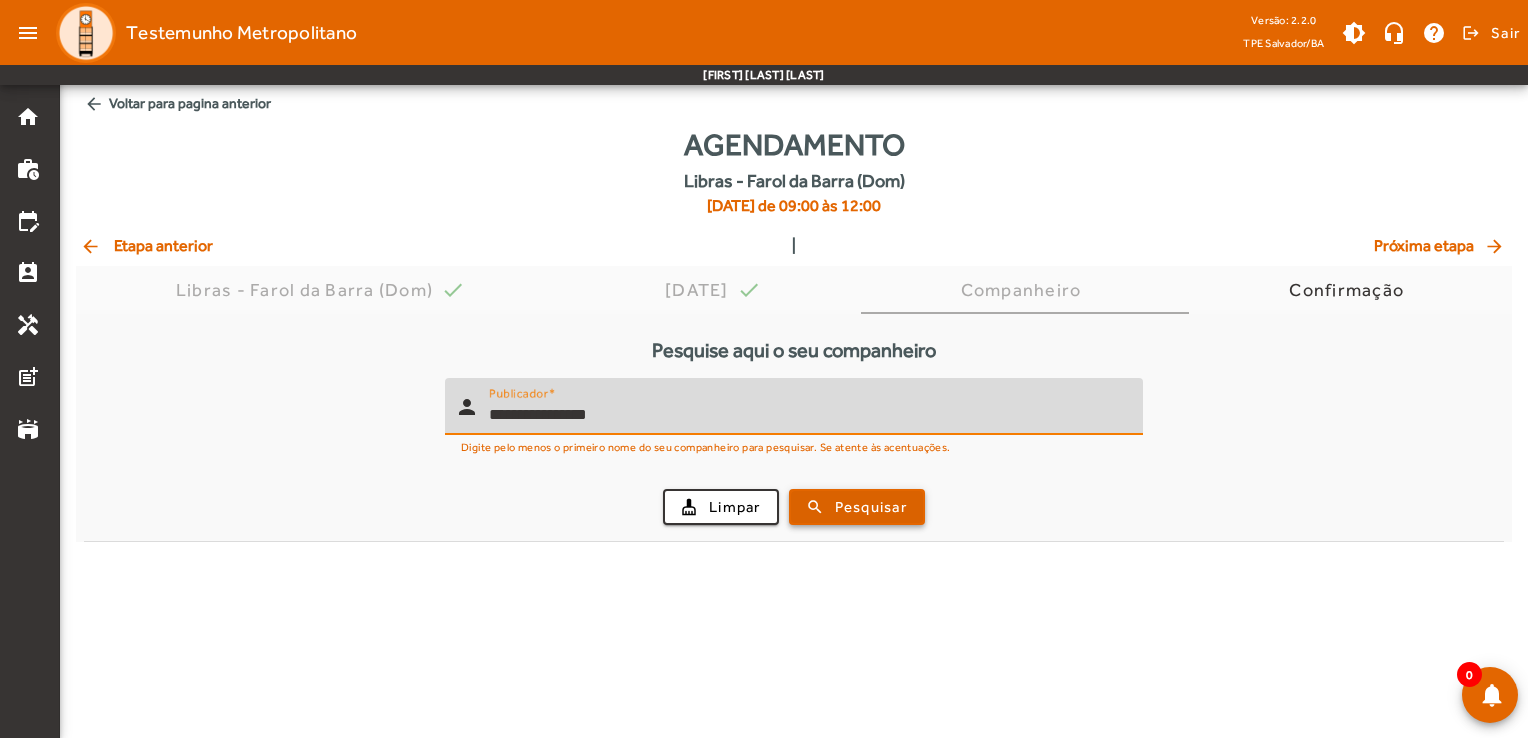 type on "**********" 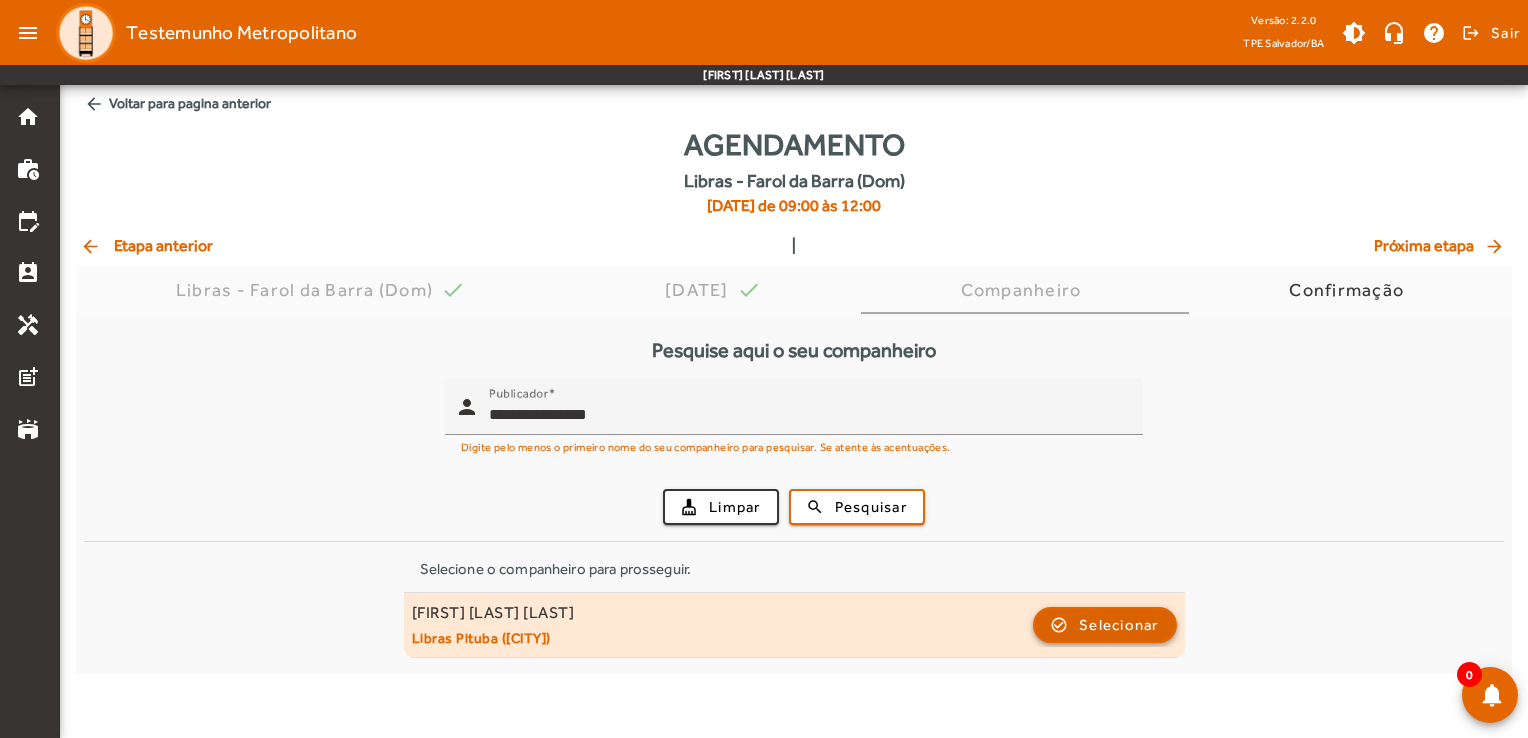 click on "Selecionar" 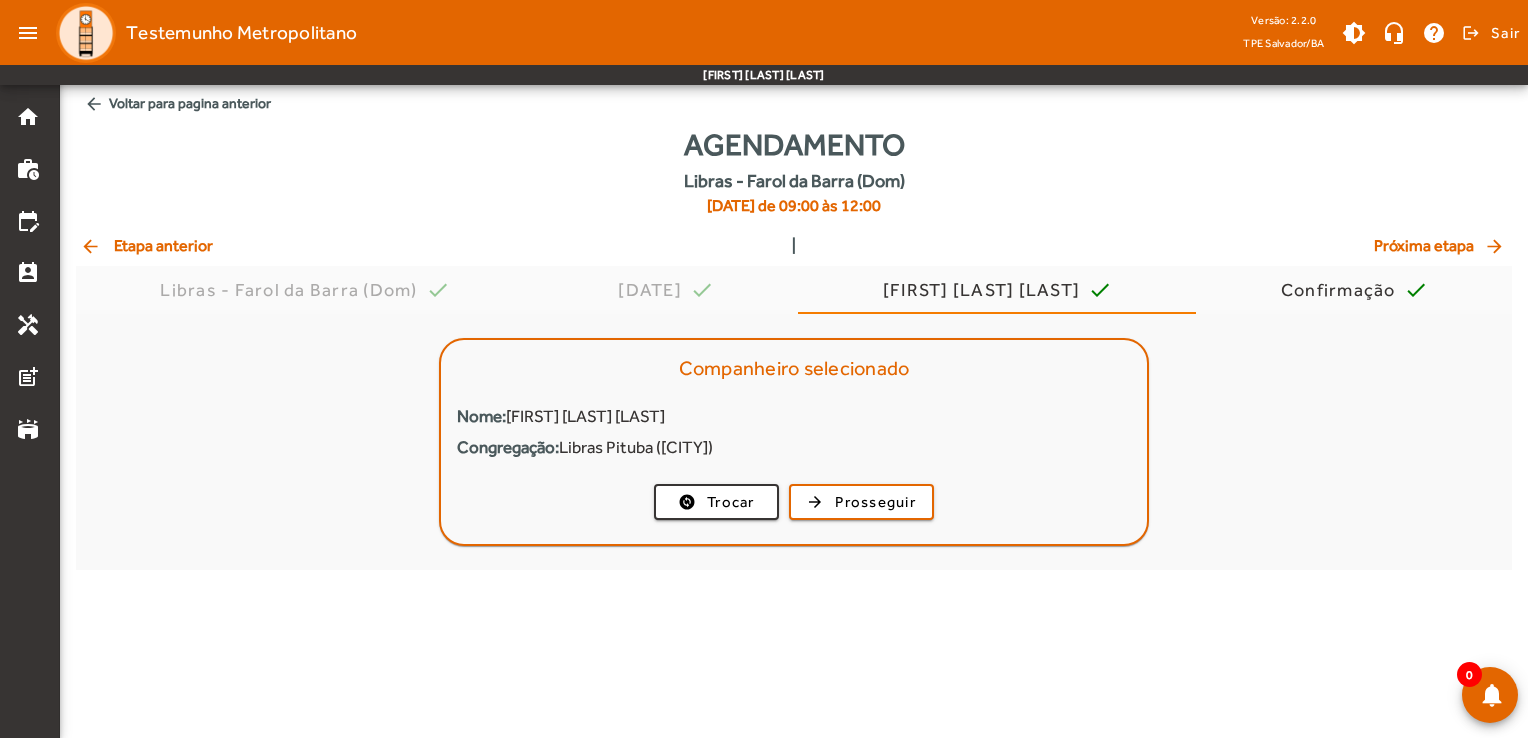 click on "Companheiro selecionado" at bounding box center (794, 368) 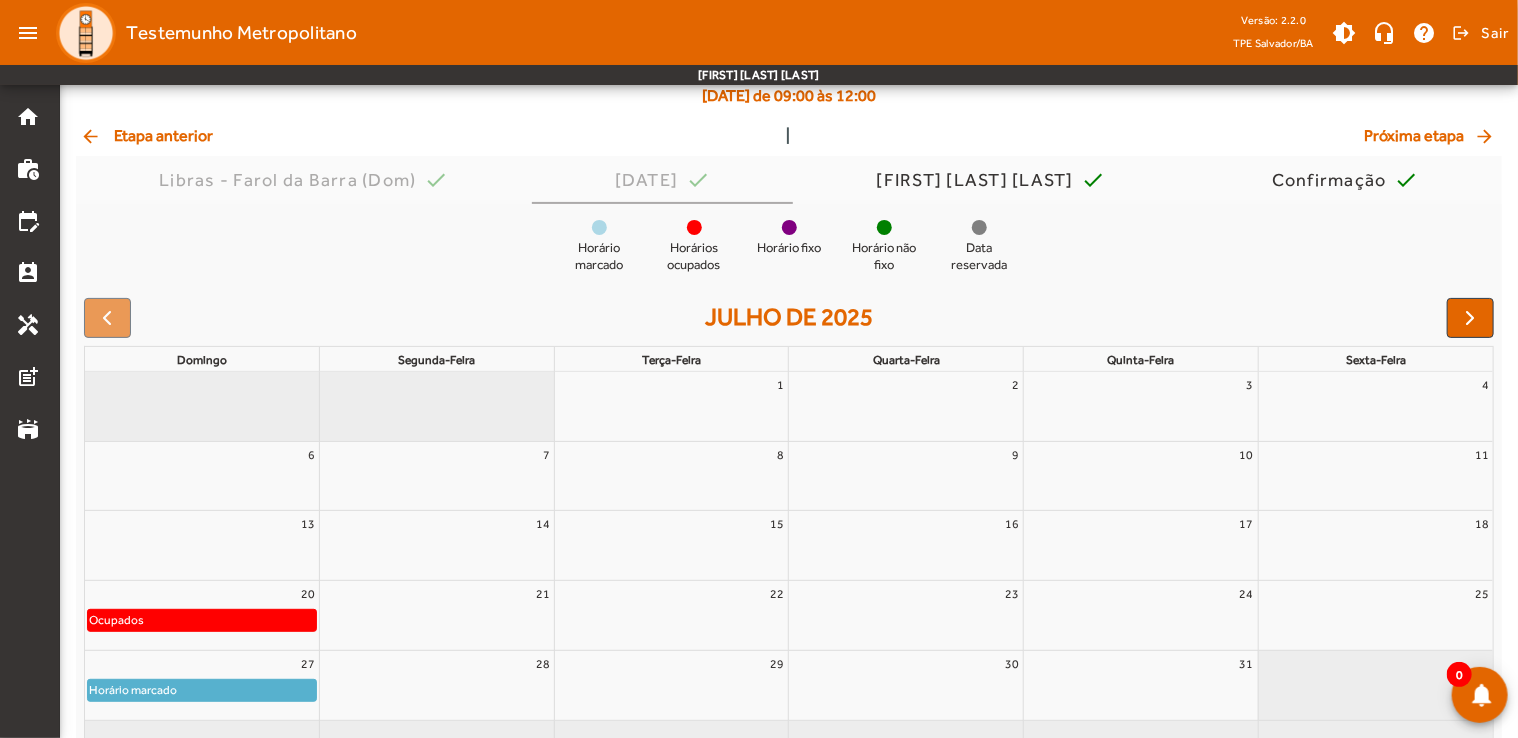 scroll, scrollTop: 171, scrollLeft: 0, axis: vertical 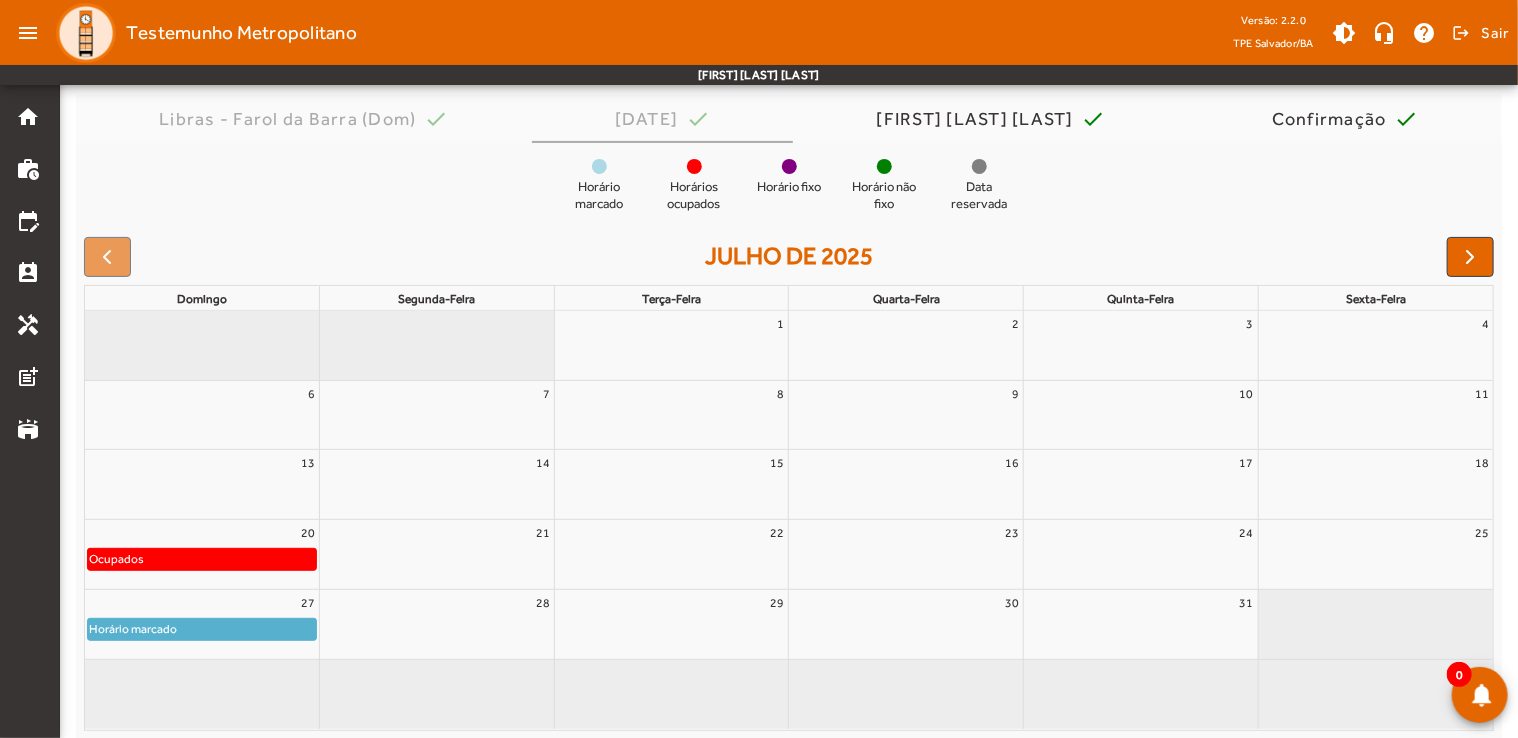 click on "Horário marcado" at bounding box center (133, 629) 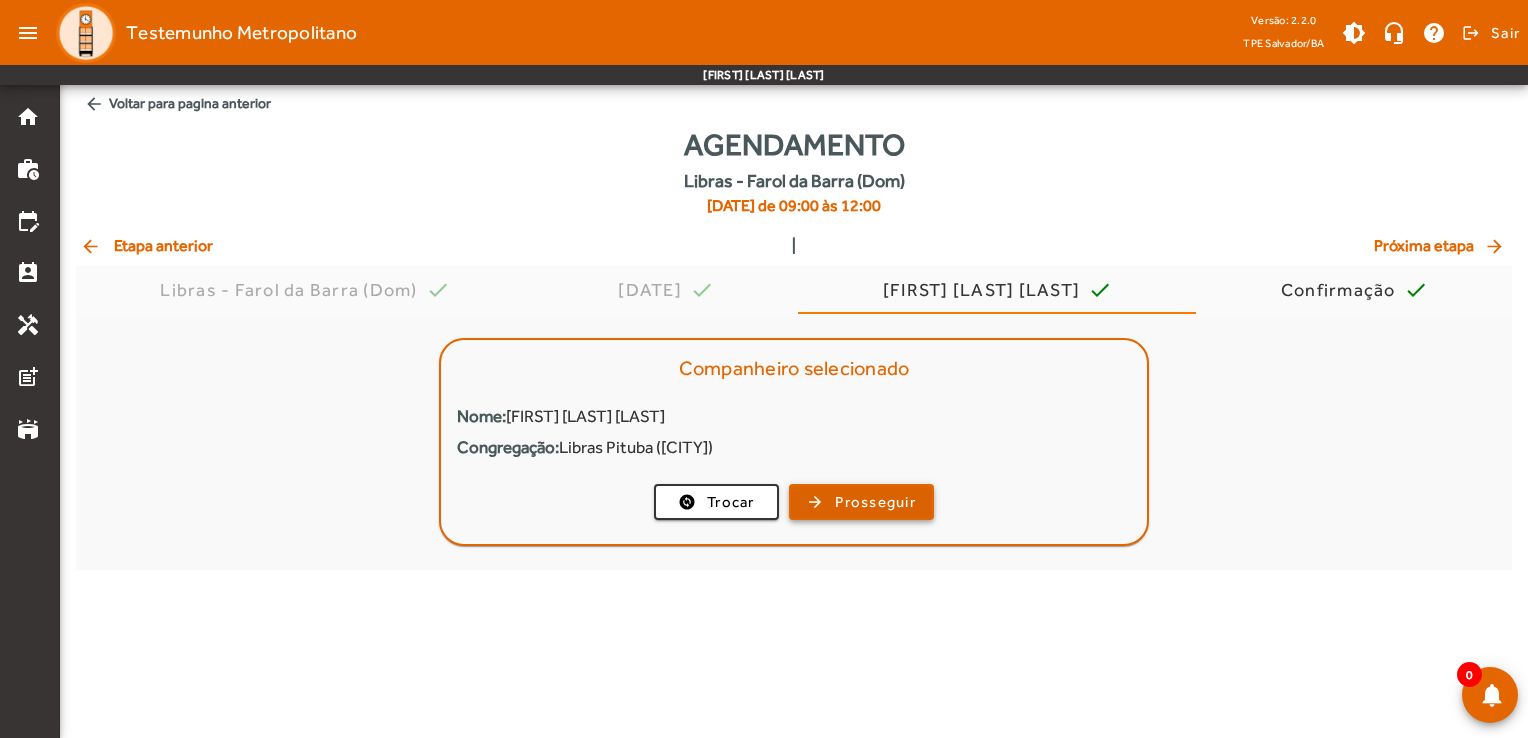 click 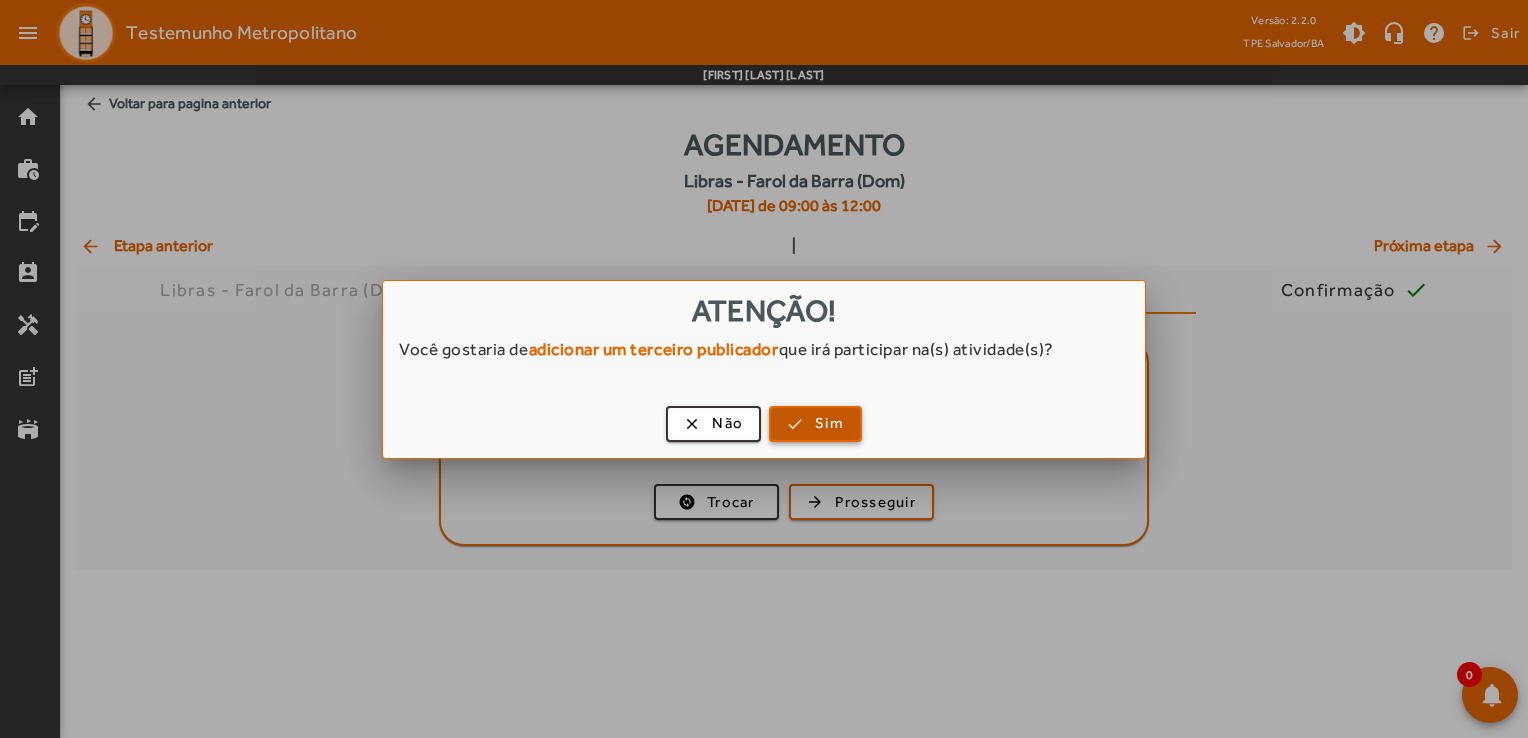 click at bounding box center (815, 424) 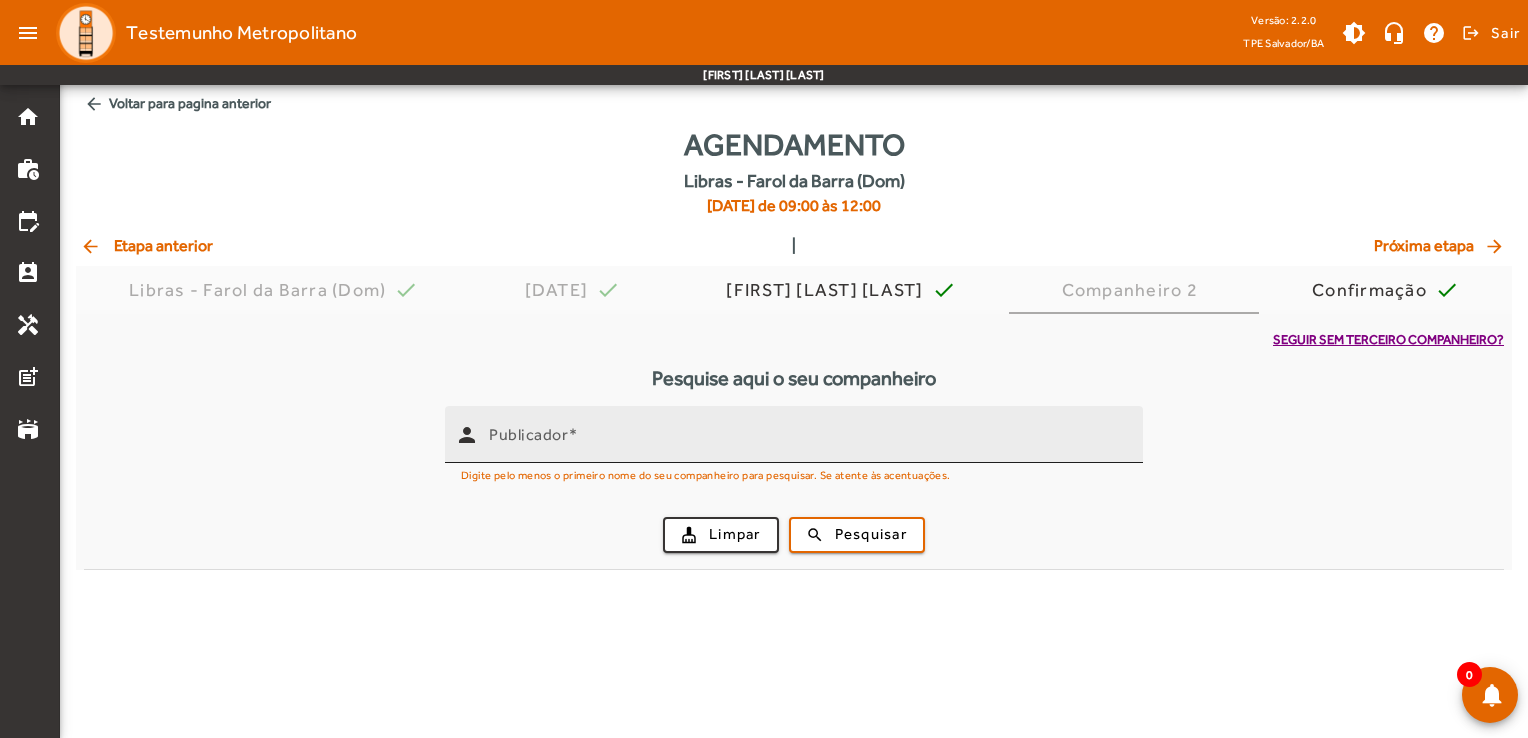 click on "Publicador" at bounding box center [808, 434] 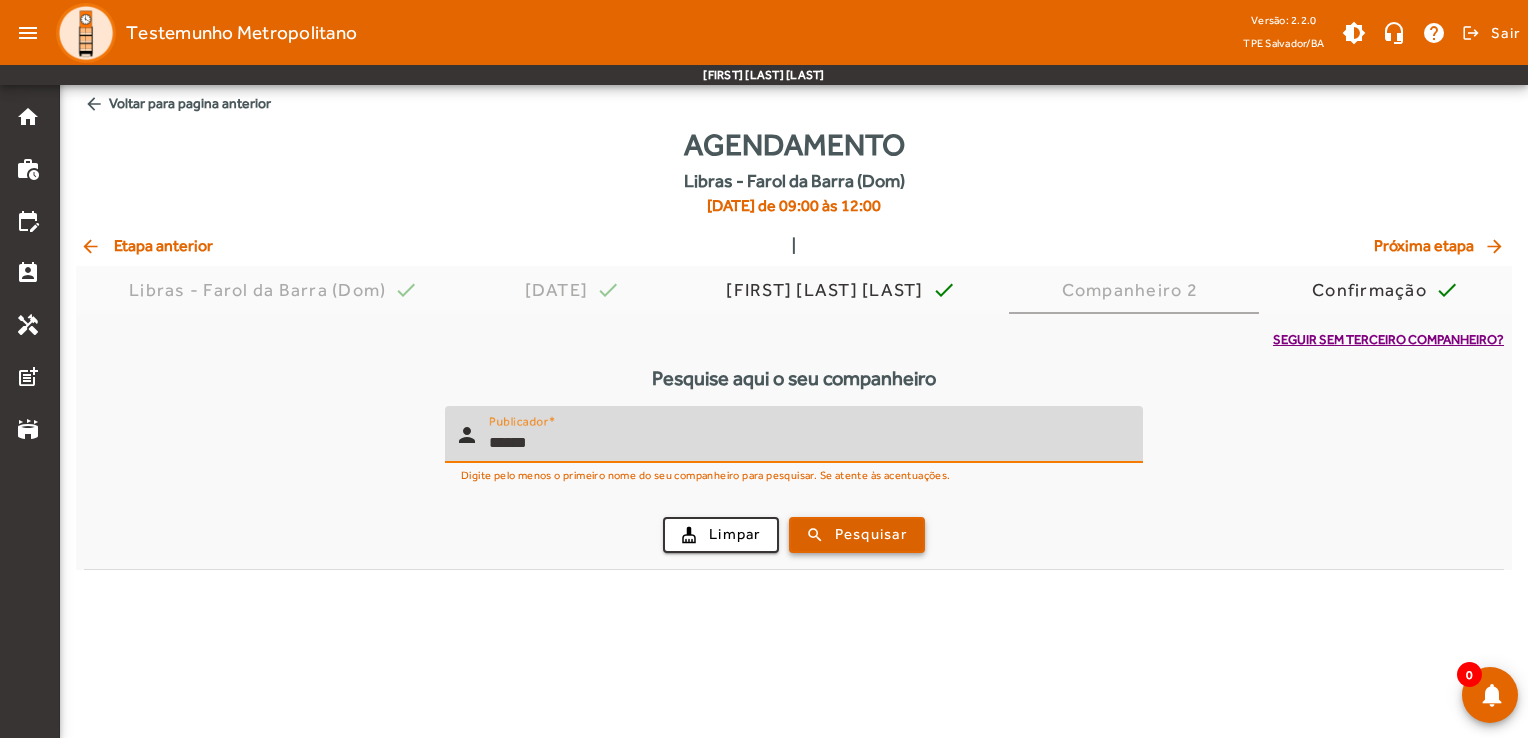 type on "******" 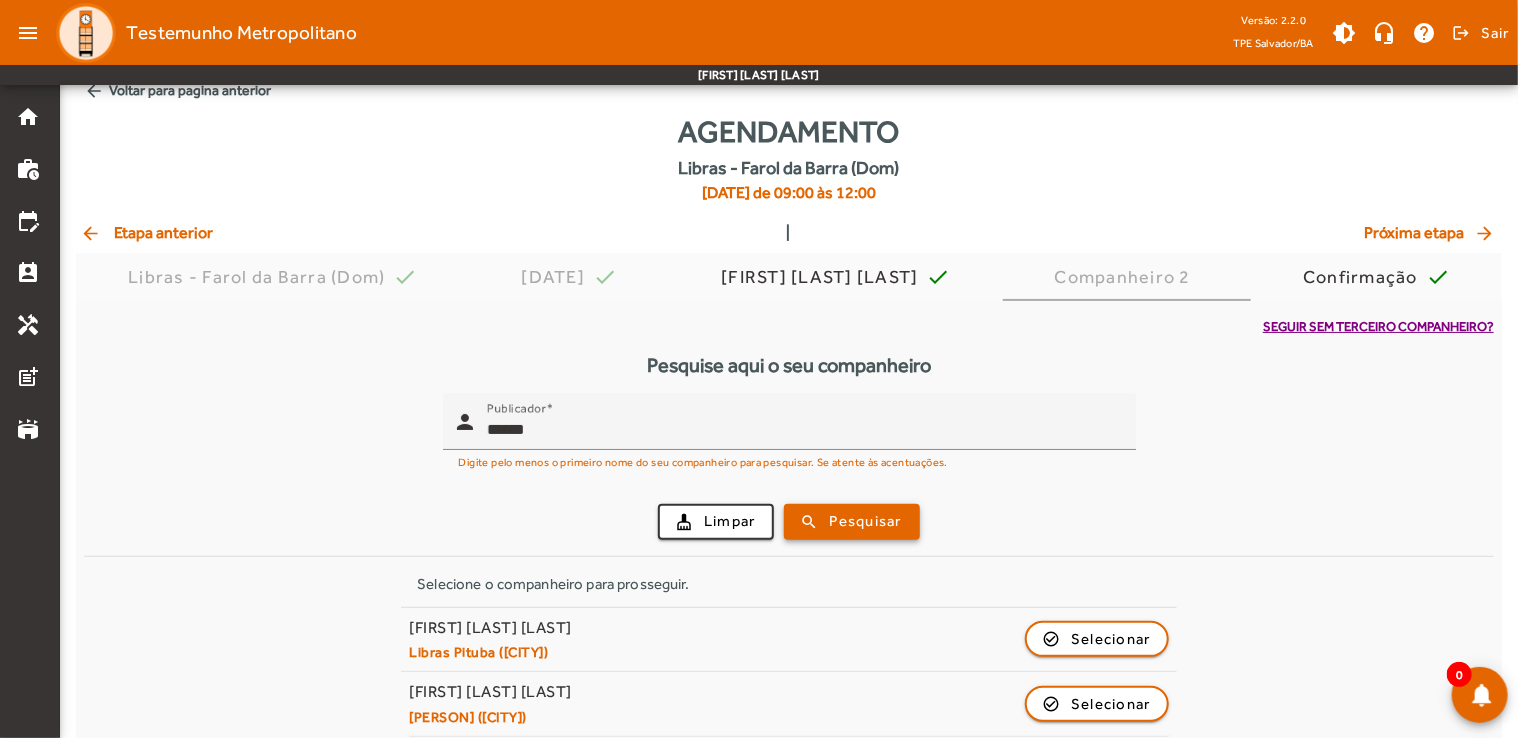 scroll, scrollTop: 26, scrollLeft: 0, axis: vertical 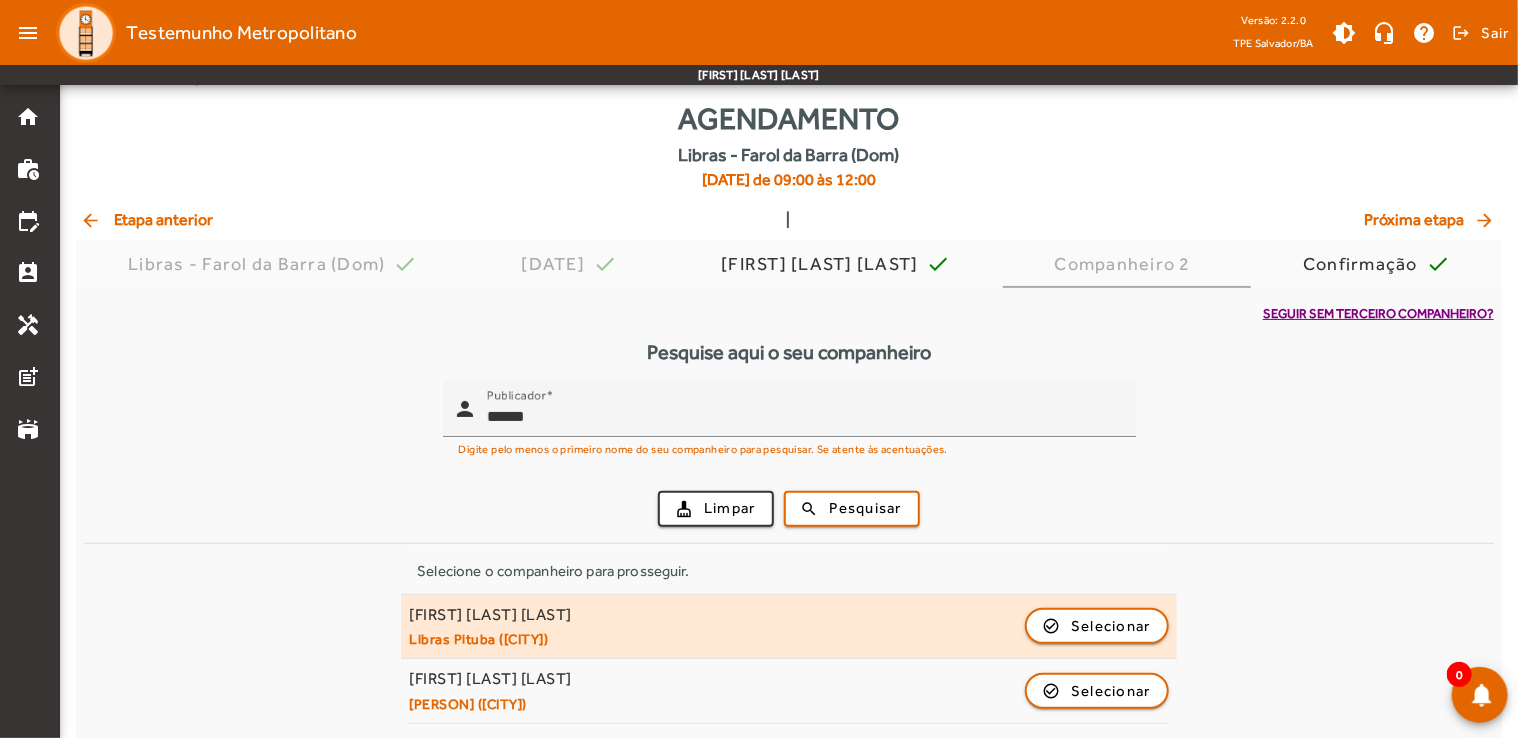 click on "Taiane Nepomuceno Vinhas" at bounding box center [490, 679] 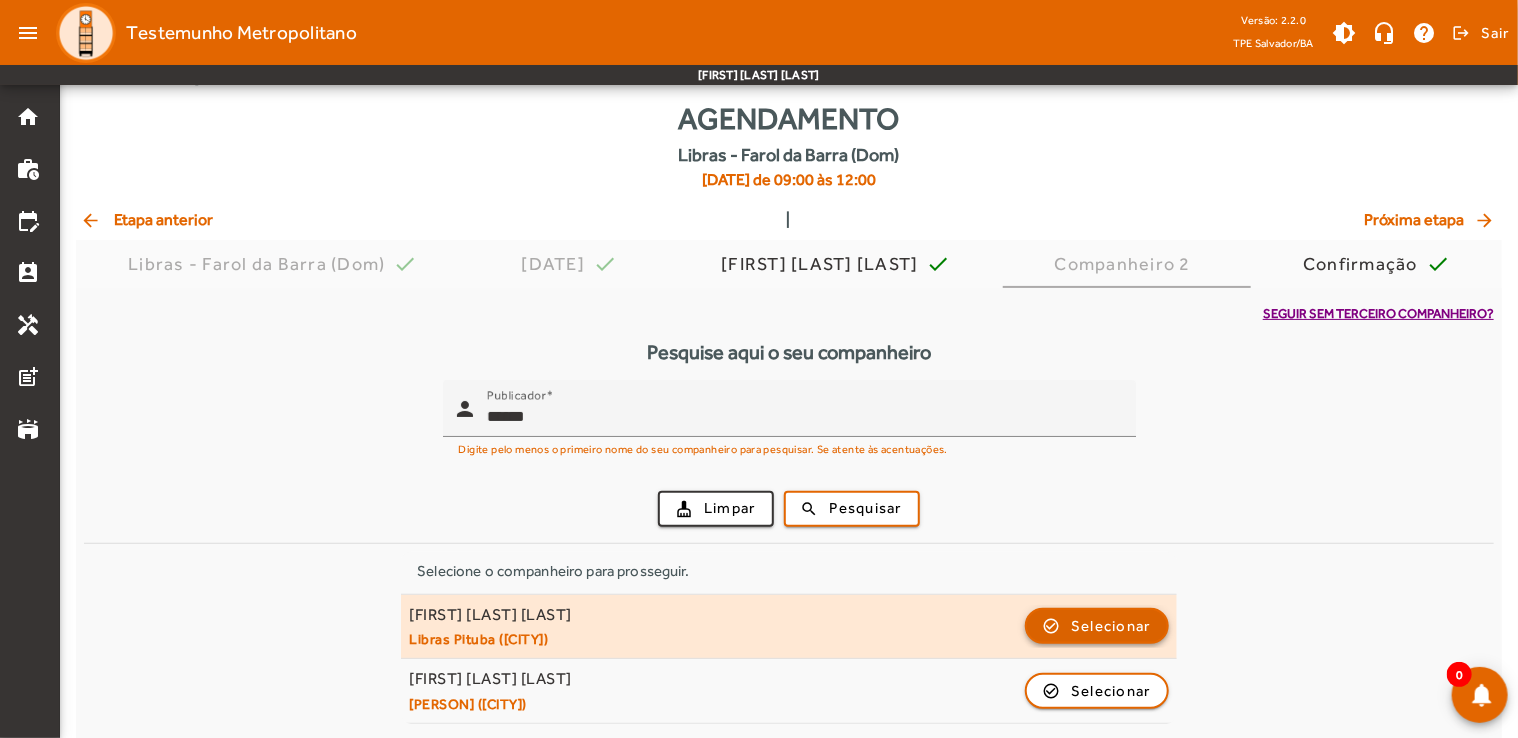 click on "Selecionar" at bounding box center (1111, 691) 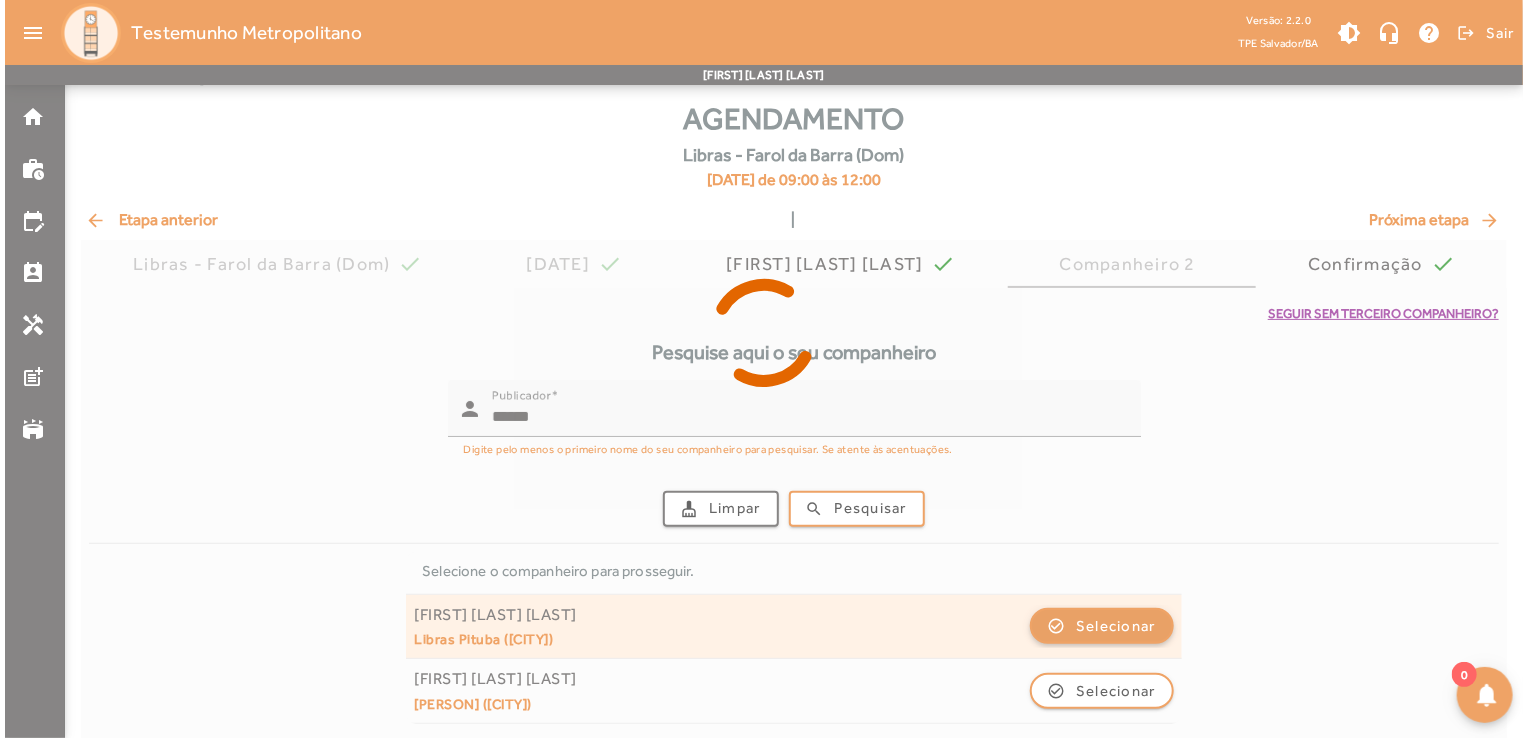 scroll, scrollTop: 0, scrollLeft: 0, axis: both 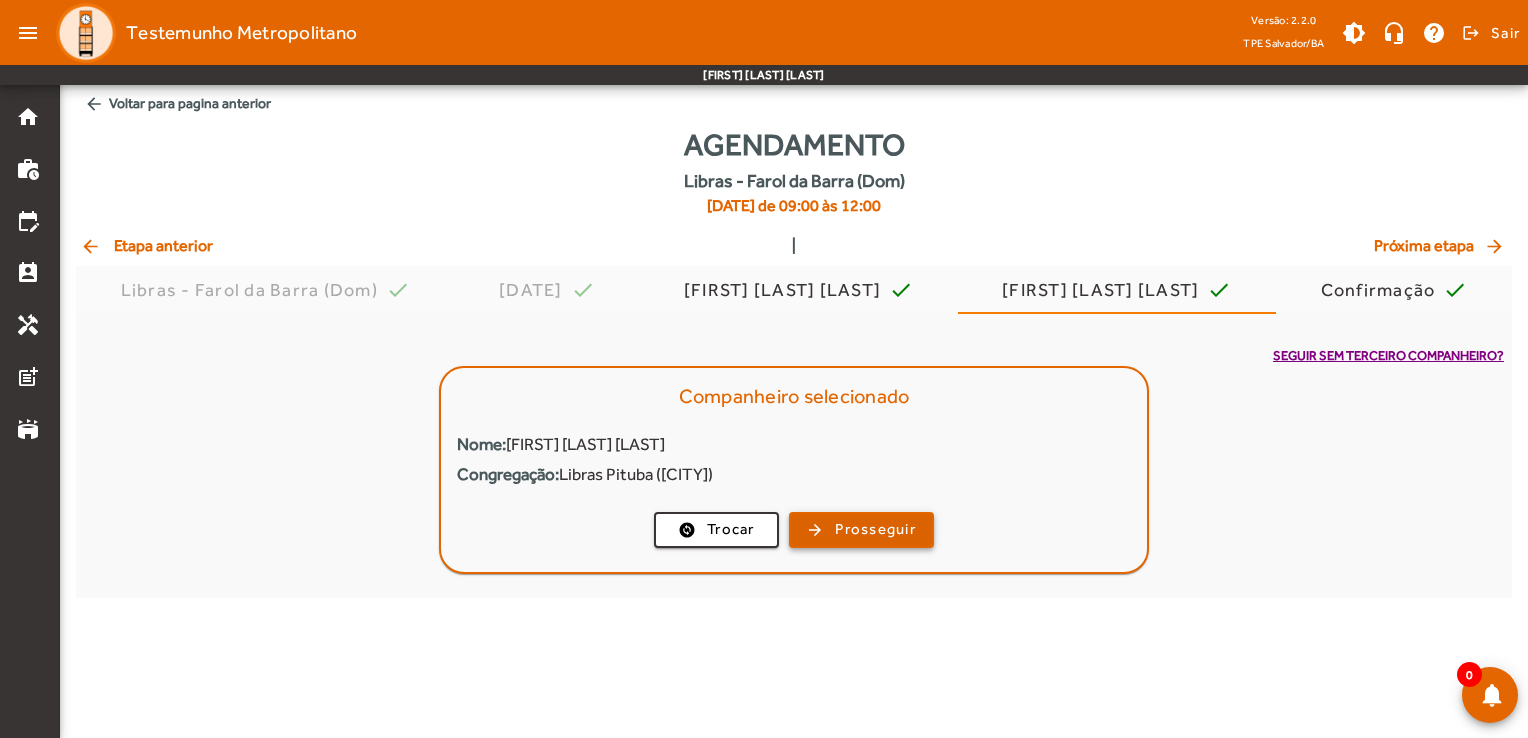 click on "Prosseguir" 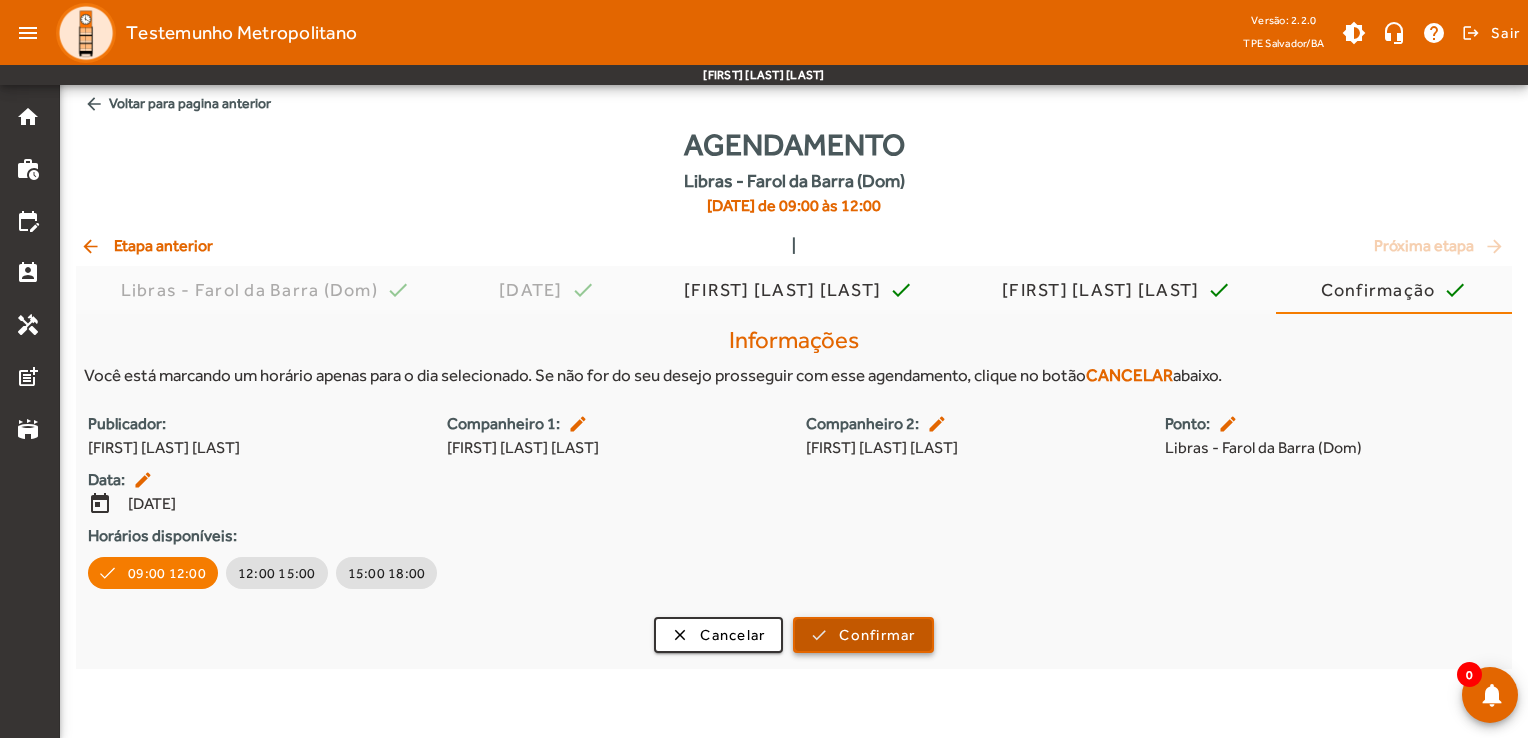 click on "Confirmar" at bounding box center [877, 635] 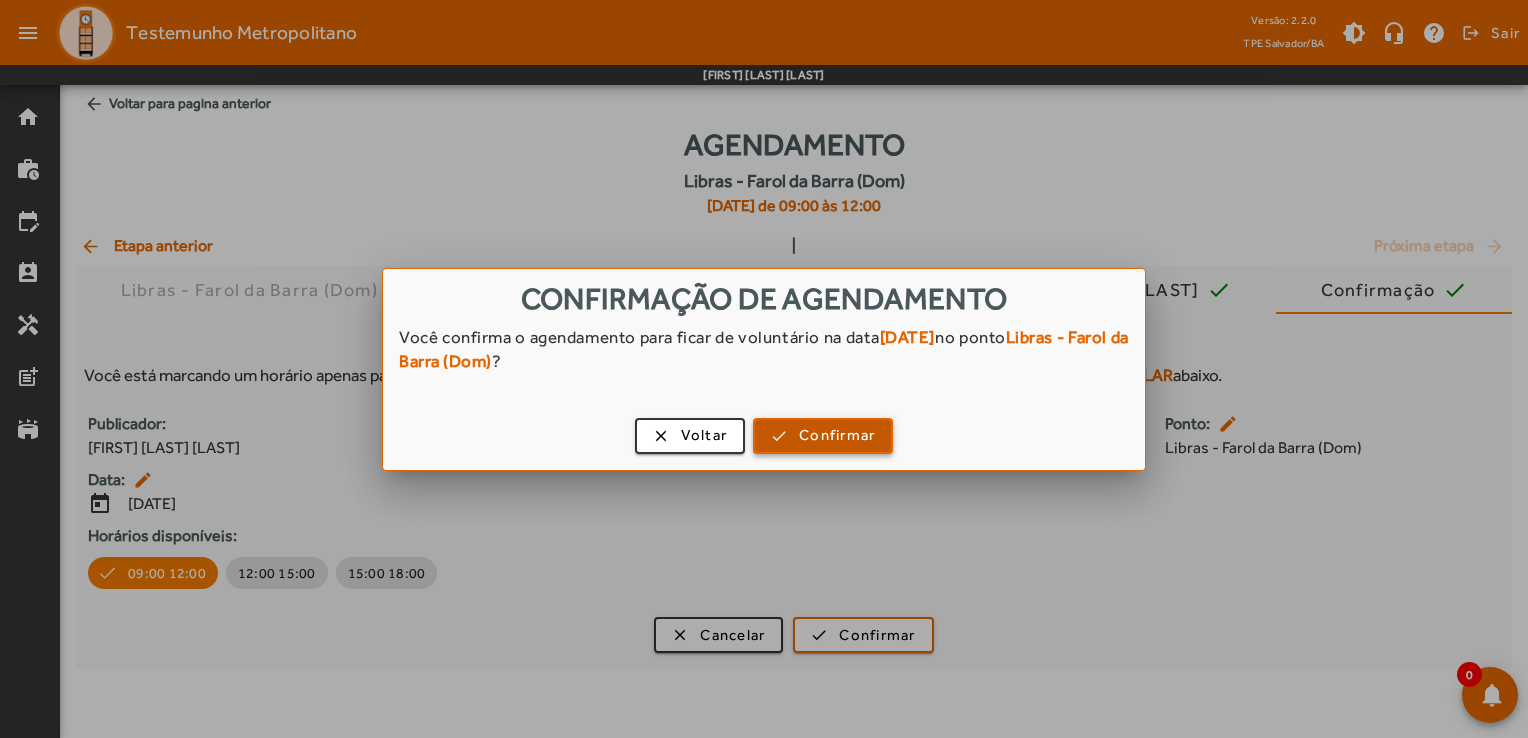 click at bounding box center [823, 436] 